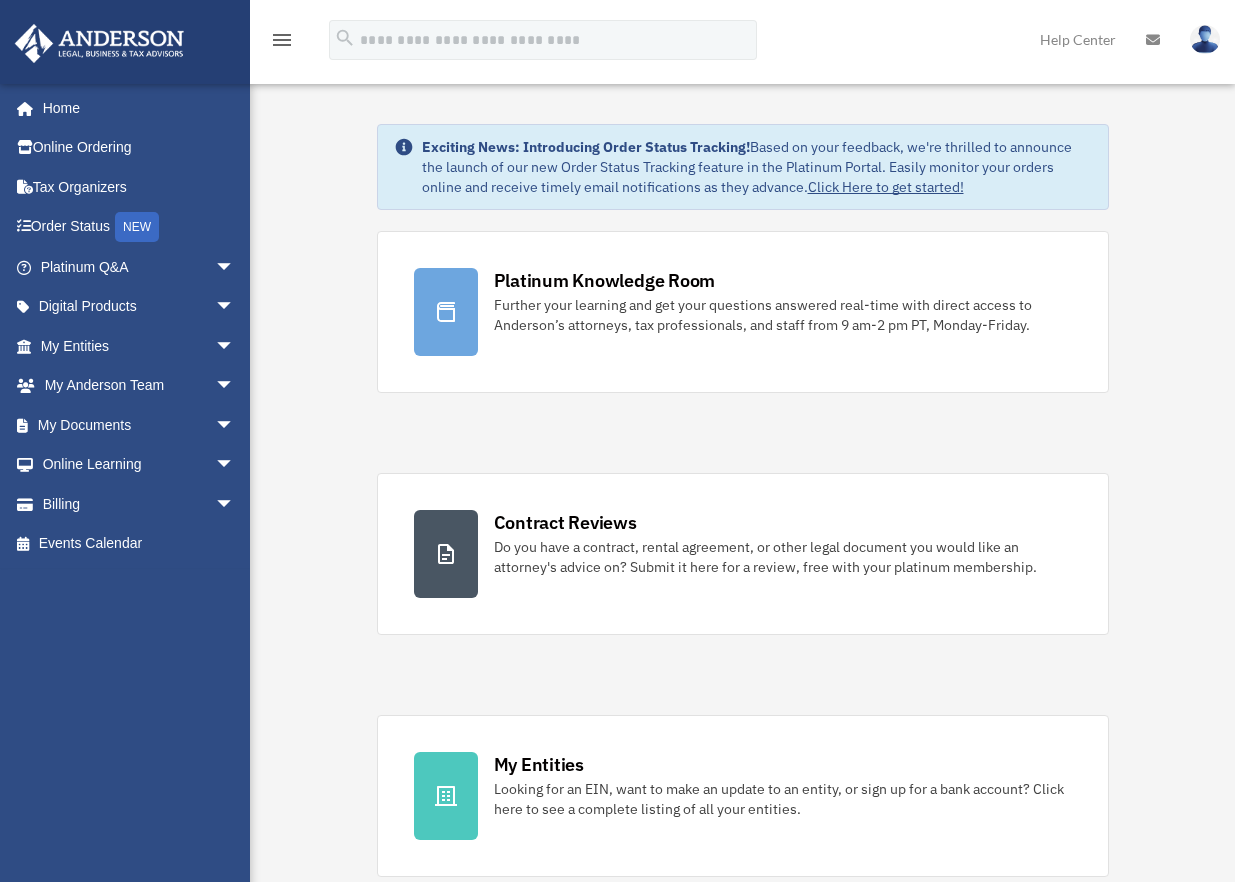 scroll, scrollTop: 0, scrollLeft: 0, axis: both 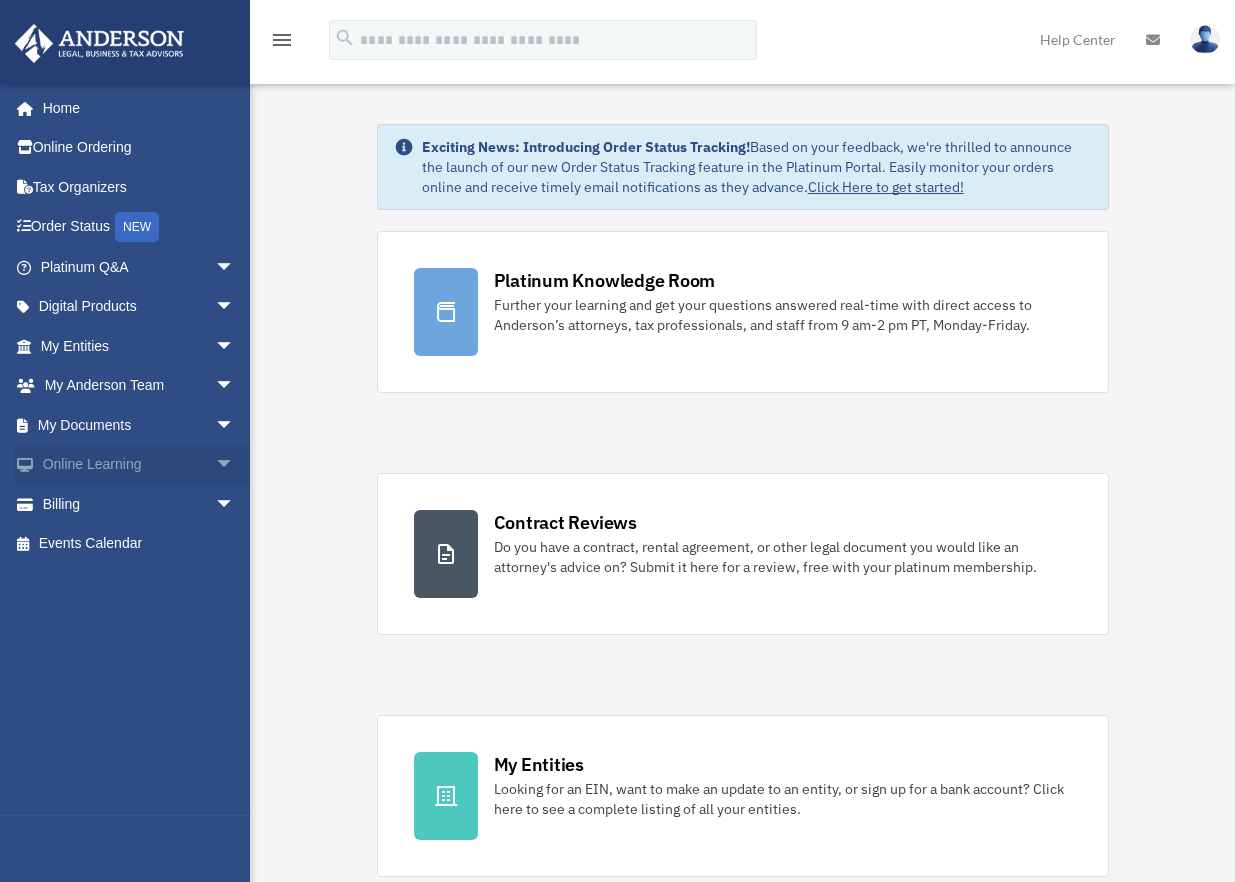 click on "arrow_drop_down" at bounding box center [235, 465] 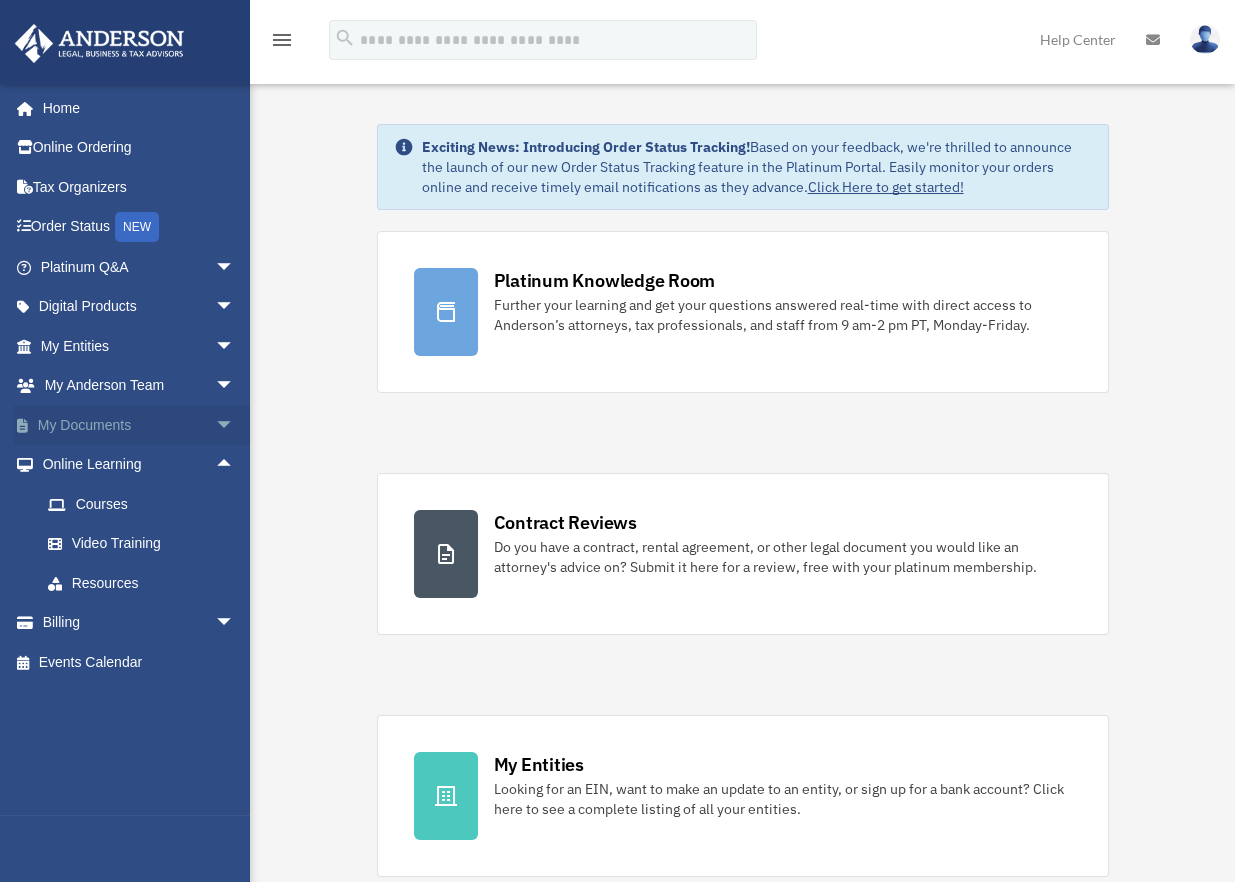 click on "arrow_drop_down" at bounding box center (235, 425) 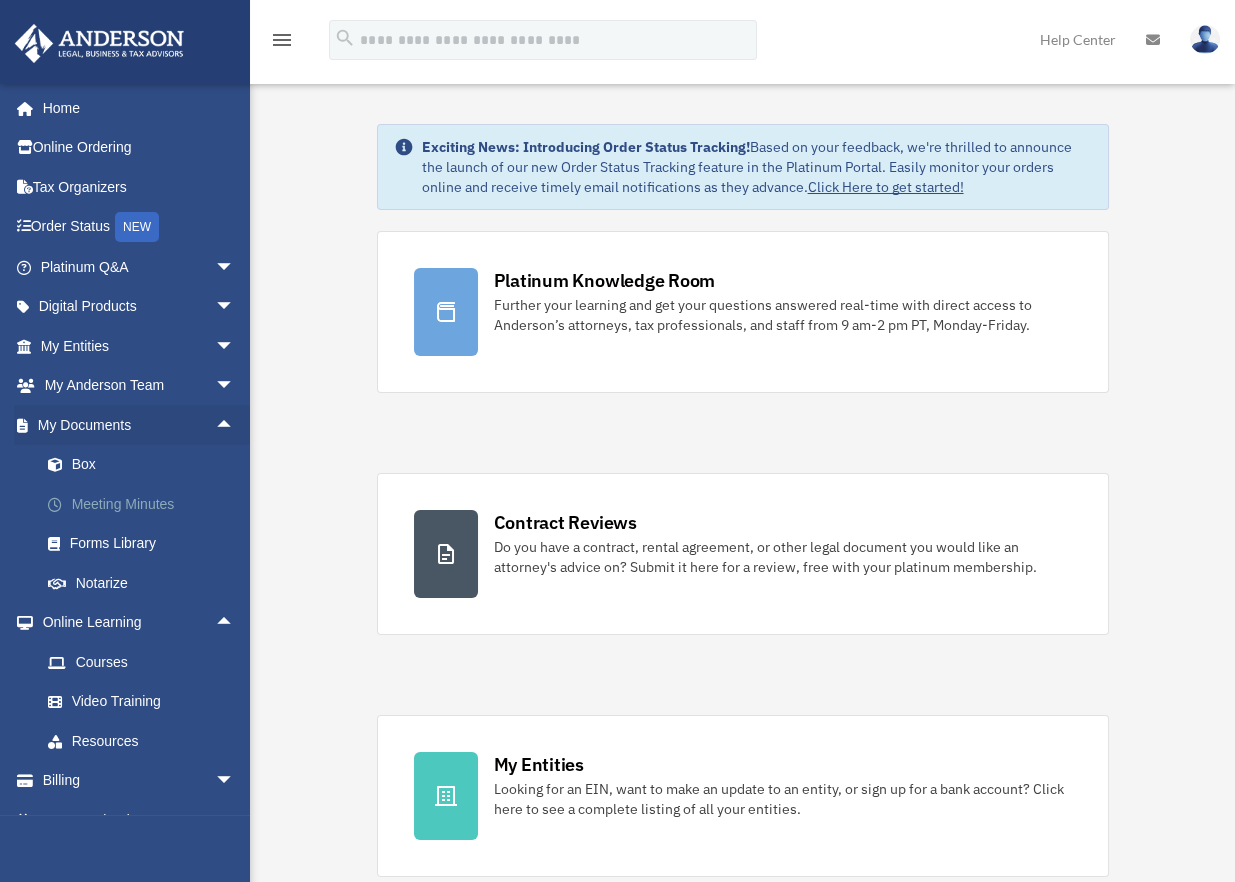 click on "Meeting Minutes" at bounding box center [146, 504] 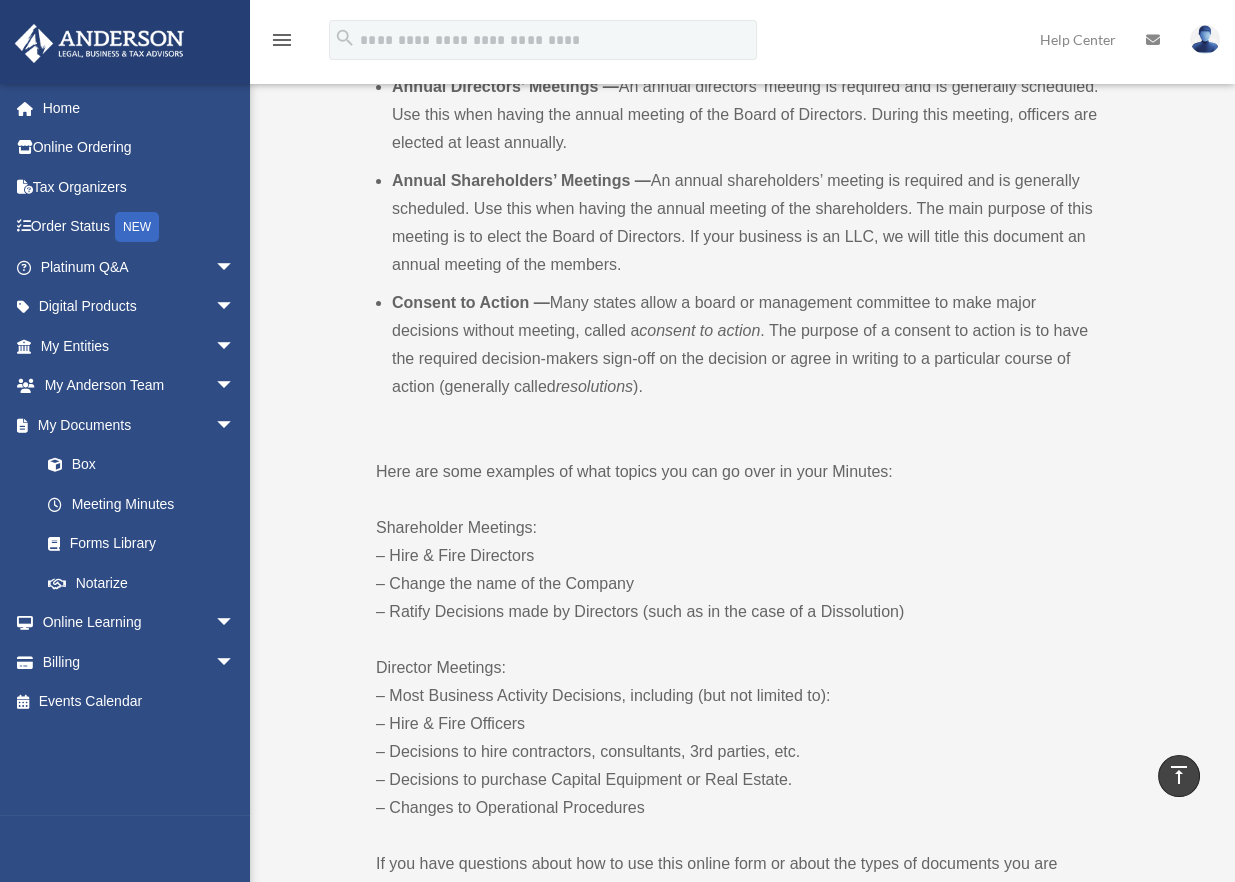 scroll, scrollTop: 600, scrollLeft: 0, axis: vertical 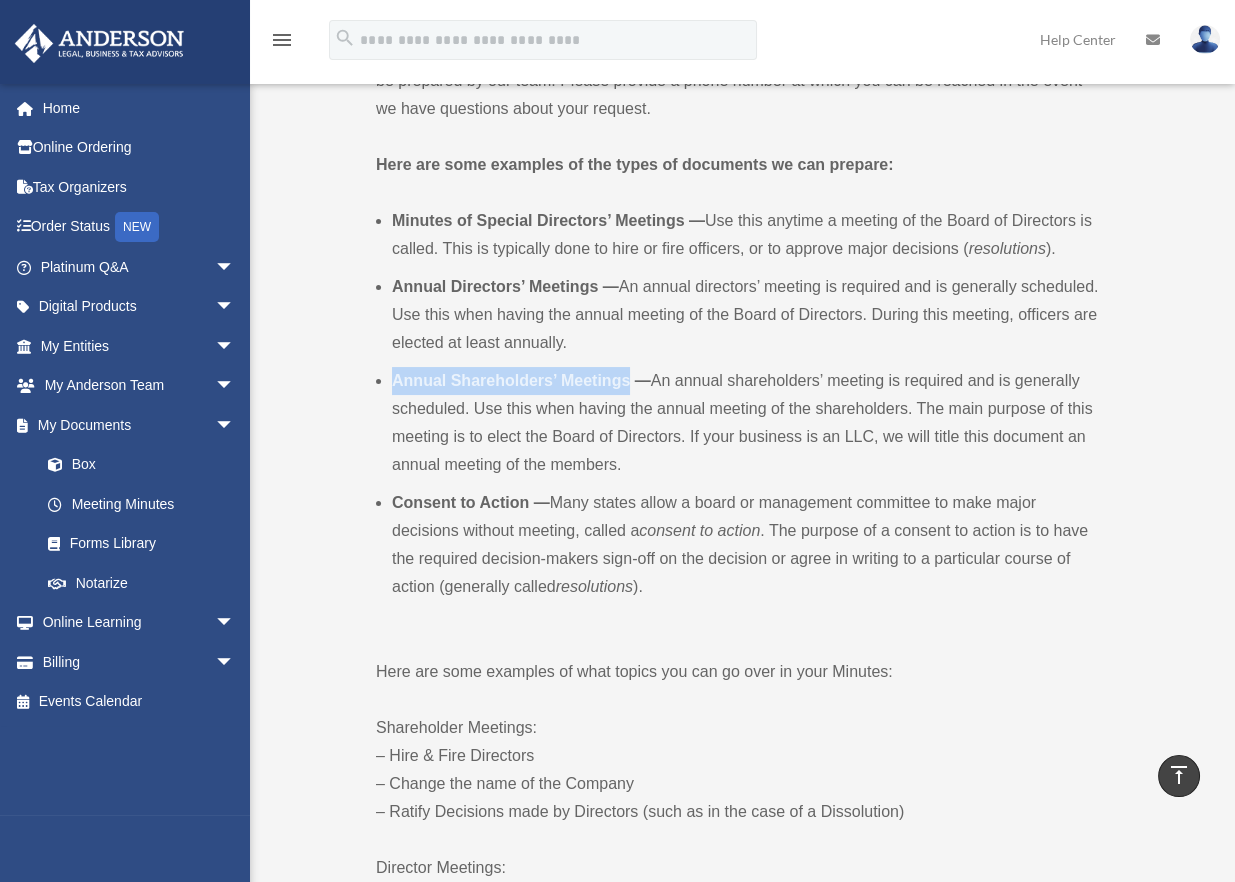 drag, startPoint x: 394, startPoint y: 377, endPoint x: 628, endPoint y: 384, distance: 234.10468 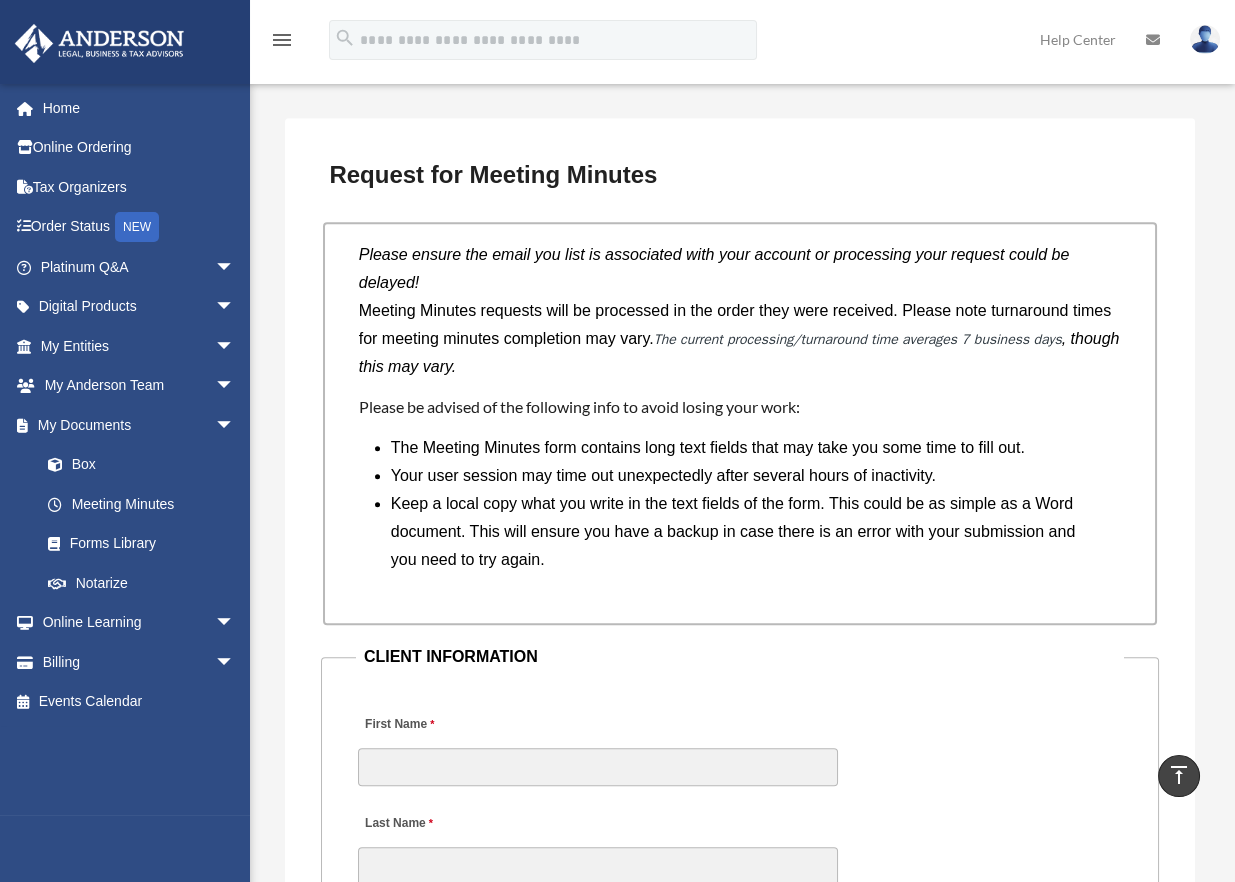 scroll, scrollTop: 1900, scrollLeft: 0, axis: vertical 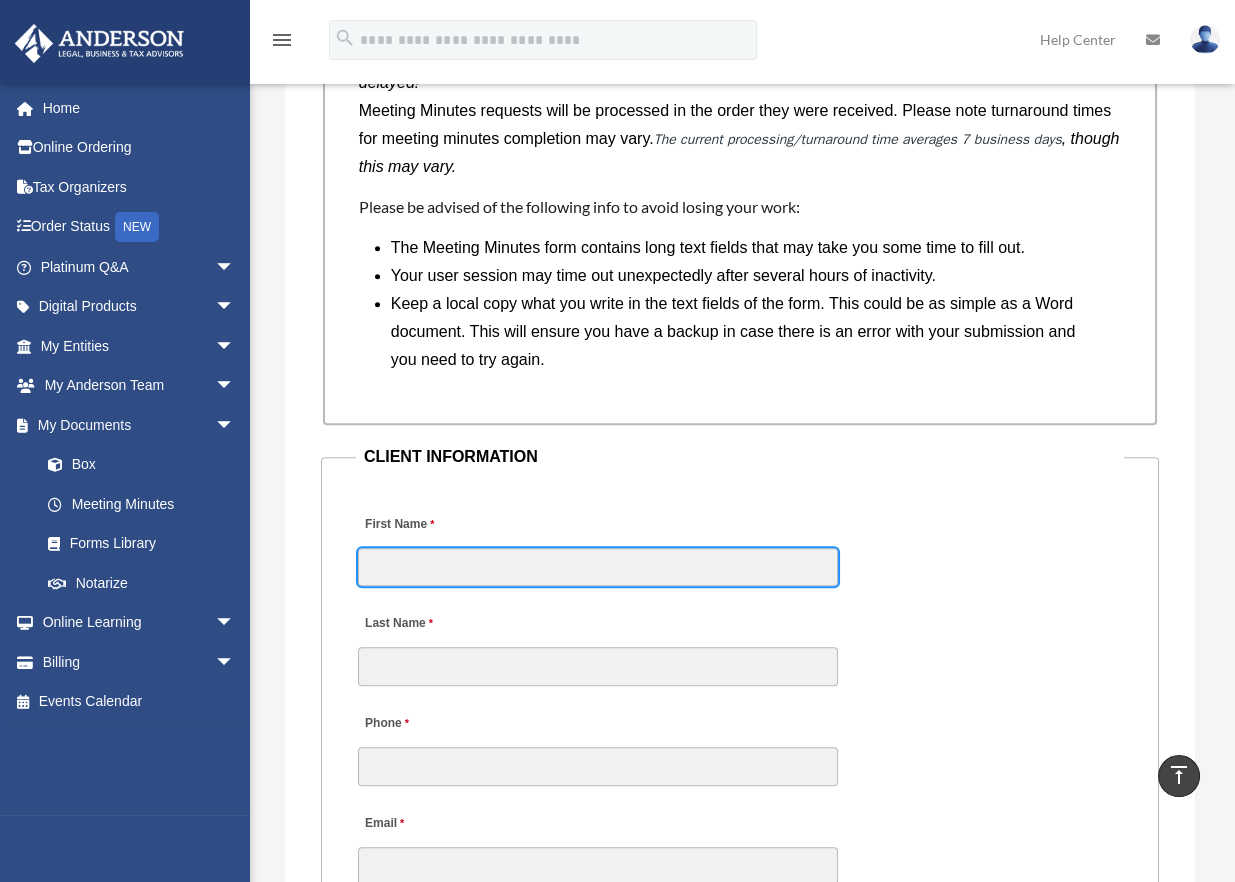 click on "First Name" at bounding box center (598, 567) 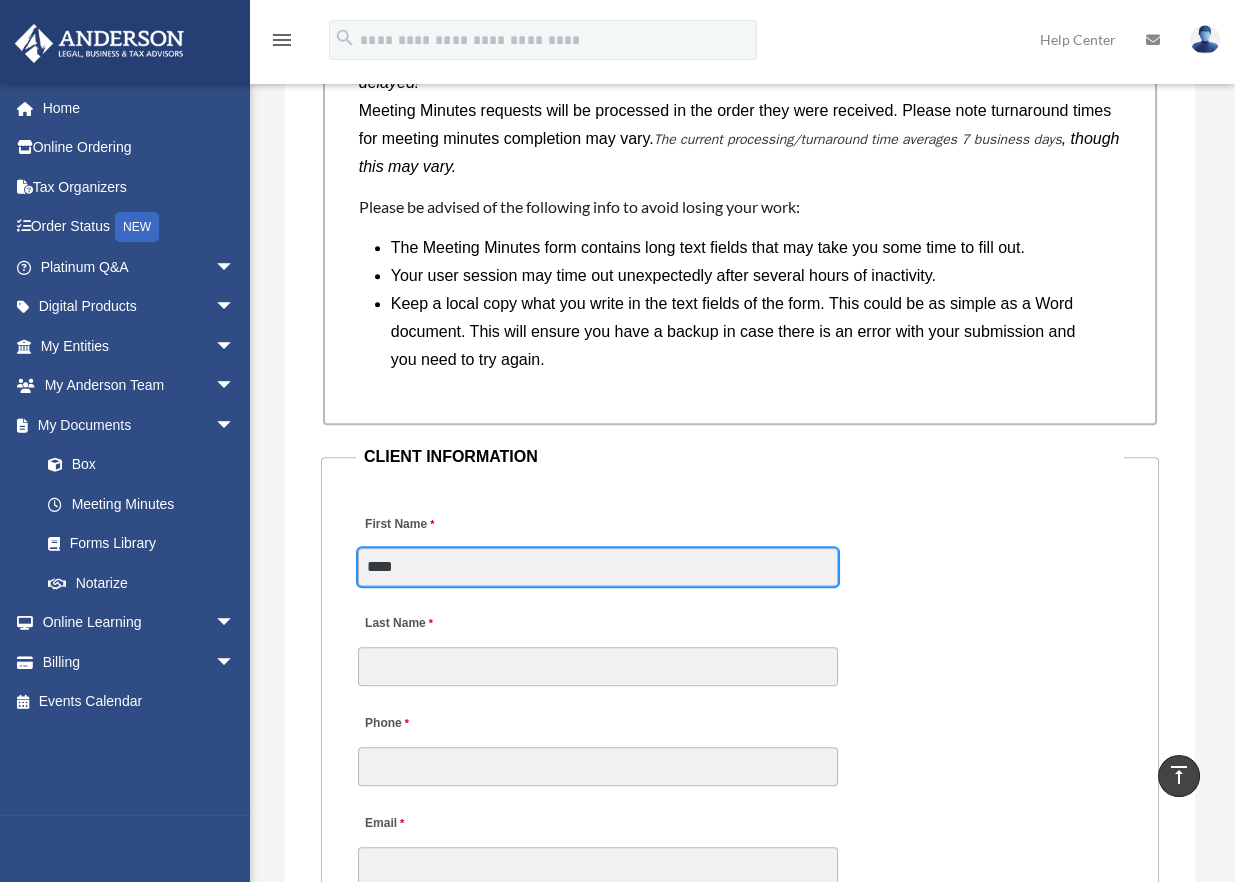 type on "****" 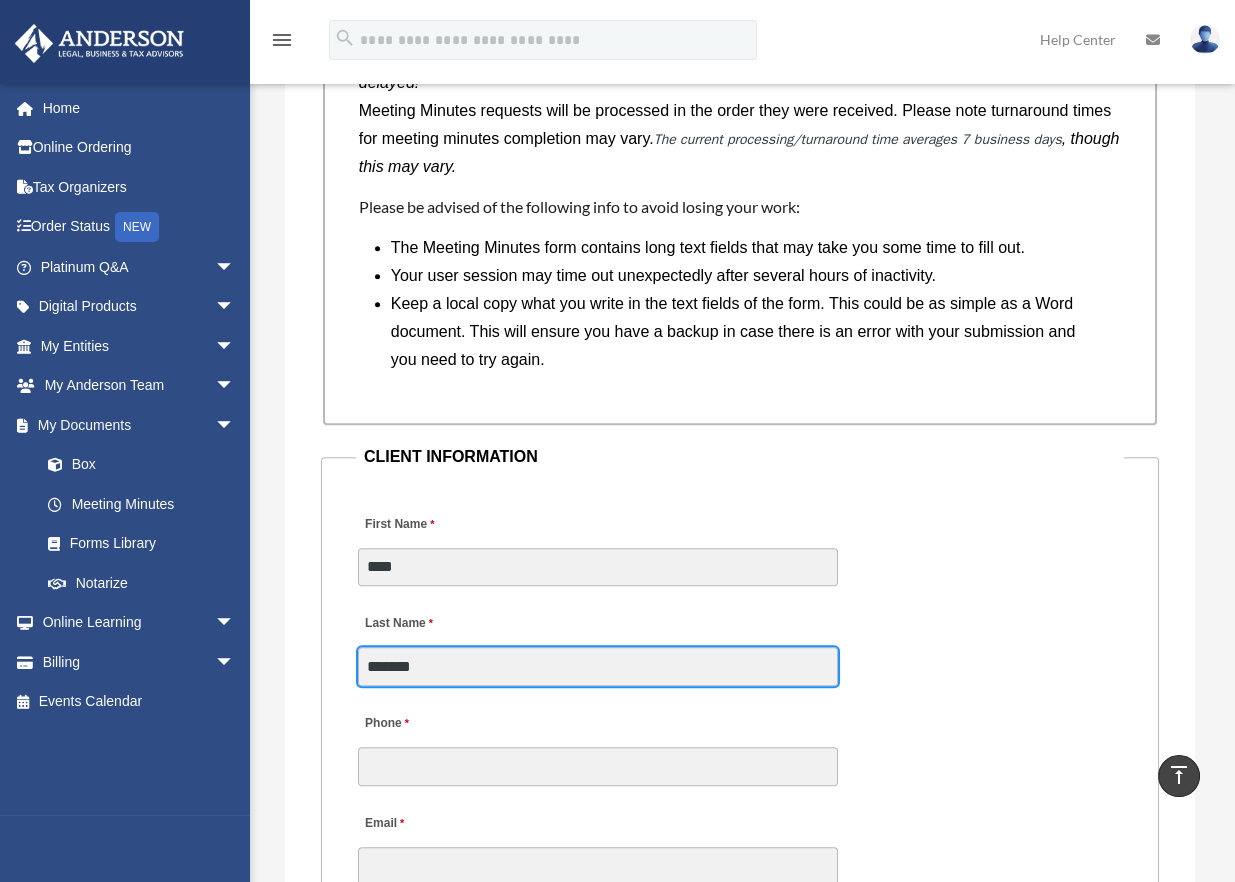 type on "*******" 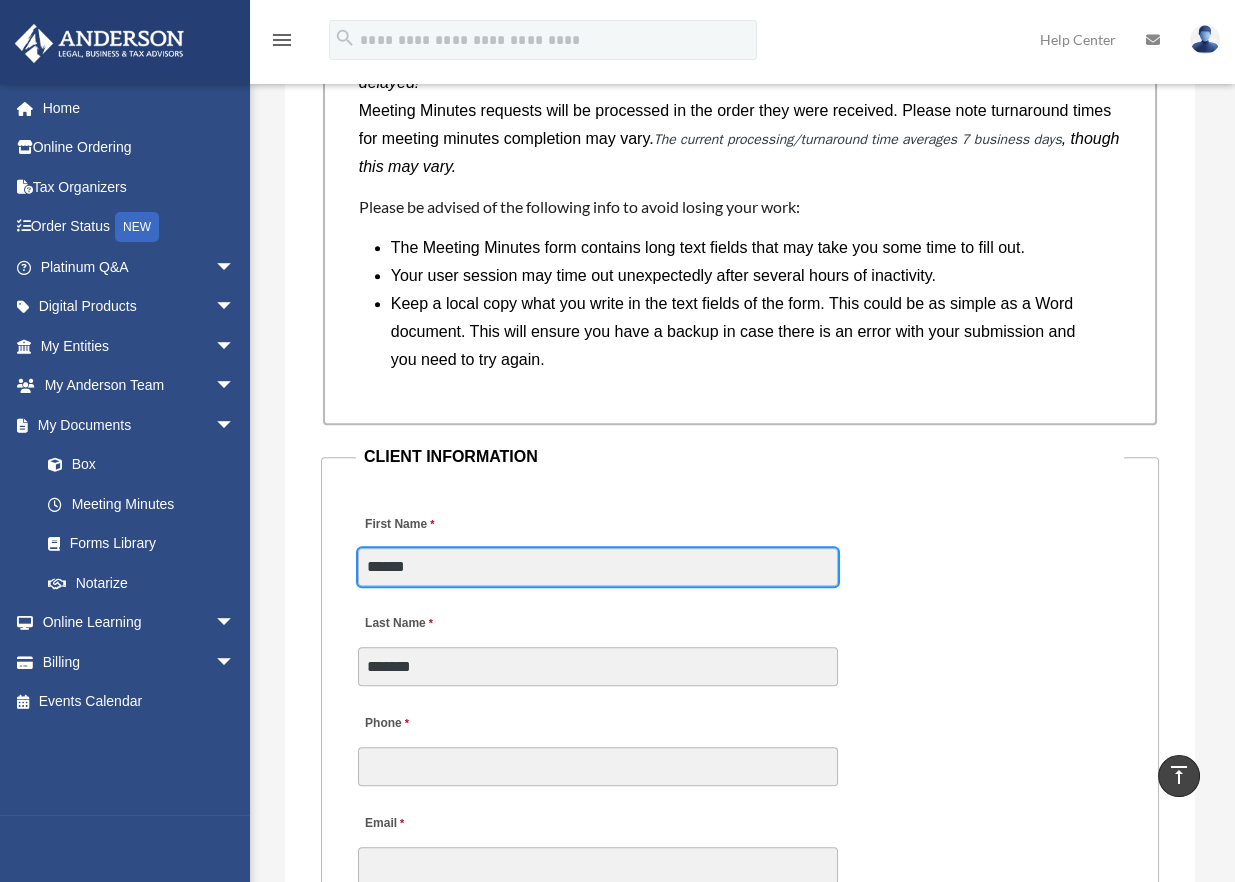 type on "******" 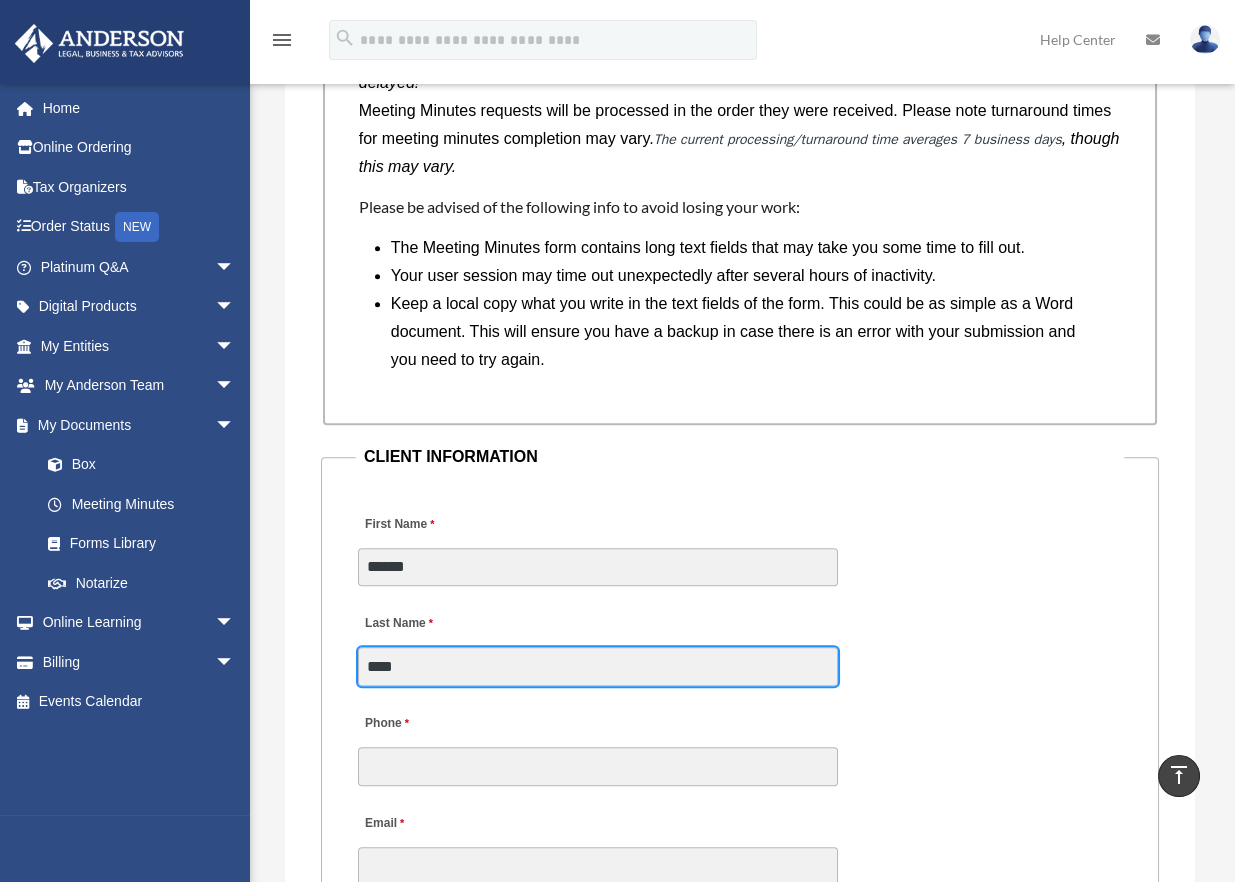 type on "****" 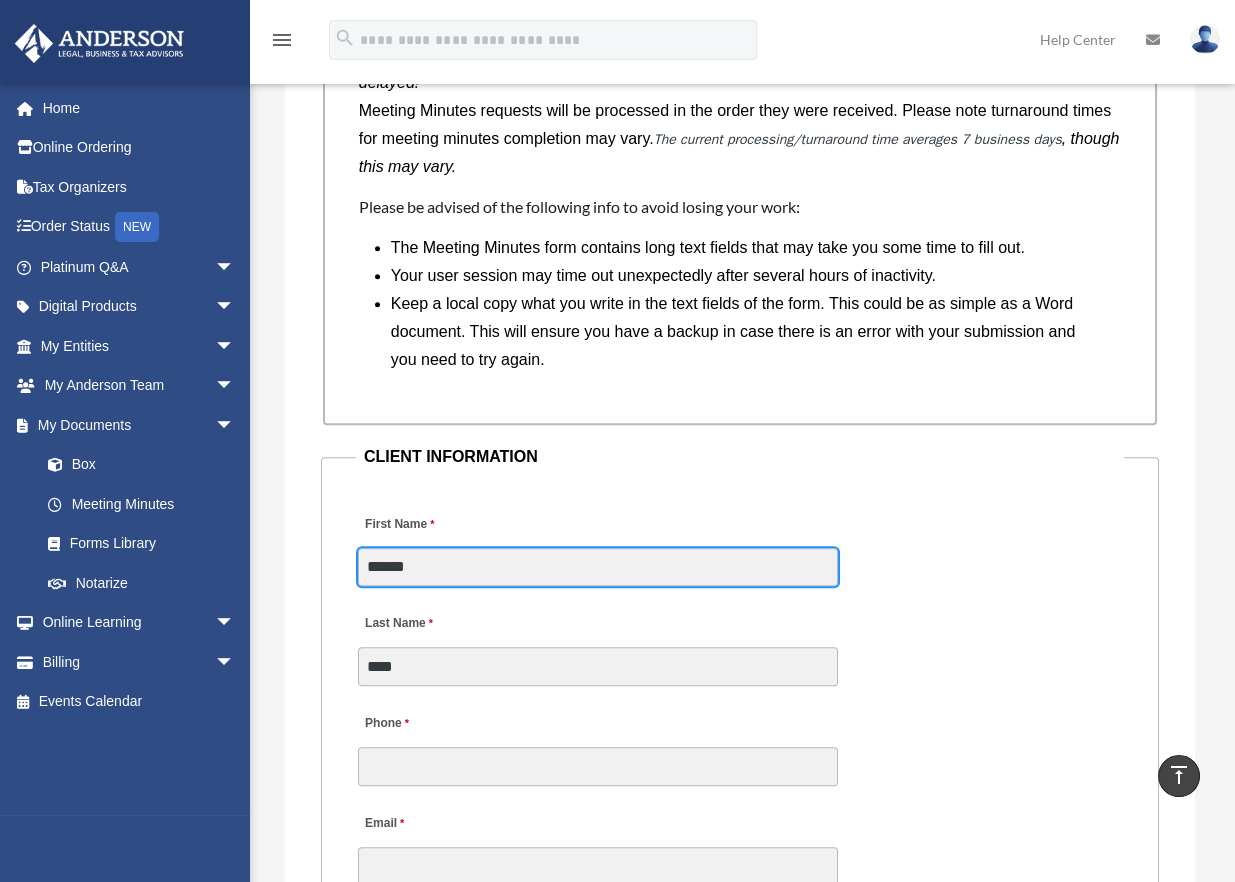 click on "******" at bounding box center [598, 567] 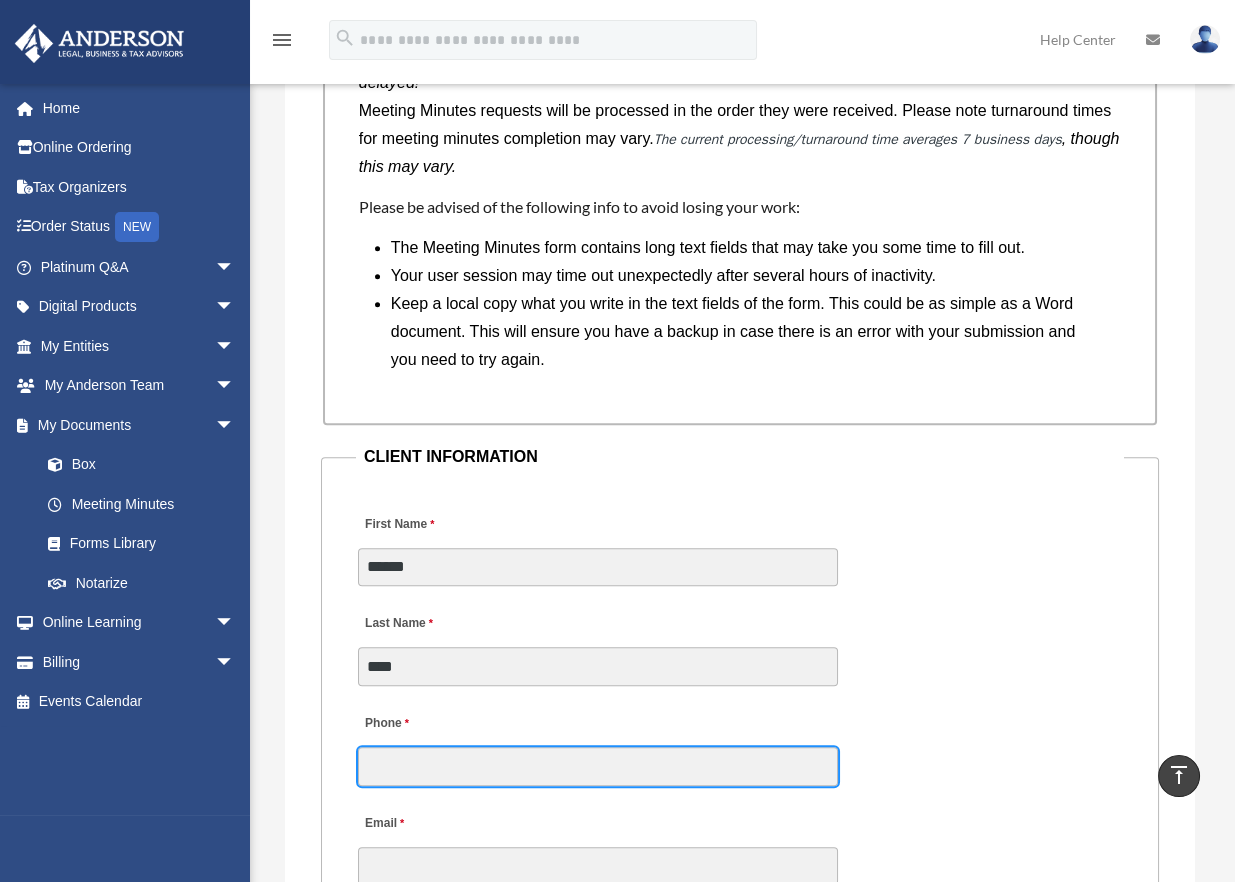 type on "**********" 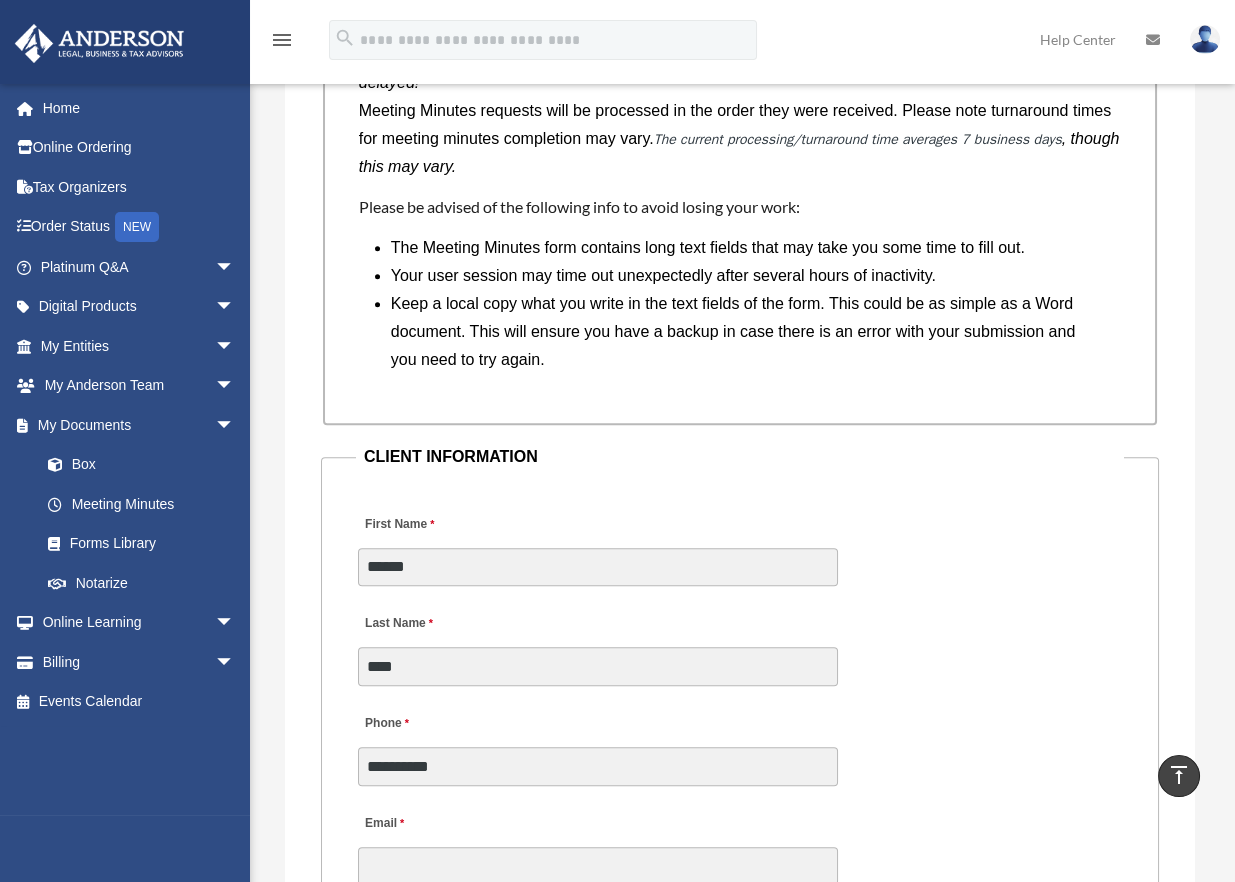 type on "**********" 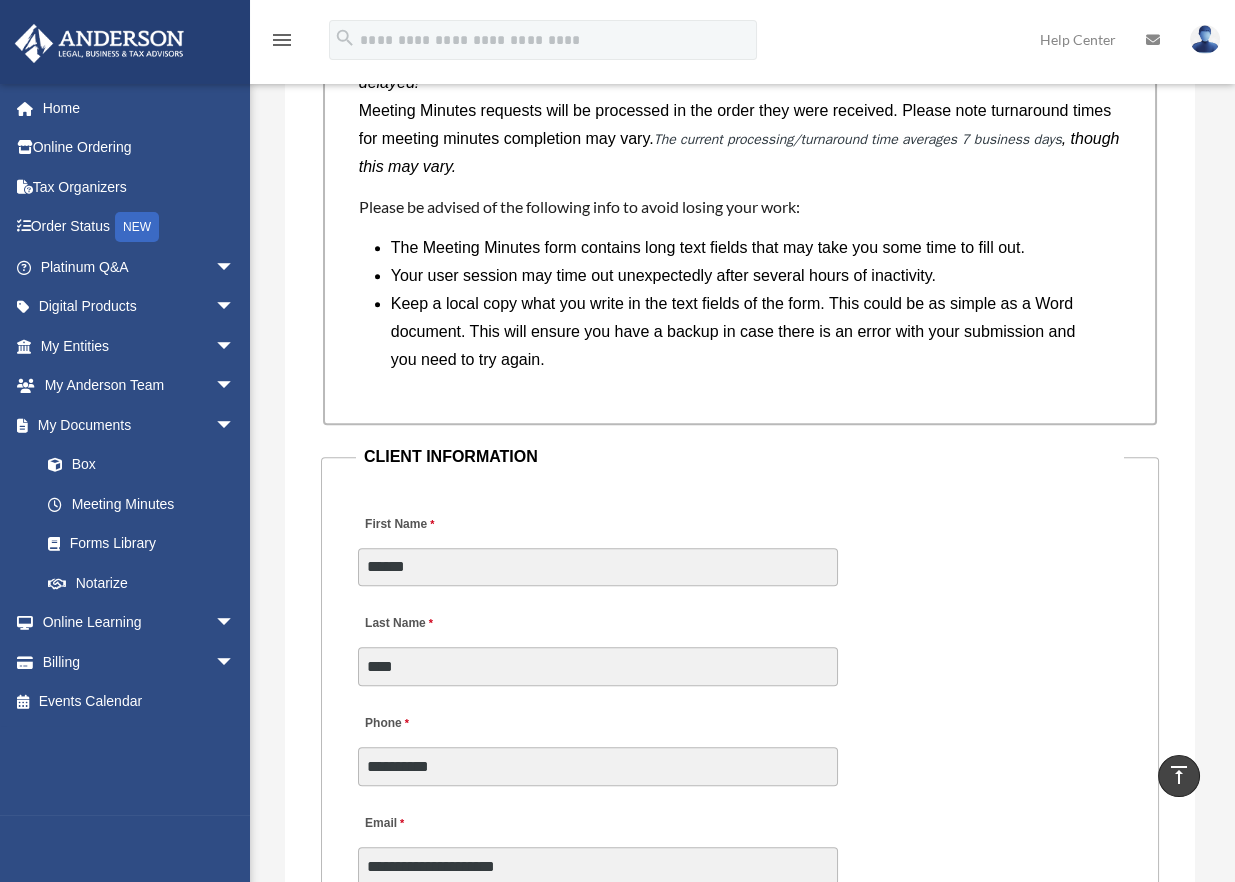 type on "**********" 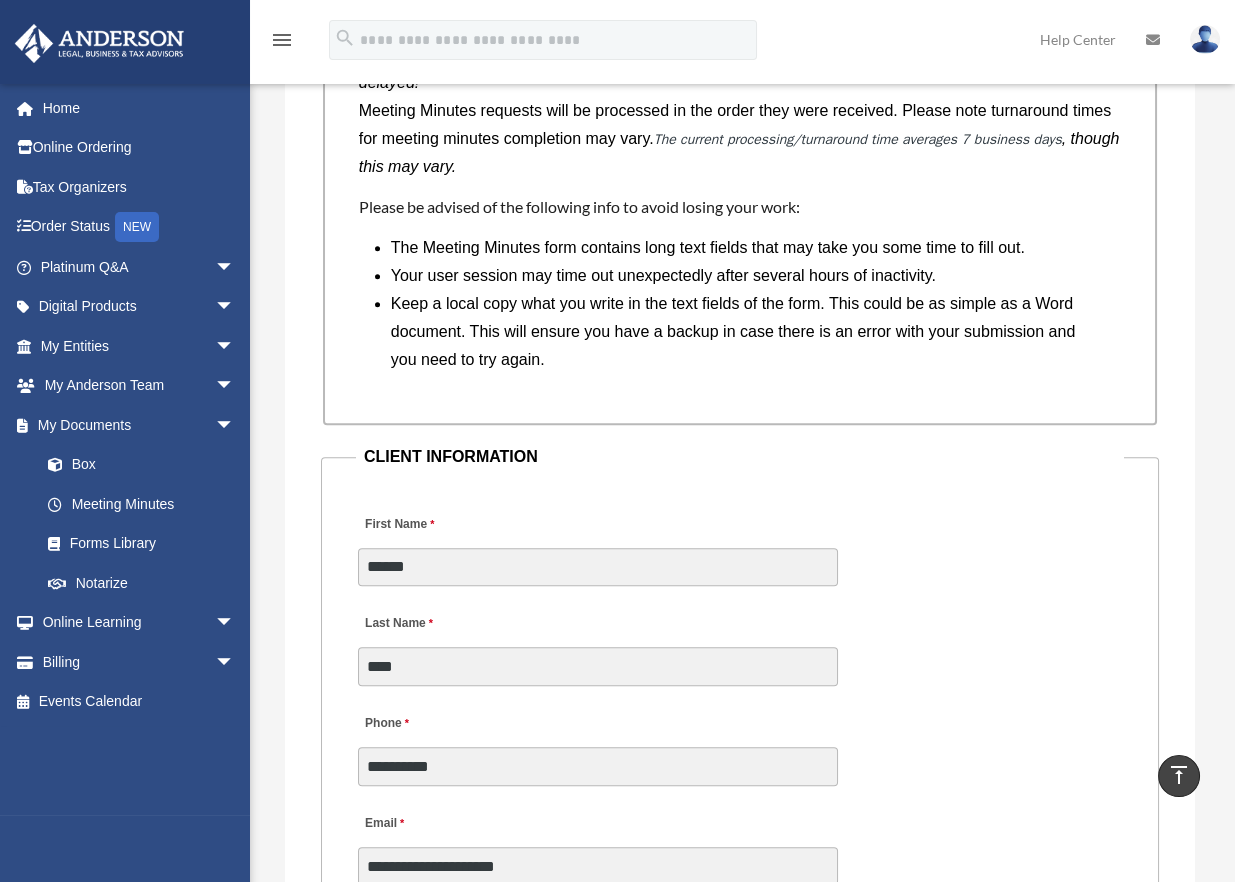type on "**" 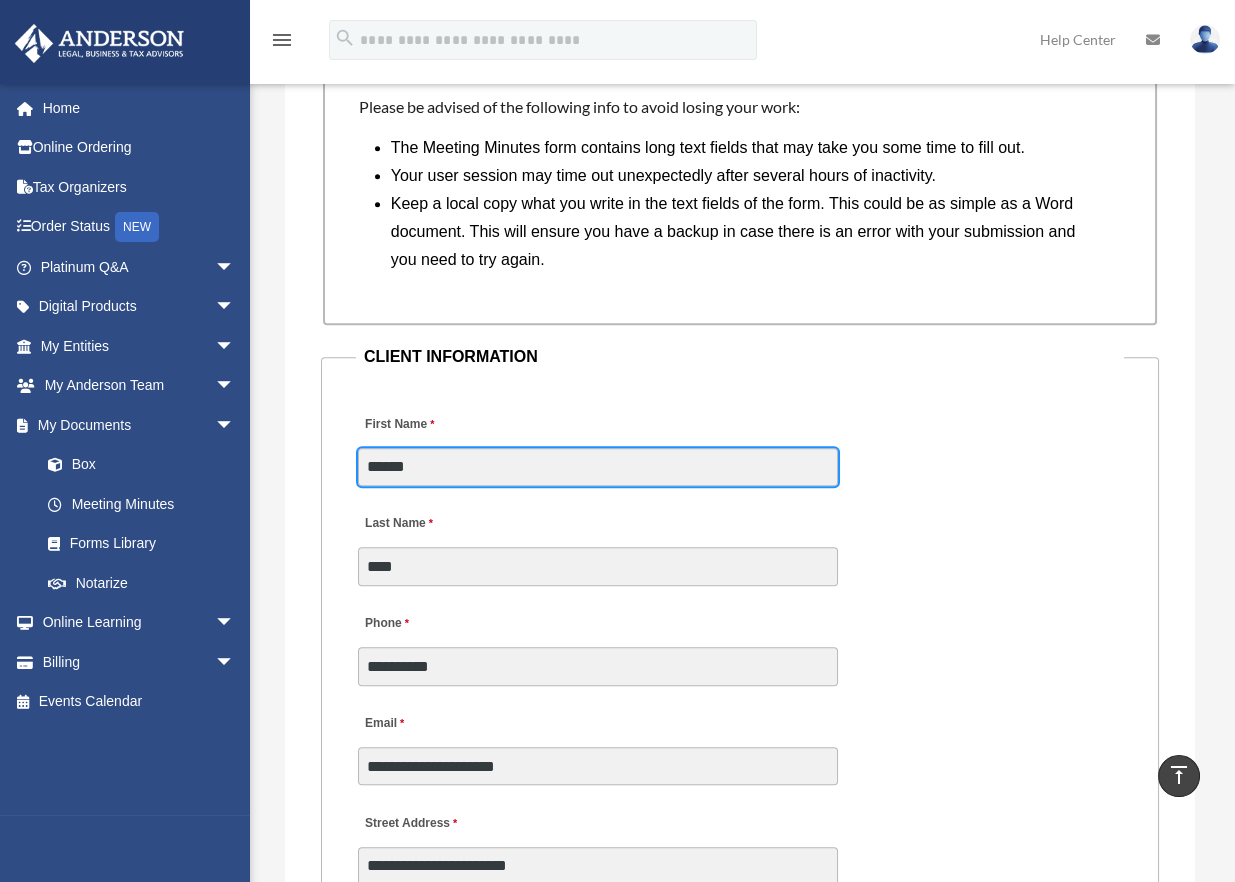 scroll, scrollTop: 2200, scrollLeft: 0, axis: vertical 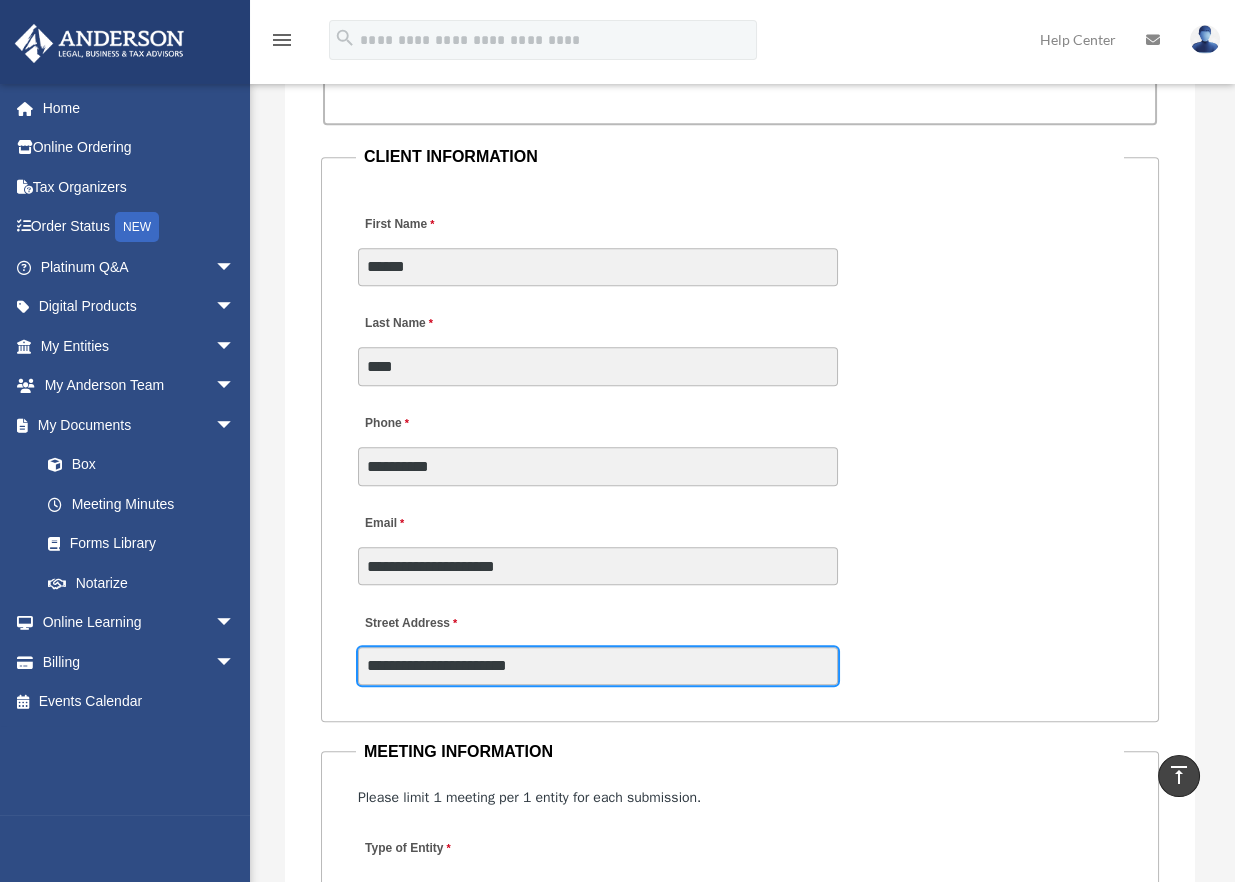 drag, startPoint x: 643, startPoint y: 657, endPoint x: 322, endPoint y: 657, distance: 321 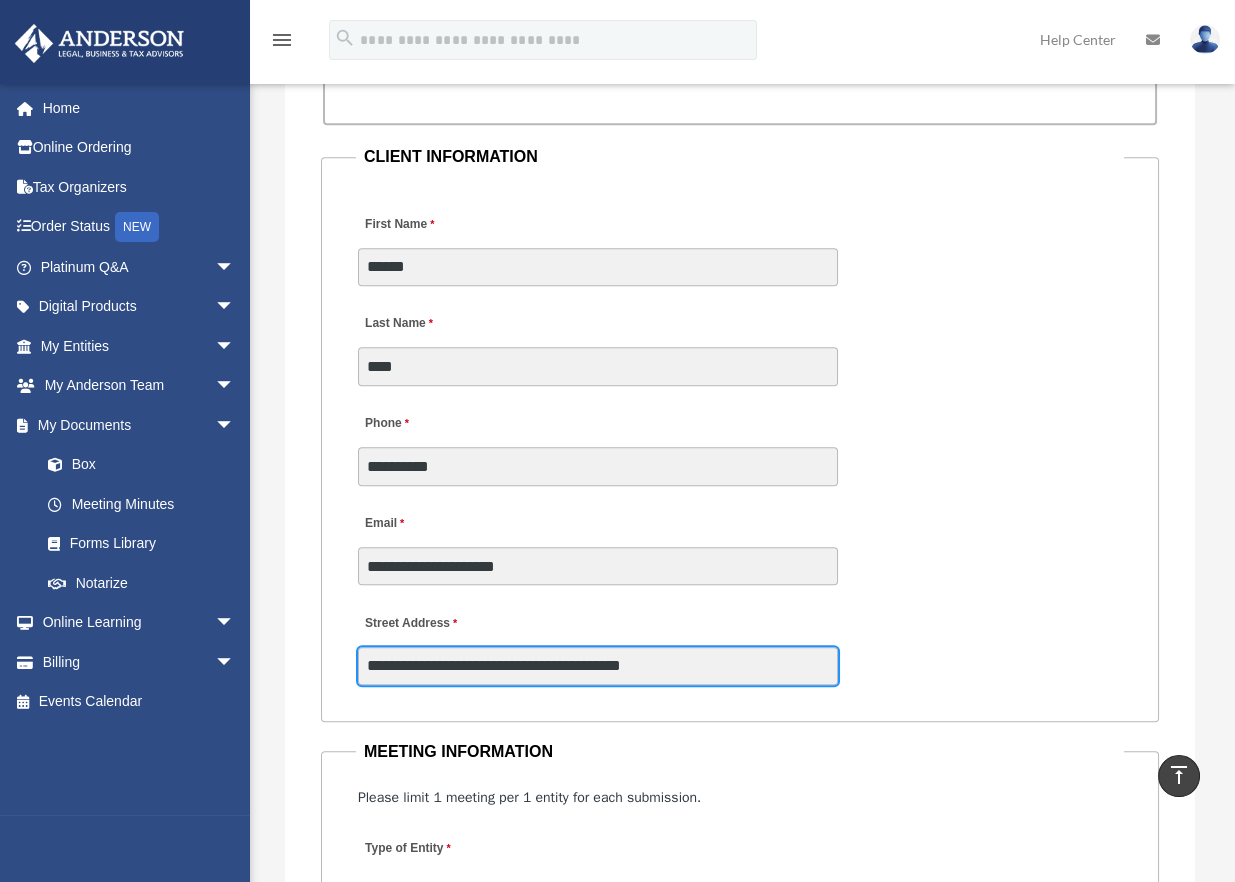 type on "**********" 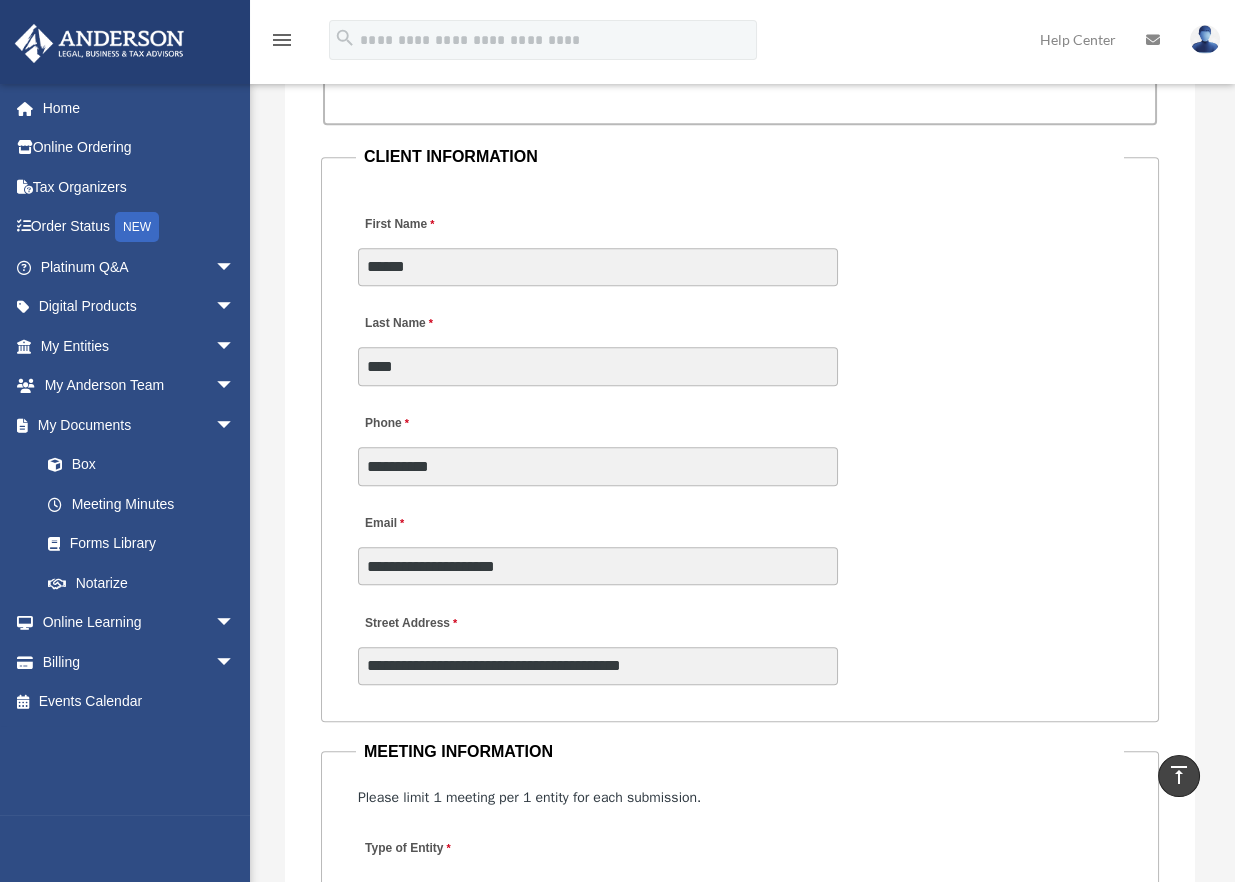 click on "**********" at bounding box center (739, 432) 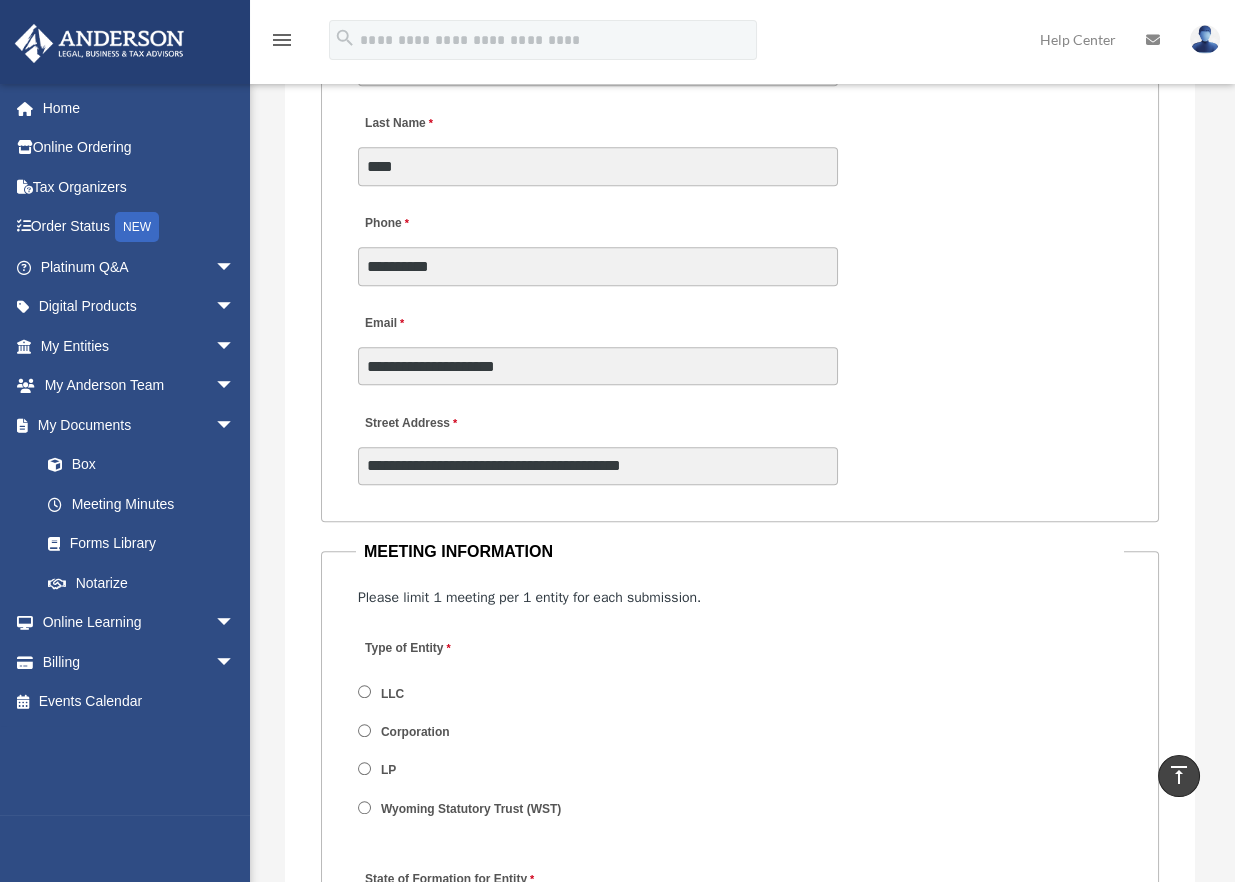 scroll, scrollTop: 2500, scrollLeft: 0, axis: vertical 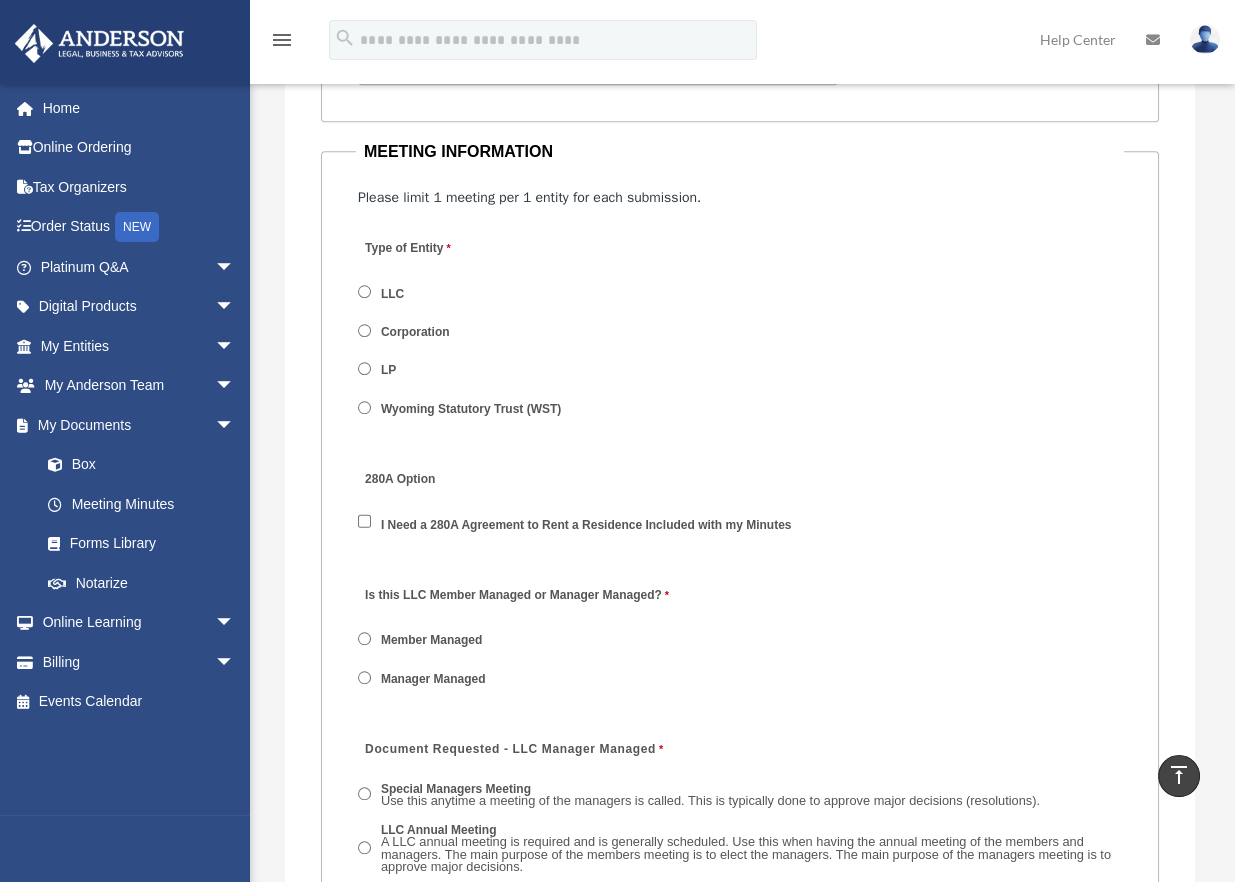 click on "Document Requested - LLC Manager Managed Special Managers Meeting Use this anytime a meeting of the managers is called. This is typically done to approve major decisions (resolutions). LLC Annual Meeting A LLC annual meeting is required and is generally scheduled. Use this when having the annual meeting of the members and managers. The main purpose of the members meeting is to elect the managers. The main purpose of the managers meeting is to approve major decisions. Consent to Action Many states allow a board or management committee to make major decisions without meeting, called a consent to action. The purpose of a consent to action is to have the required decision-makers sign-off on the decision or agree in writing to a particular course of action (generally called resolutions). Special Document - Special Members Meeting Use this anytime a meeting of the members is called. This is typically done to change/assign ownership of the company, to approve acceptance/resignations of managers." at bounding box center (740, 873) 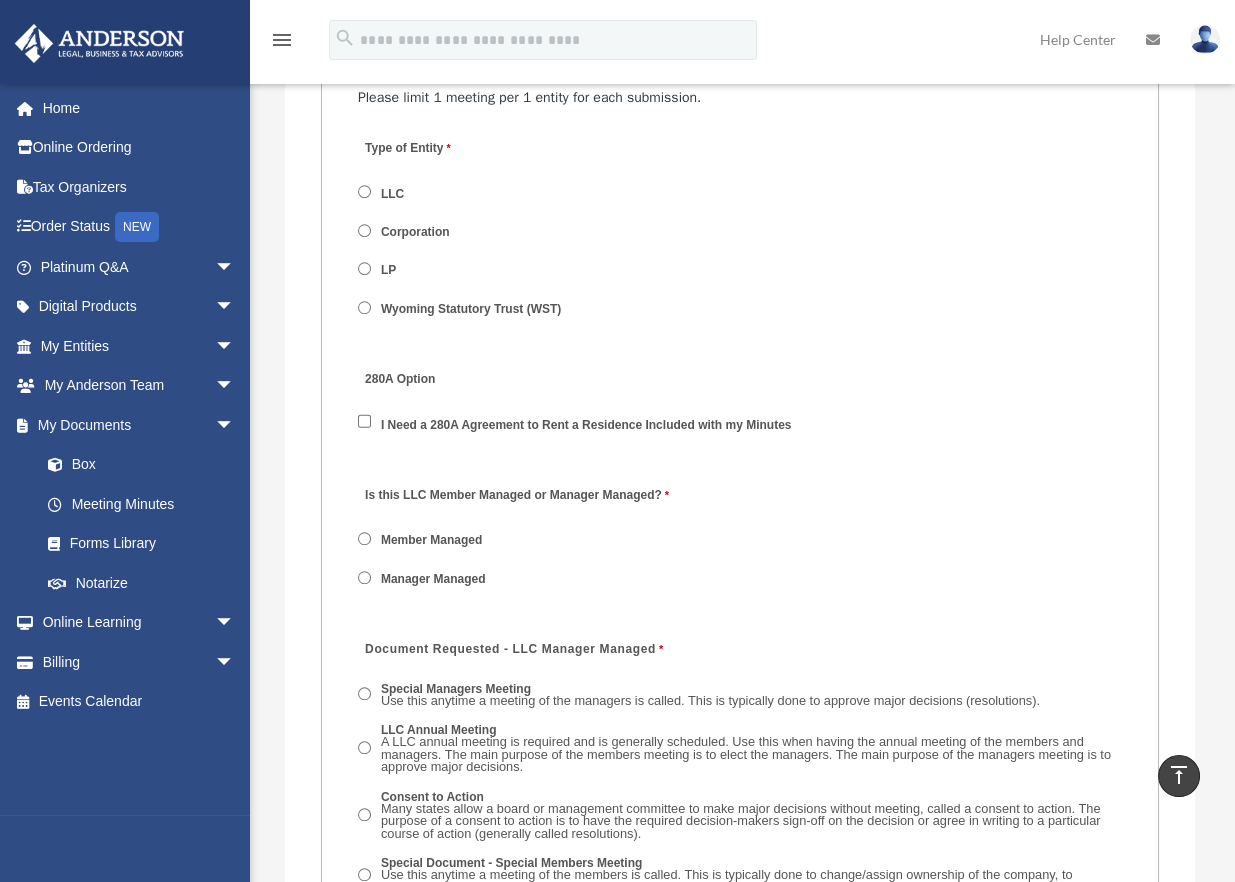 scroll, scrollTop: 3000, scrollLeft: 0, axis: vertical 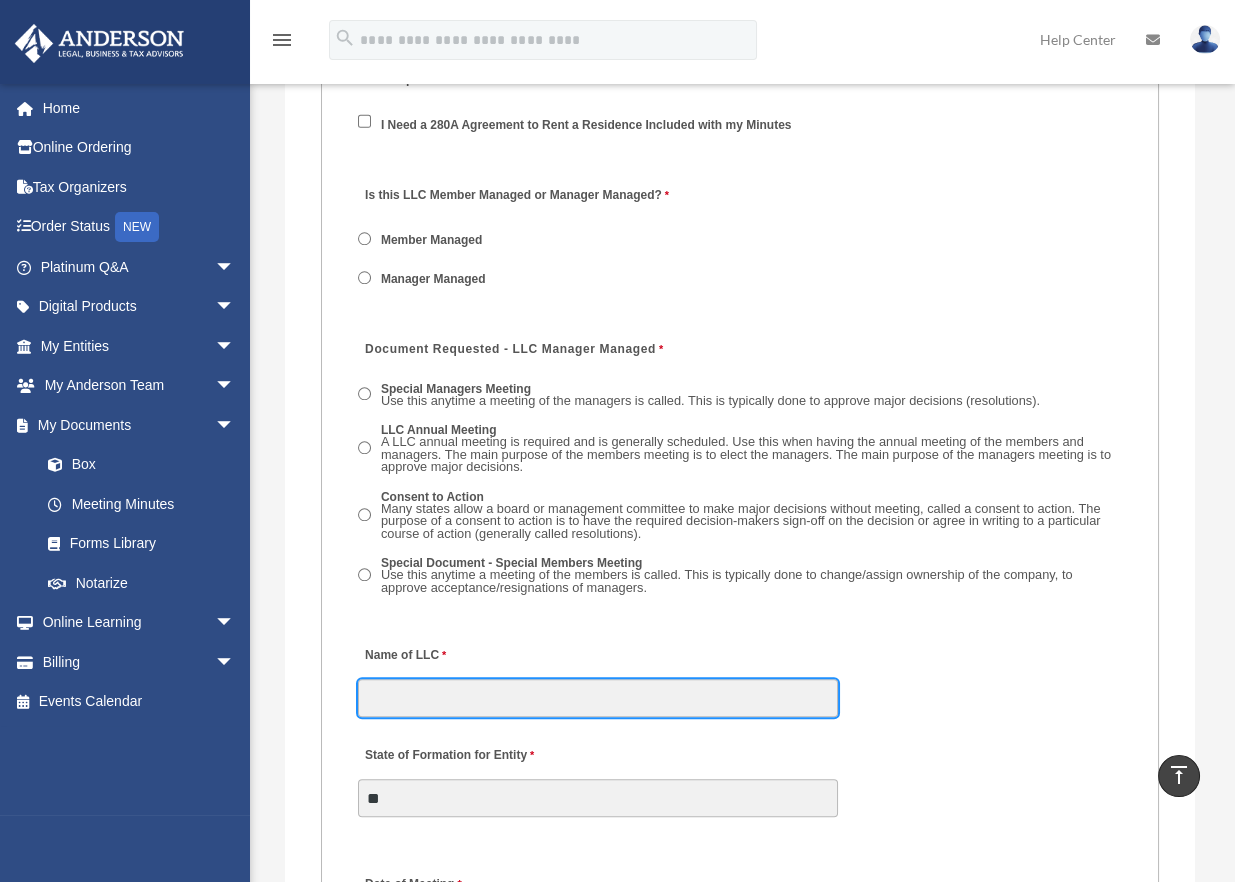 click on "Name of LLC" at bounding box center [598, 698] 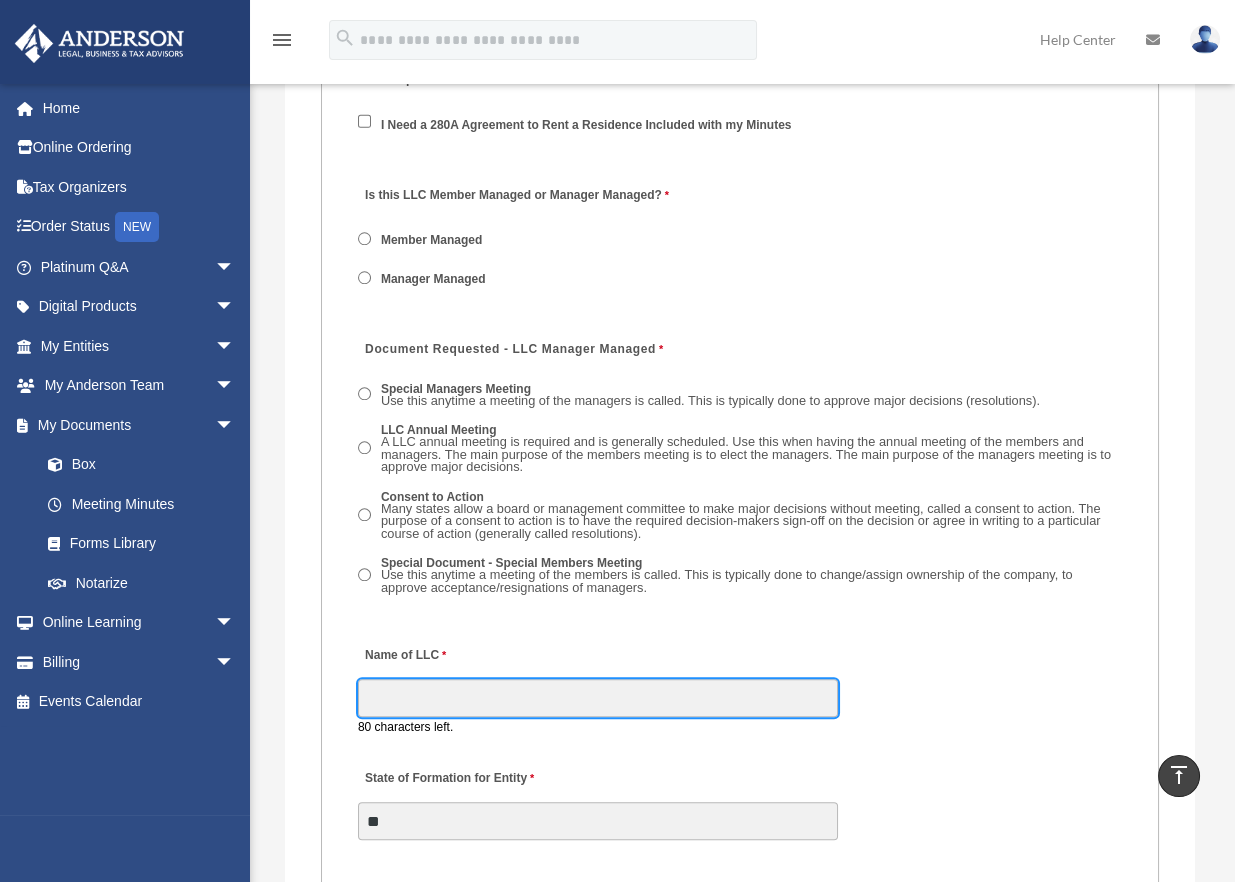 paste on "**********" 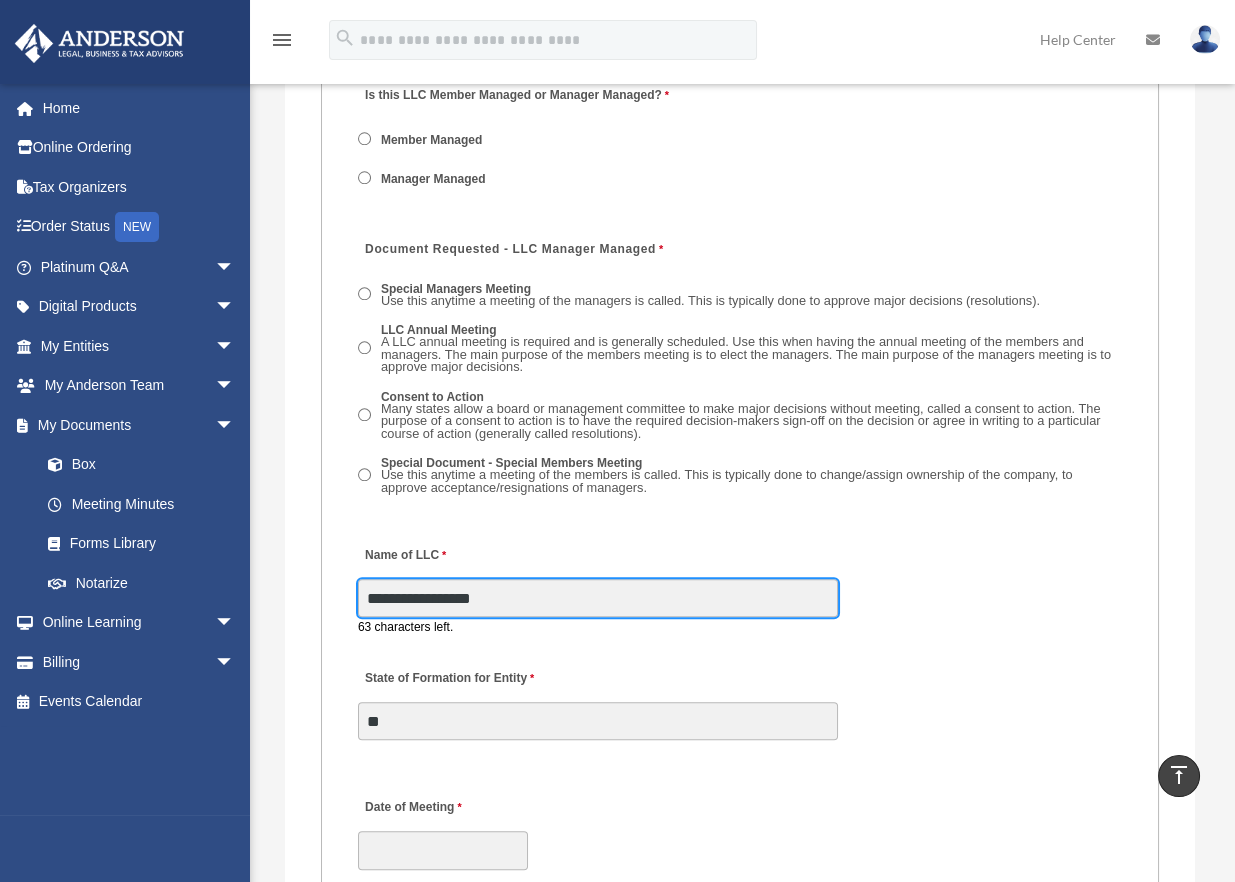scroll, scrollTop: 3400, scrollLeft: 0, axis: vertical 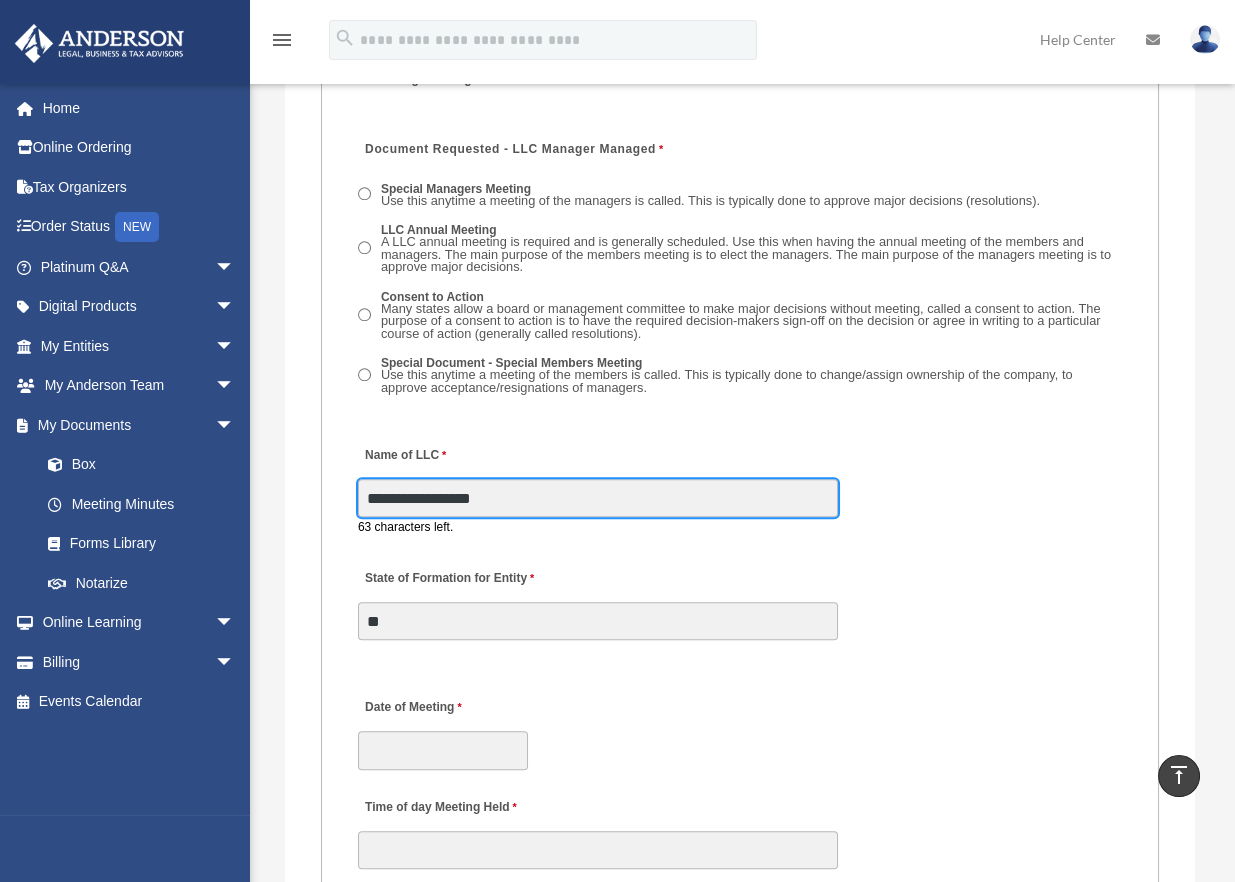 type on "**********" 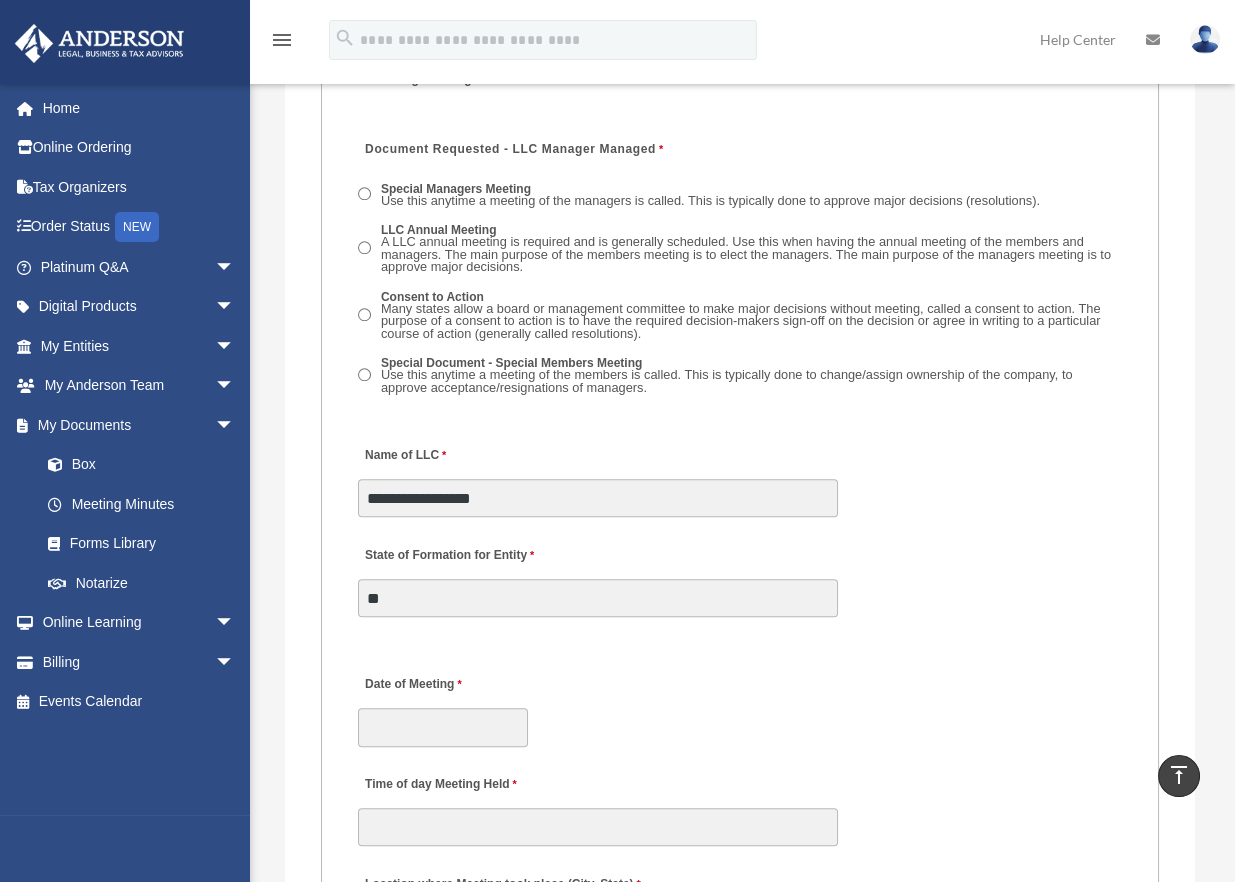 click on "Time of day Meeting Held" at bounding box center (453, 785) 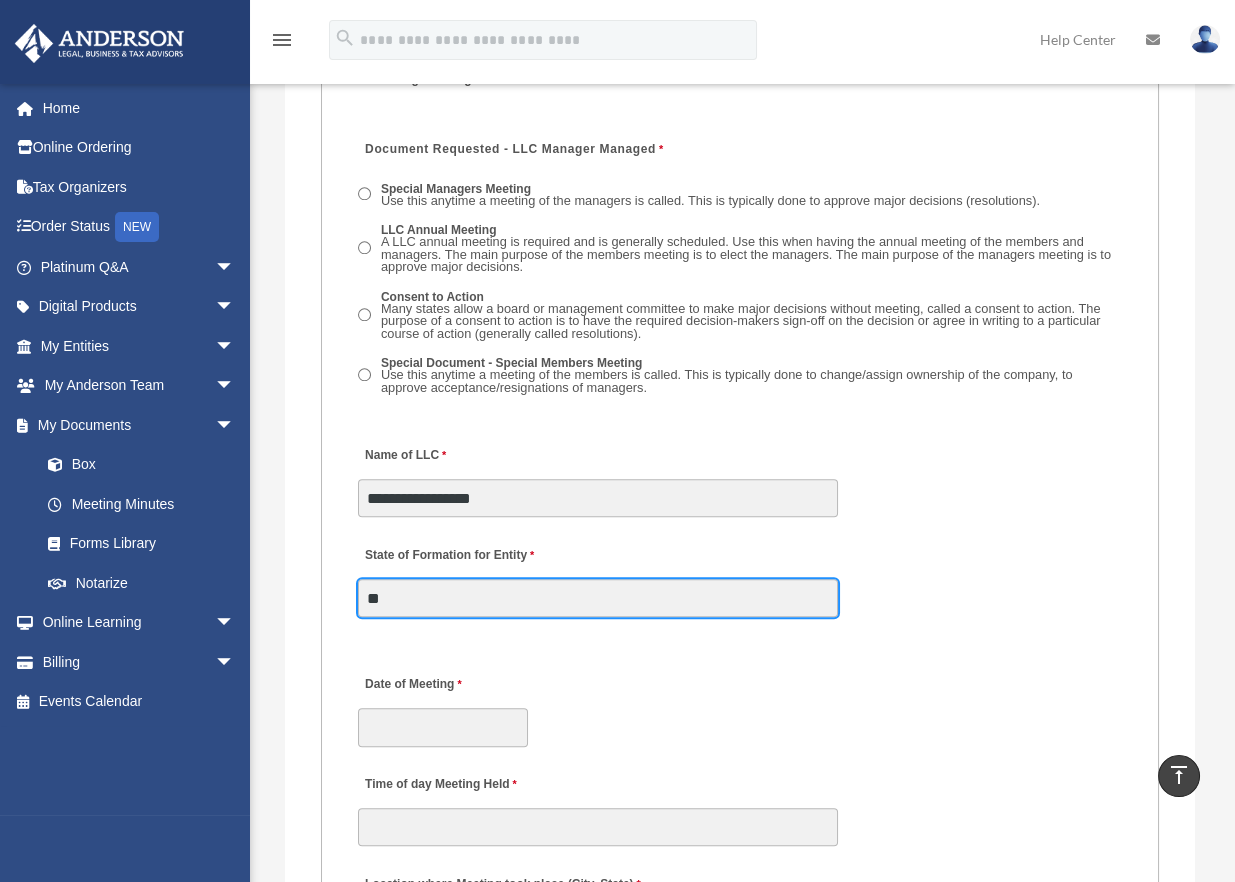 drag, startPoint x: 385, startPoint y: 571, endPoint x: 335, endPoint y: 571, distance: 50 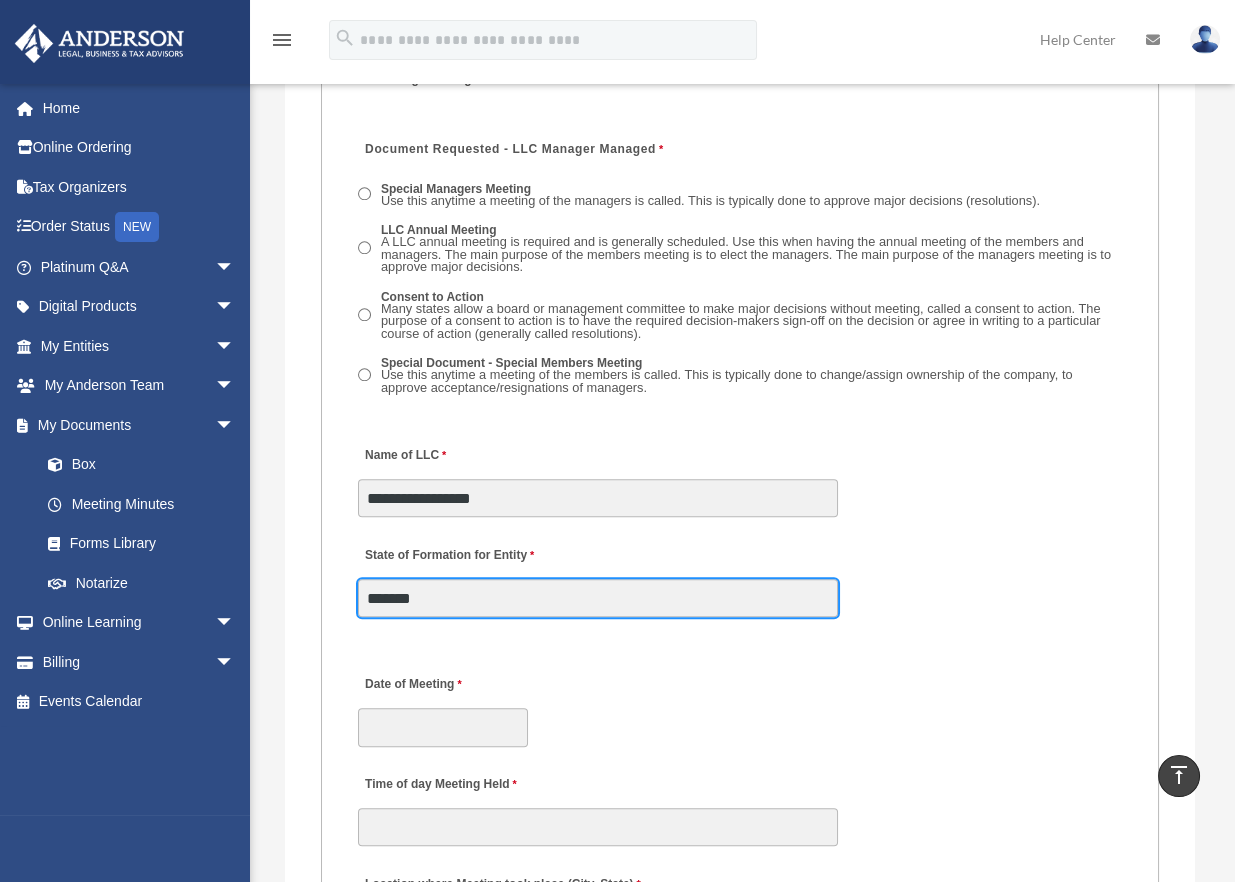 type on "*******" 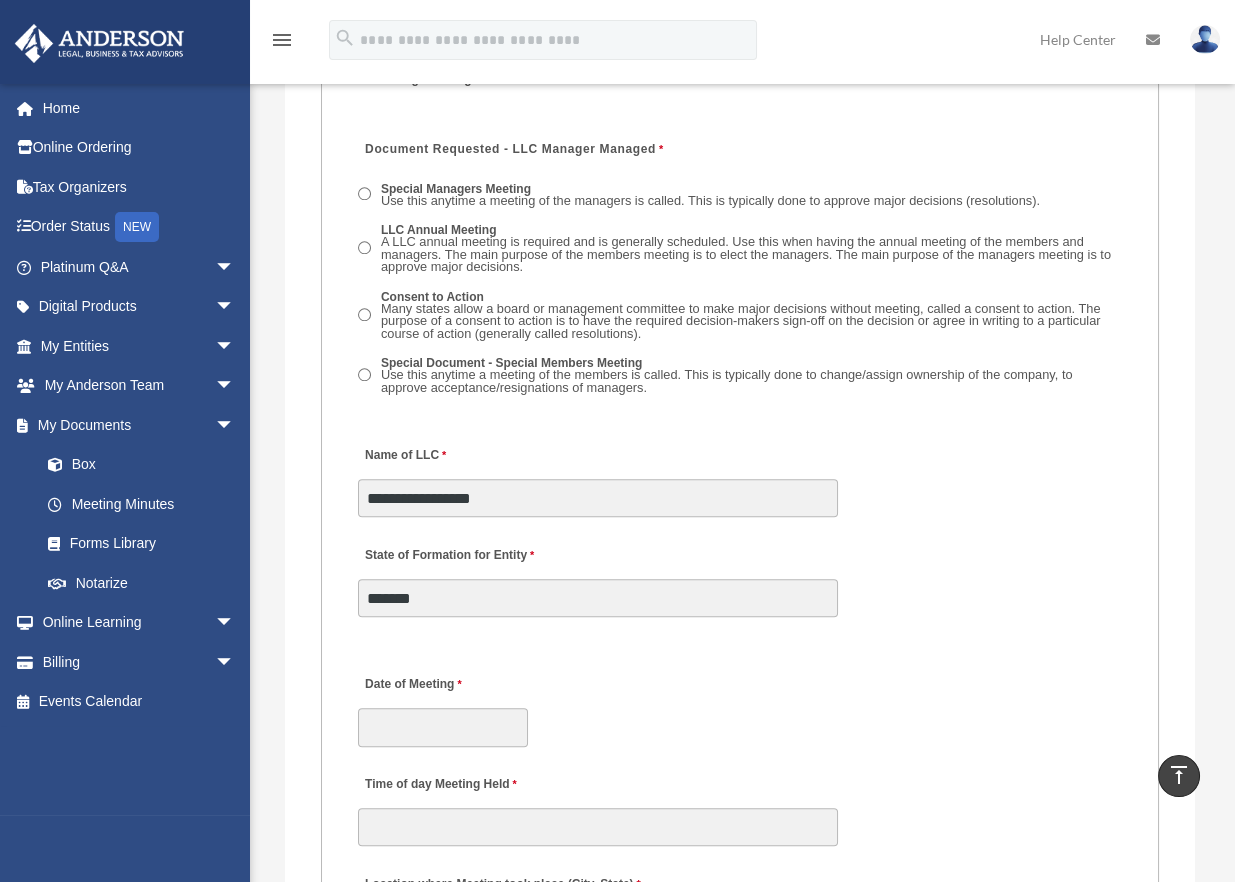 click on "Date of Meeting" at bounding box center [740, 705] 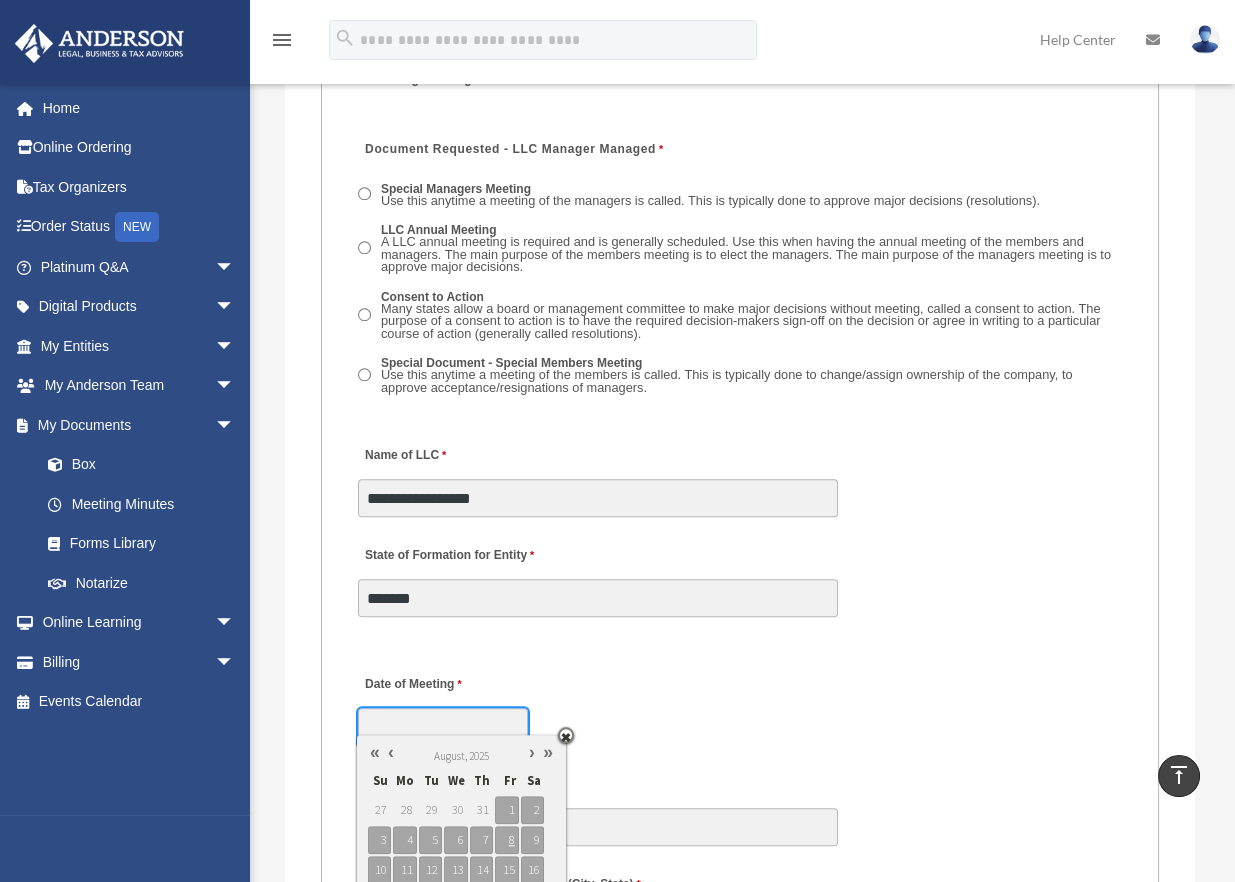 click on "Date of Meeting" at bounding box center (443, 727) 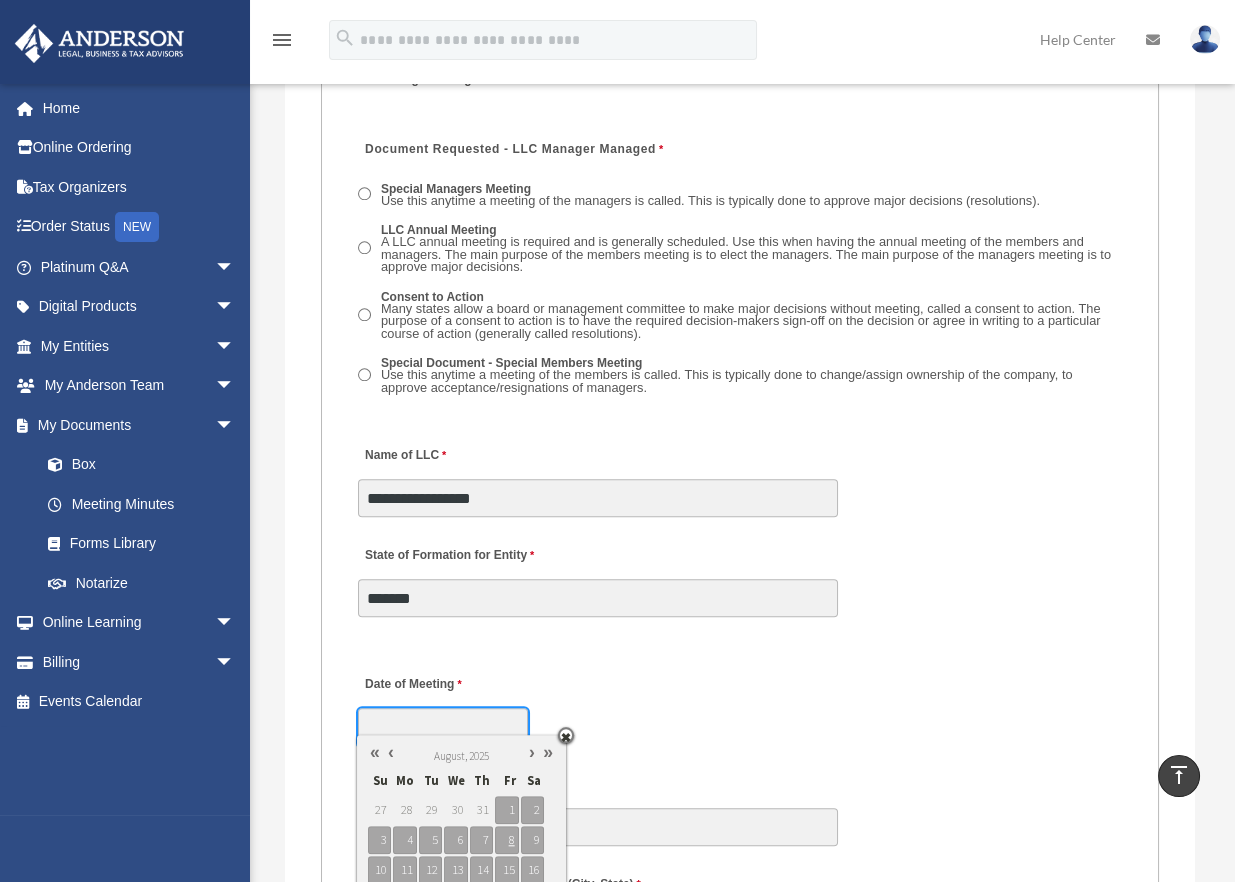 click at bounding box center [391, 752] 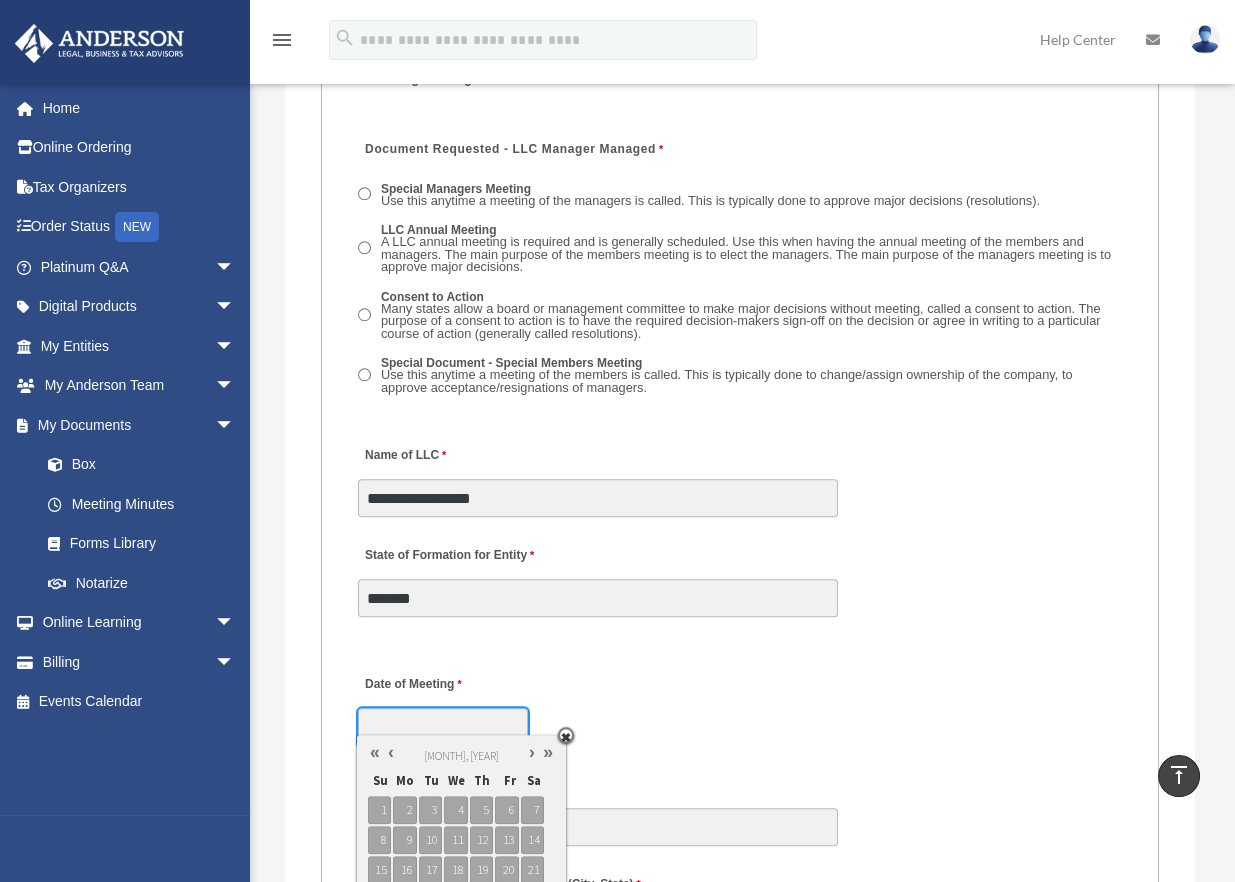 click at bounding box center [391, 752] 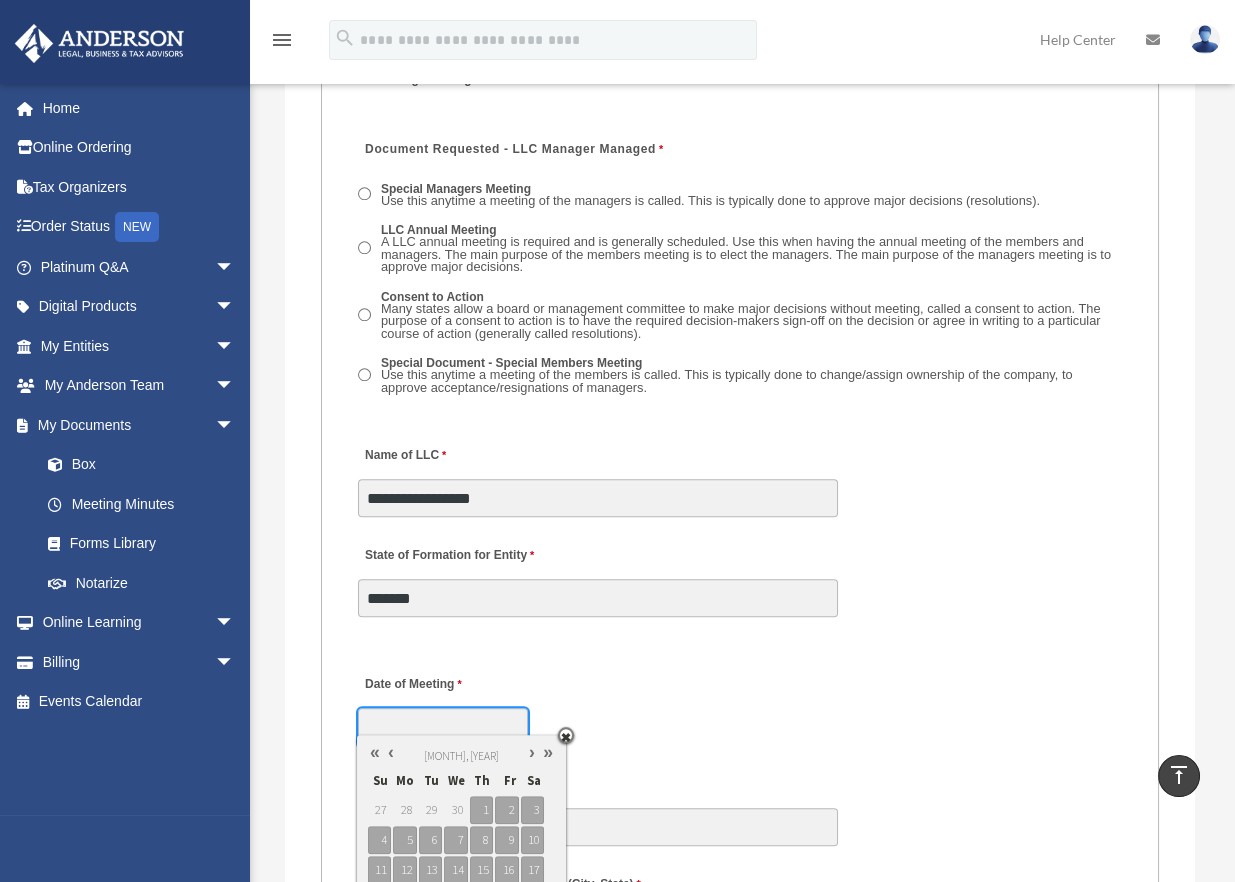 click at bounding box center [391, 752] 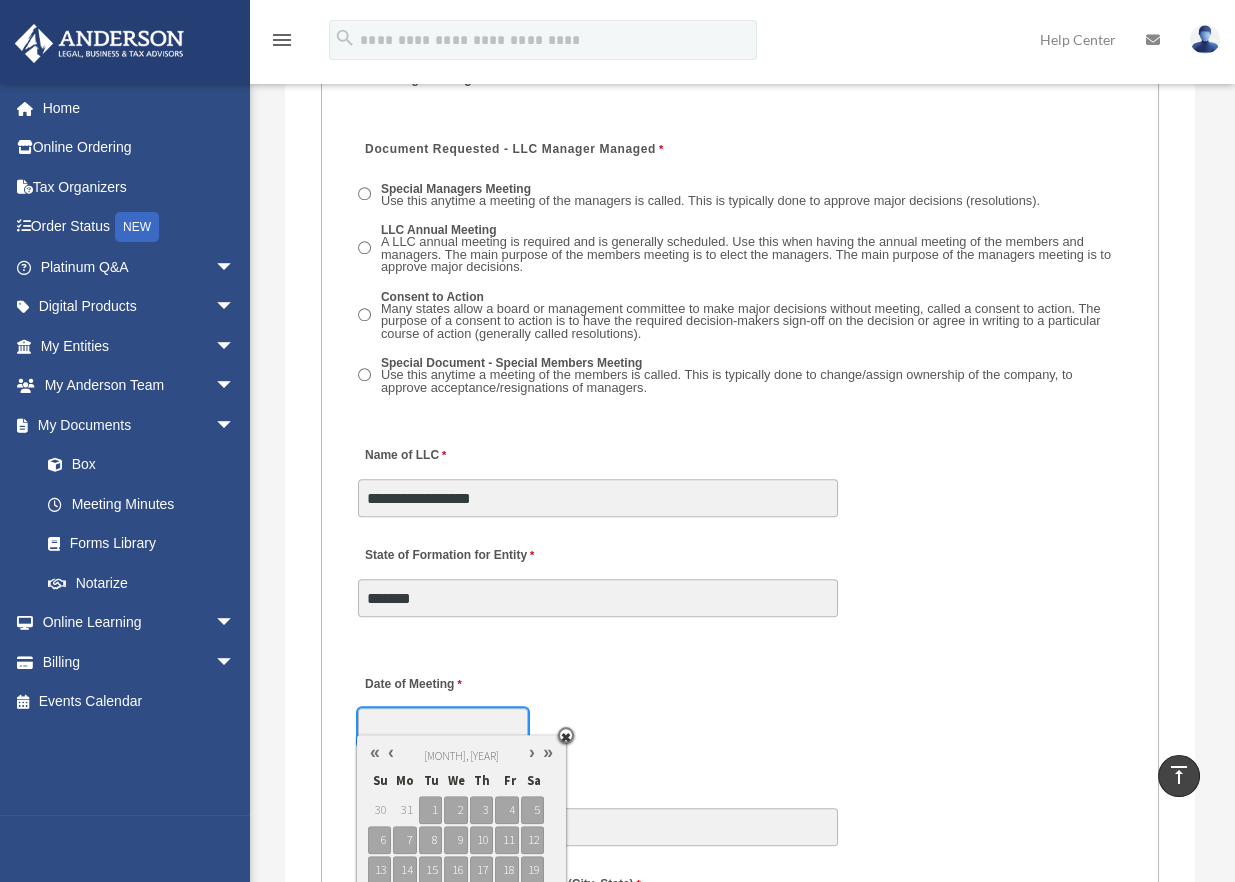 click at bounding box center (391, 752) 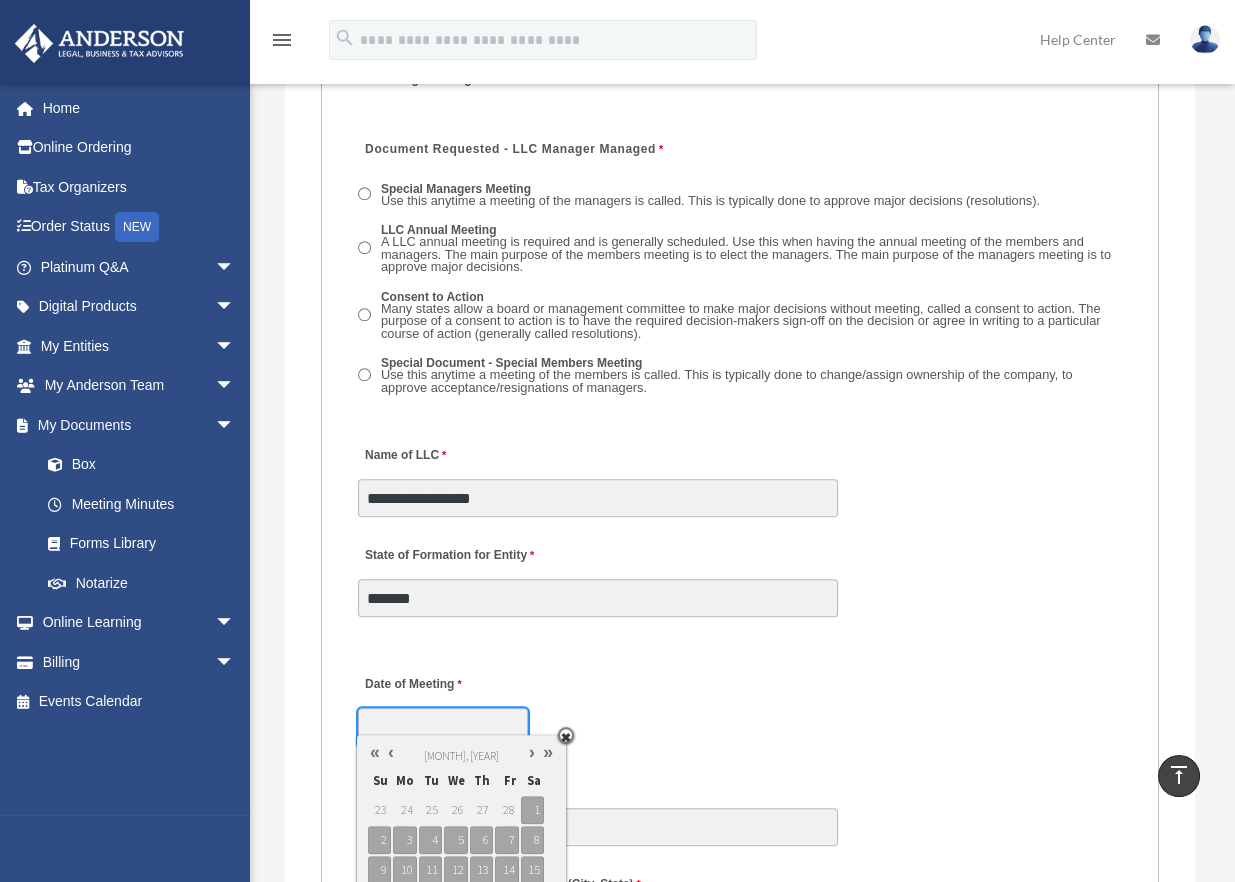 click at bounding box center (391, 752) 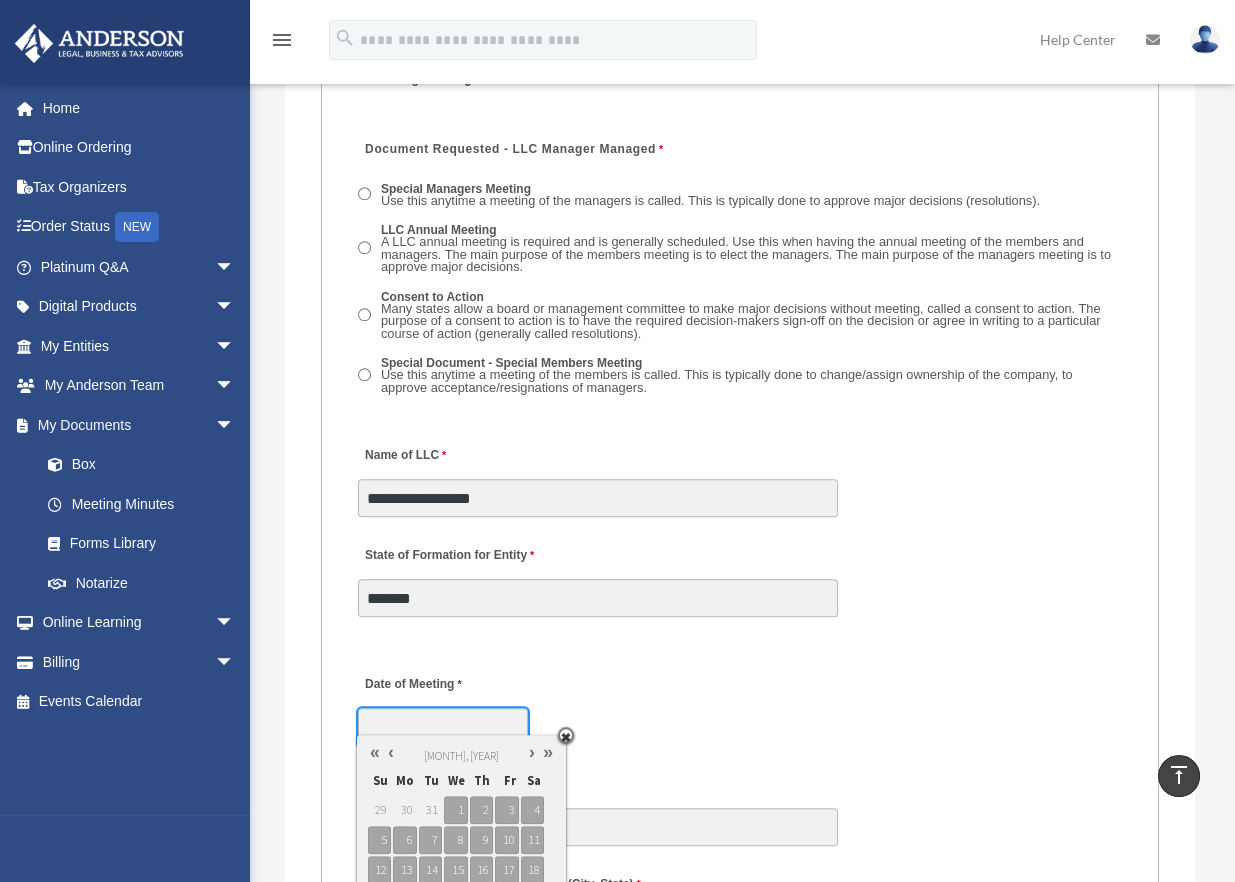 click at bounding box center [391, 752] 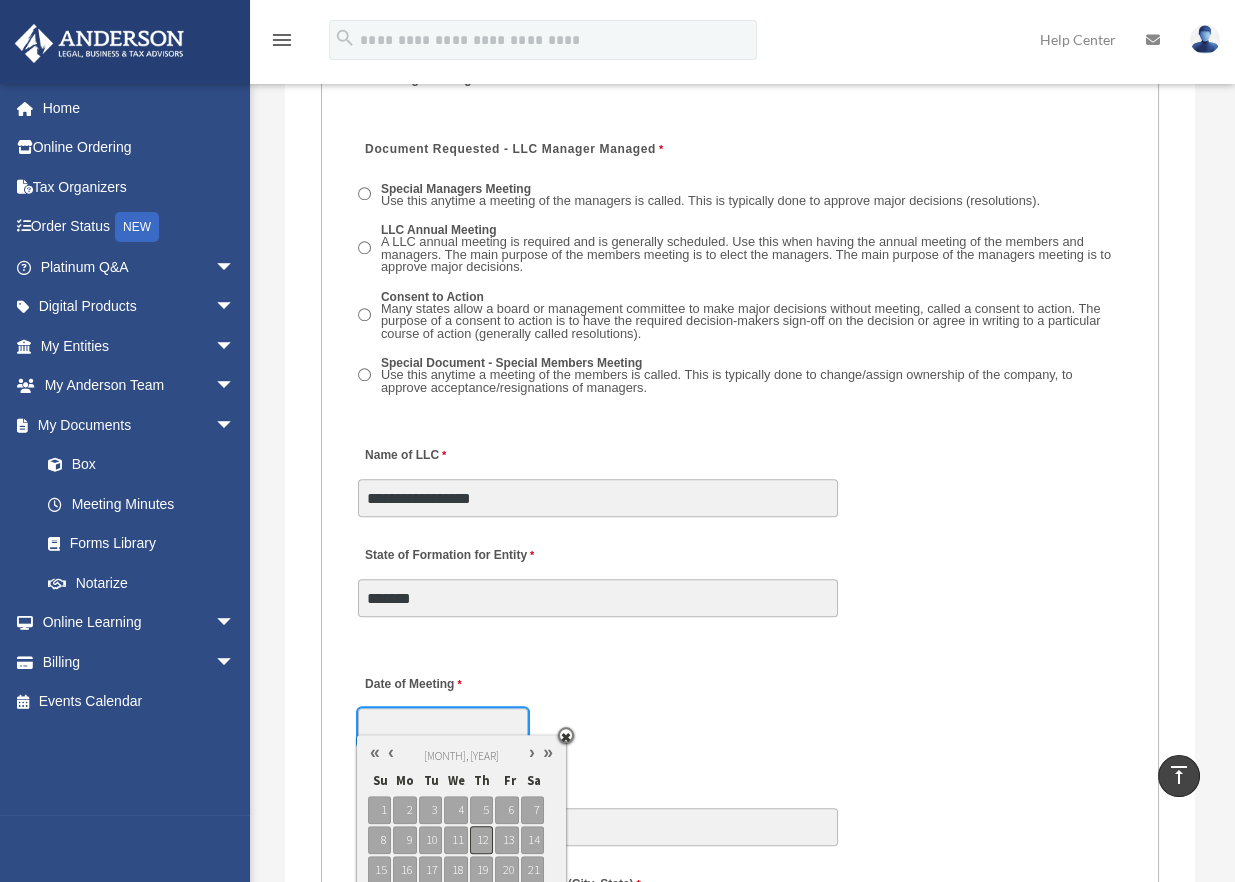 type on "**********" 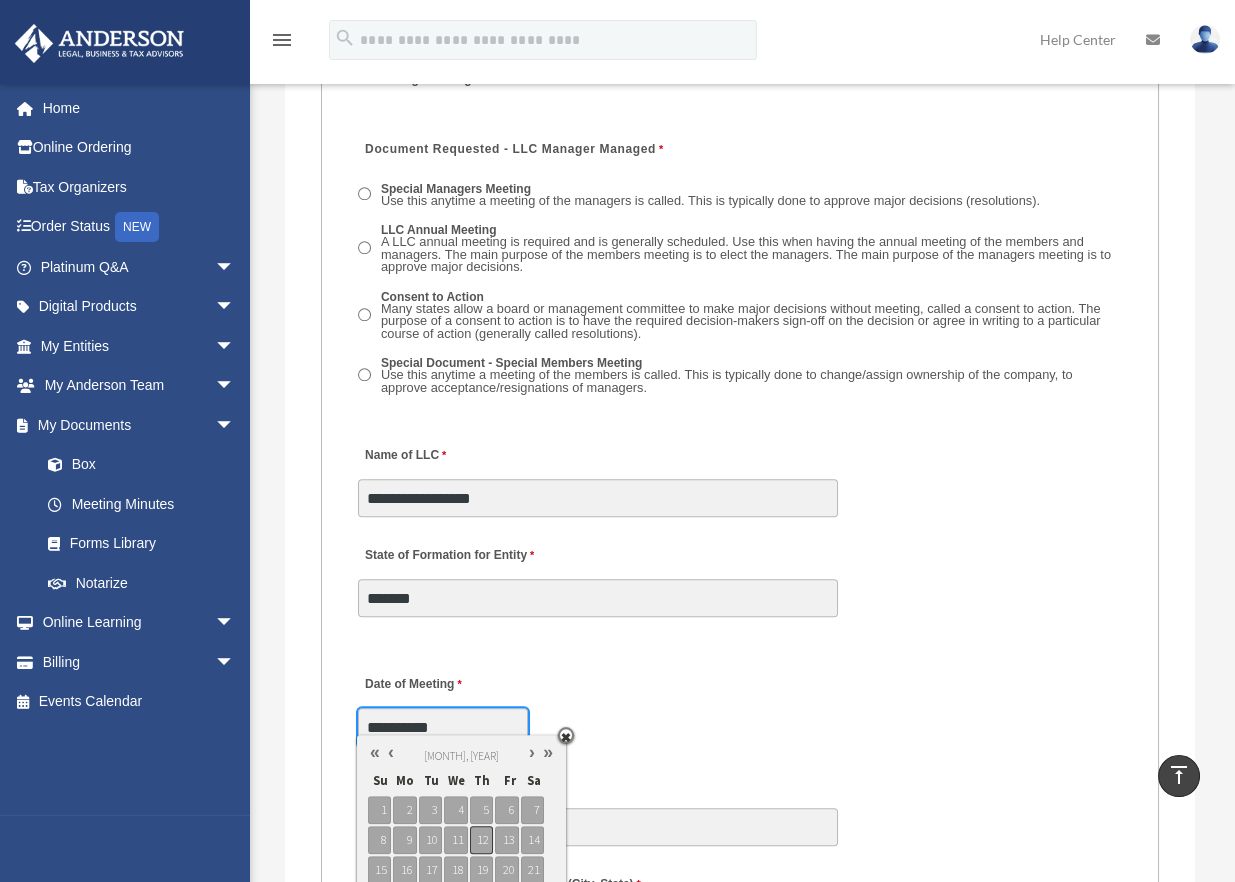 click on "12" at bounding box center (481, 840) 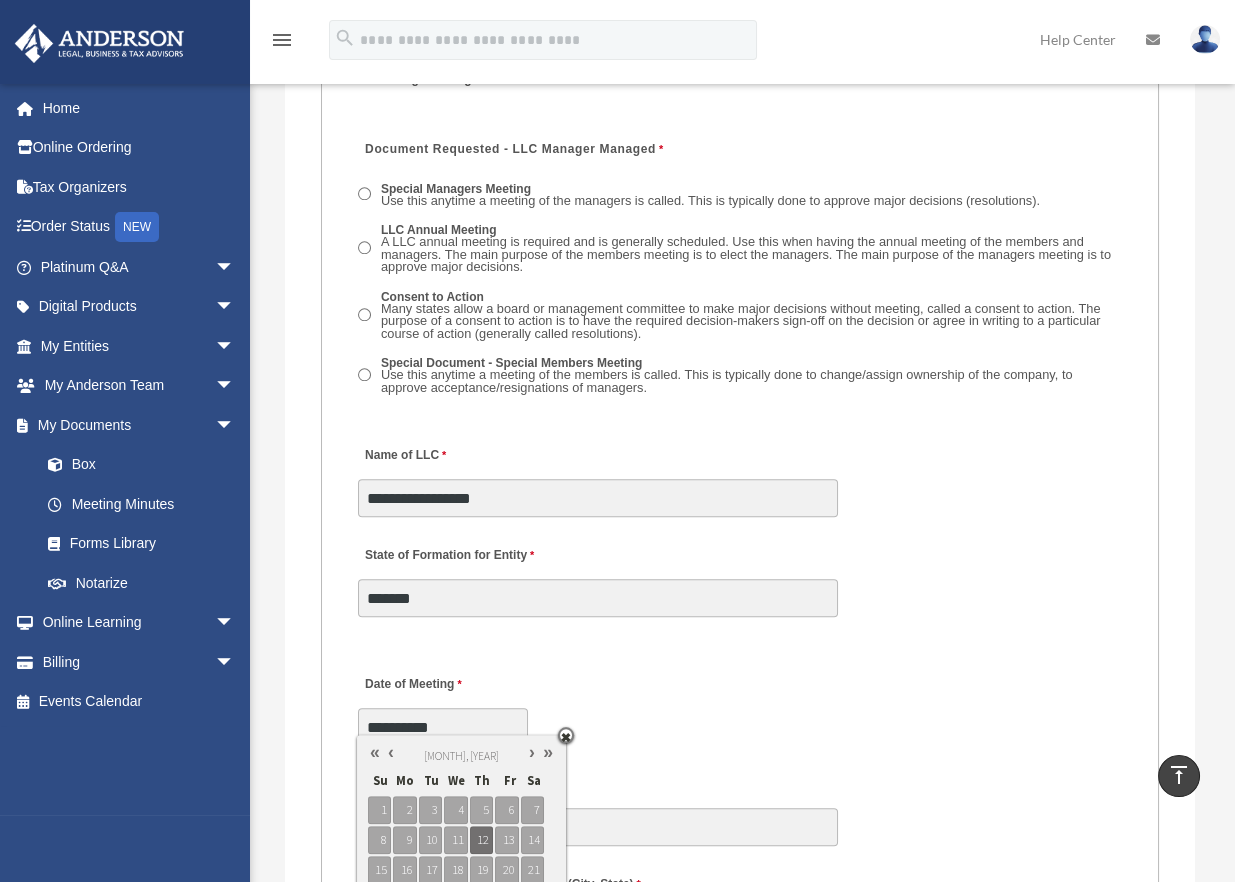 click on "MEETING INFORMATION
Please limit 1 meeting per 1 entity for each submission.
Type of Entity LLC Corporation LP Wyoming Statutory Trust (WST)
280A Option I Need a 280A Agreement to Rent a Residence Included with my Minutes
The 280A Option should only be checked if the LLC is Taxed as a C or S Corporation
WST Option Special Trustees Meeting
Use this when a meeting of trustees is called for a Wyoming Statutory Trust. Please note that technically there are no requirements for meetings in a WST so there are no annual meetings, just trustee meetings.
Name of Wyoming Statutory Trust
I need a Valuation Worksheet included with my minutes
Is this LLC Member Managed or Manager Managed? Member Managed Manager Managed
Document Requested - LLC Member Managed Special Members Meeting LLC Annual Meeting Consent to Action
Document Requested - LLC Manager Managed Special Managers Meeting LLC Annual Meeting Consent to Action Special Document - Special Members Meeting" at bounding box center [739, 963] 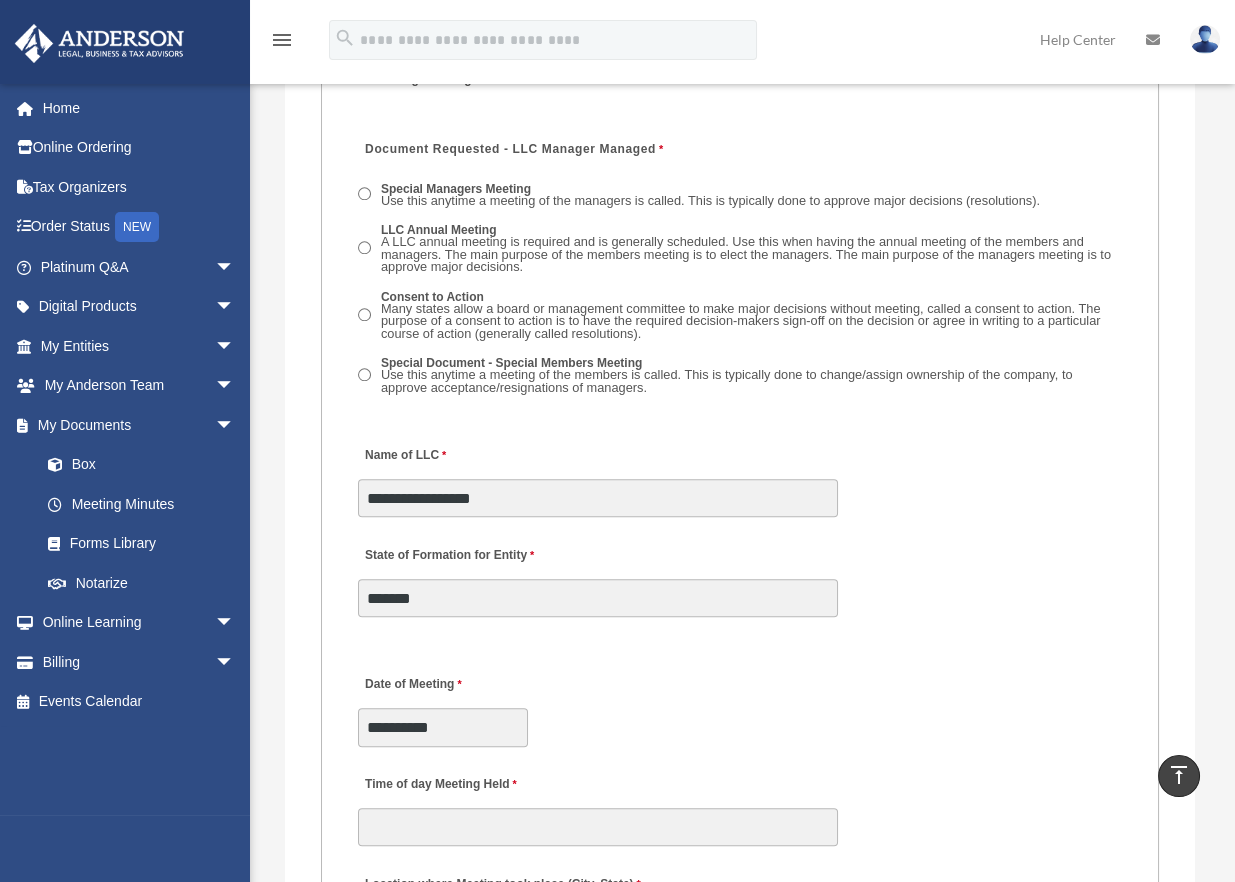 scroll, scrollTop: 3500, scrollLeft: 0, axis: vertical 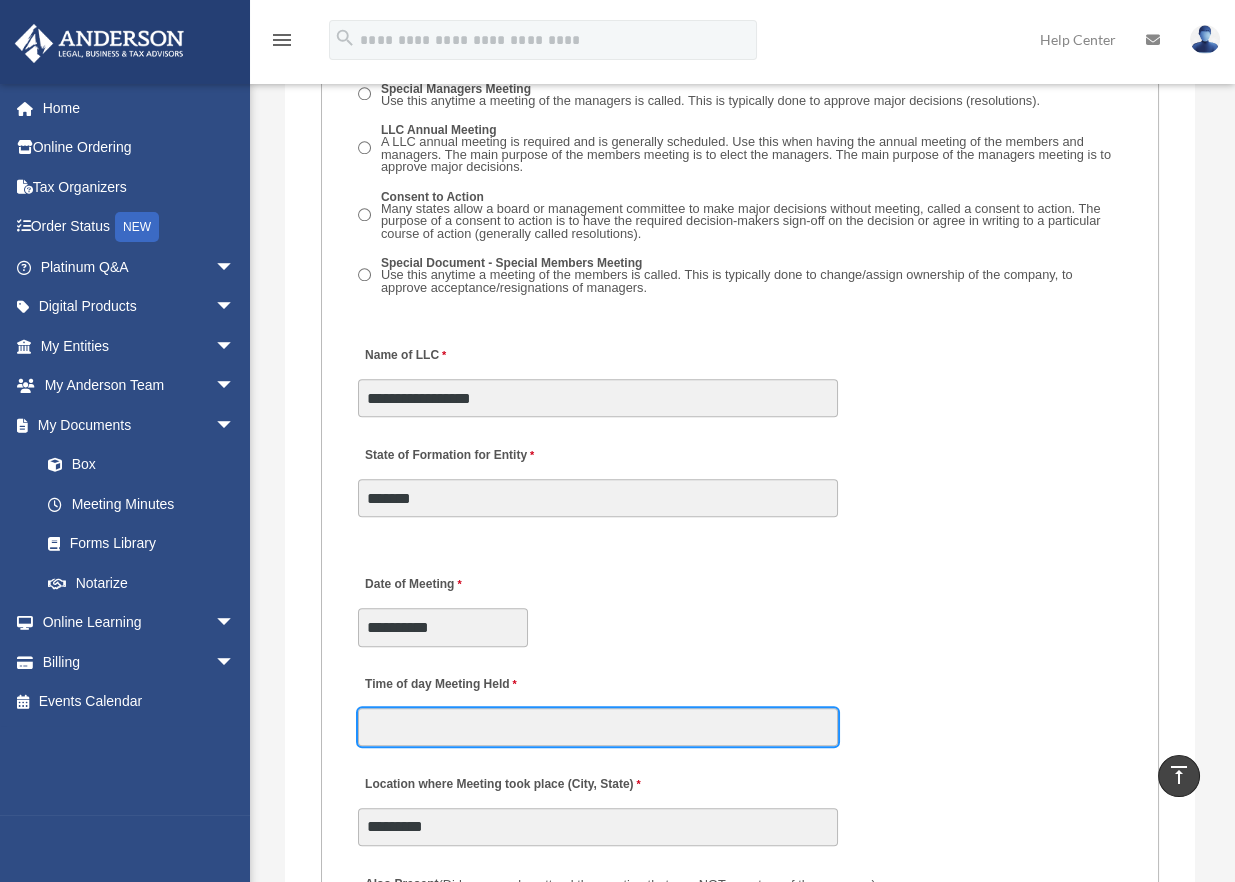 click on "Time of day Meeting Held" at bounding box center [598, 727] 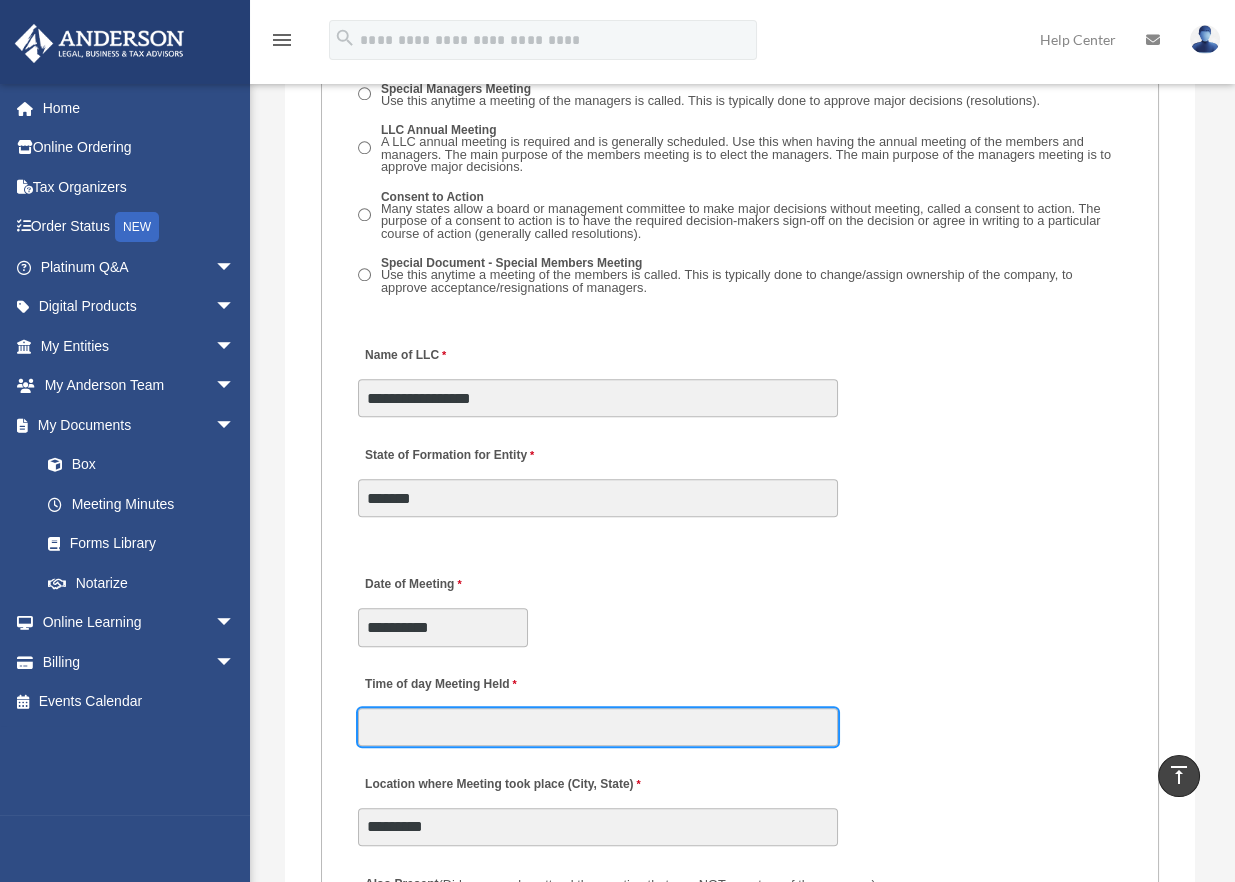 type on "*******" 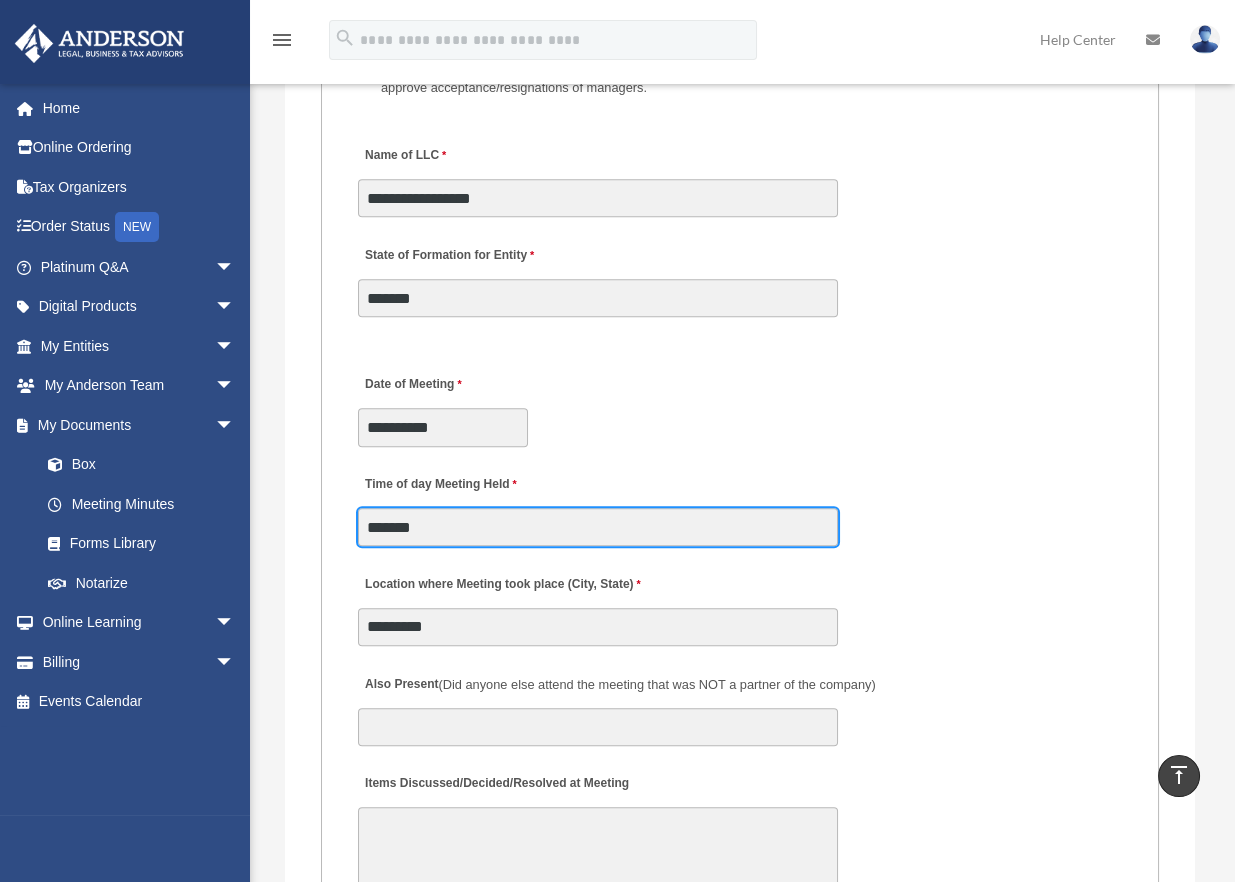 scroll, scrollTop: 3800, scrollLeft: 0, axis: vertical 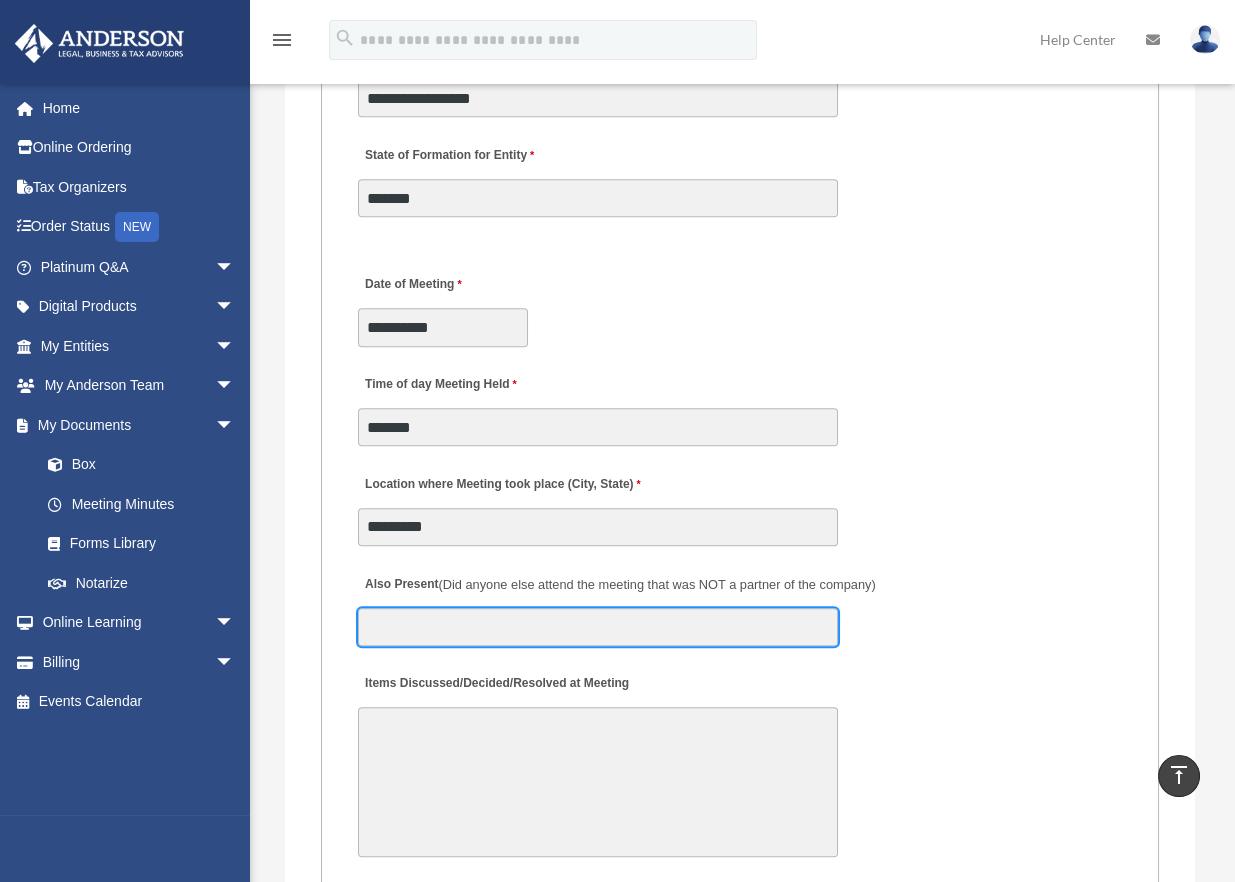 click on "Also Present  (Did anyone else attend the meeting that was NOT a partner of the company)" at bounding box center (598, 627) 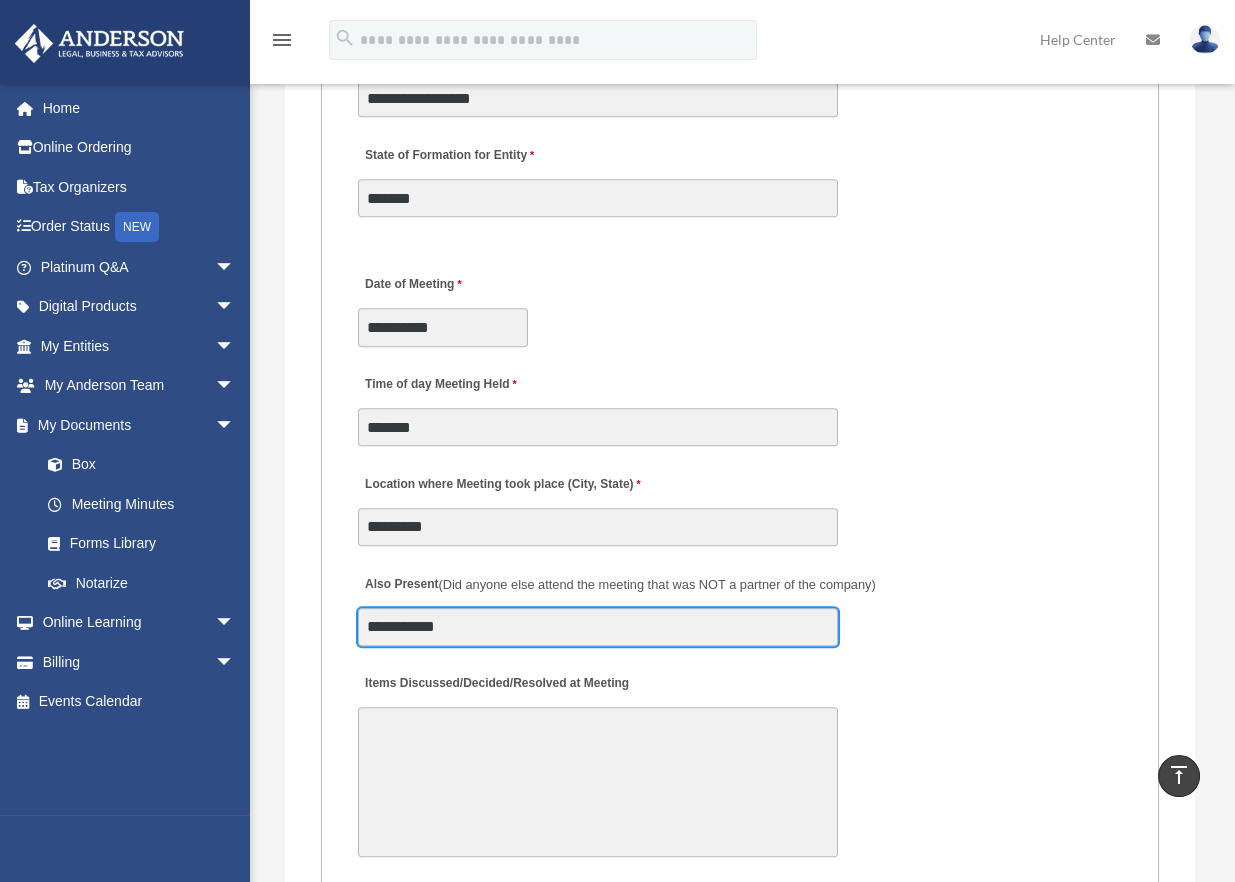 type on "**********" 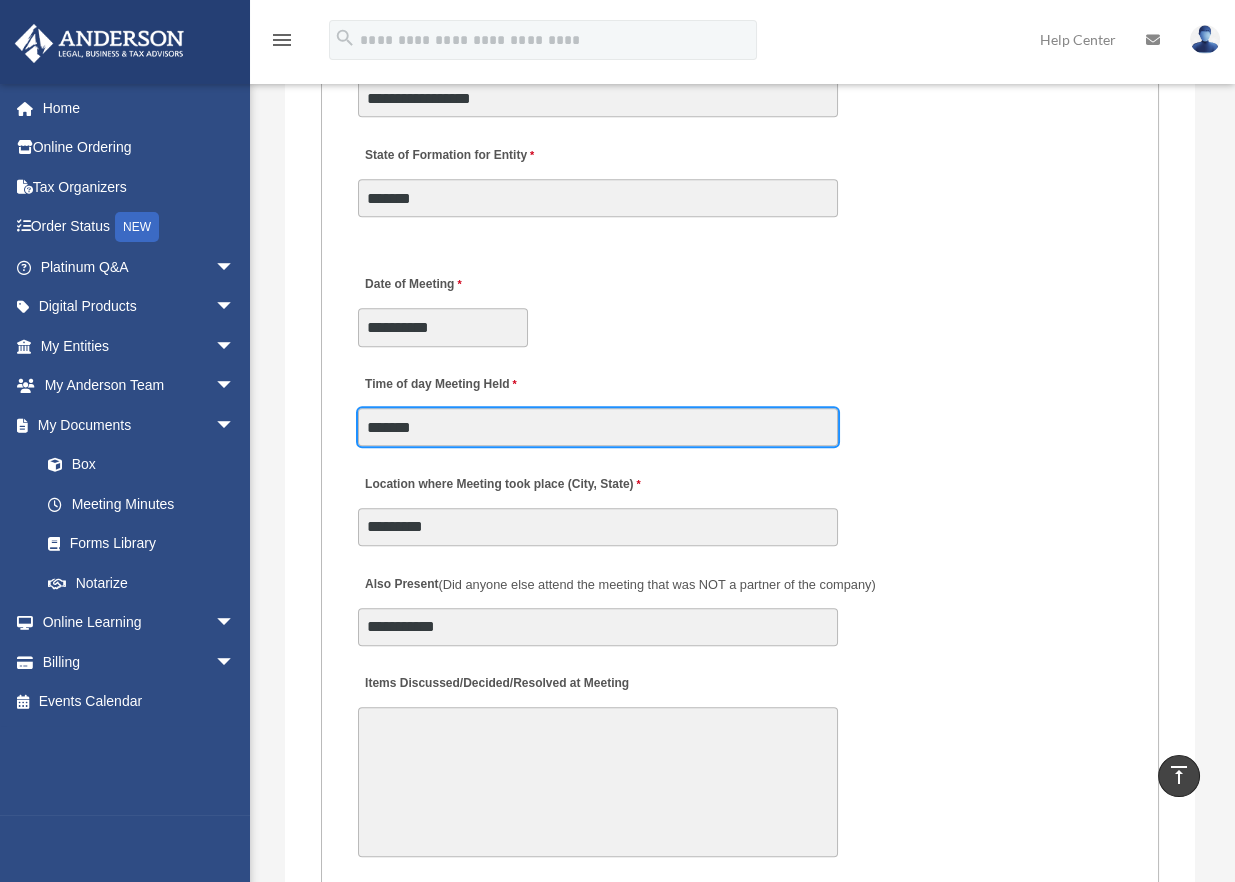 click on "*******" at bounding box center [598, 427] 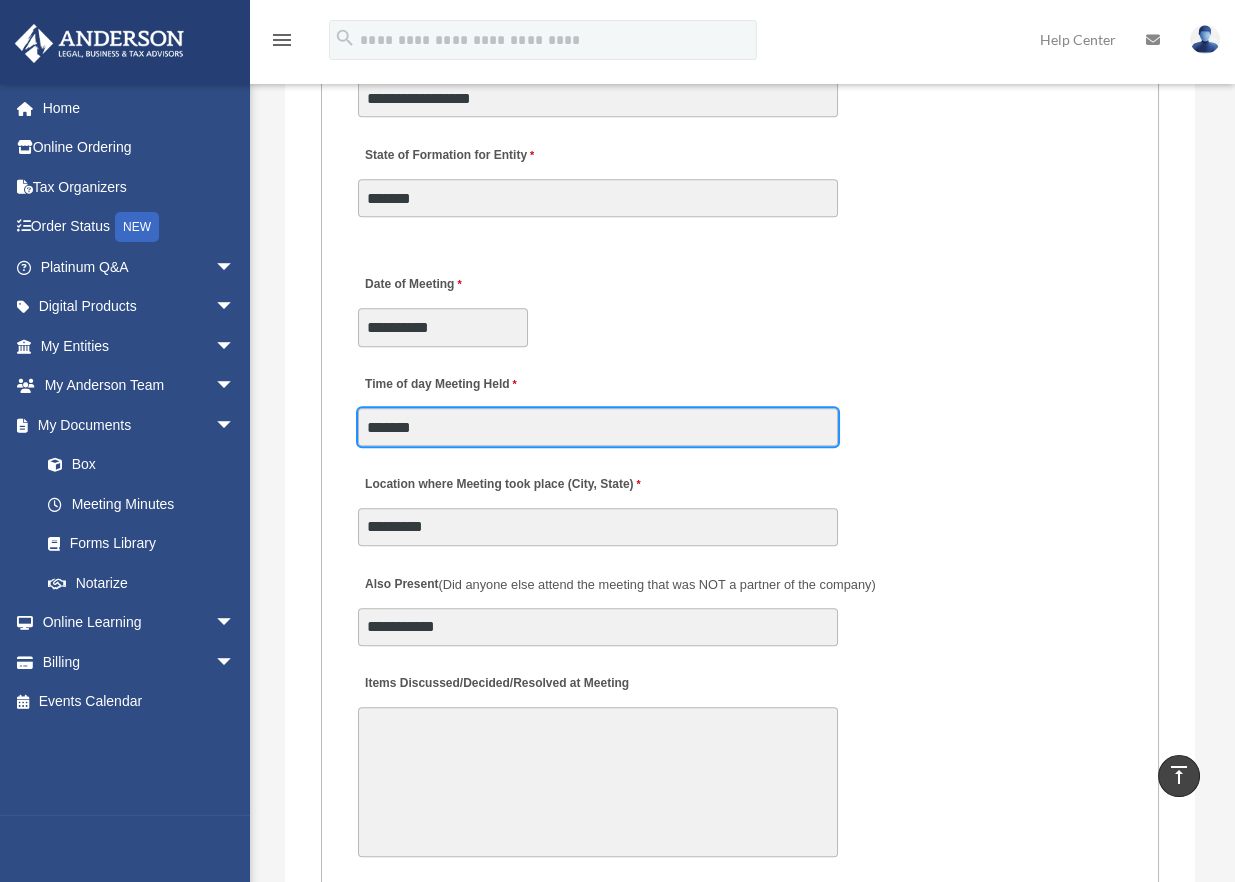 click on "*******" at bounding box center [598, 427] 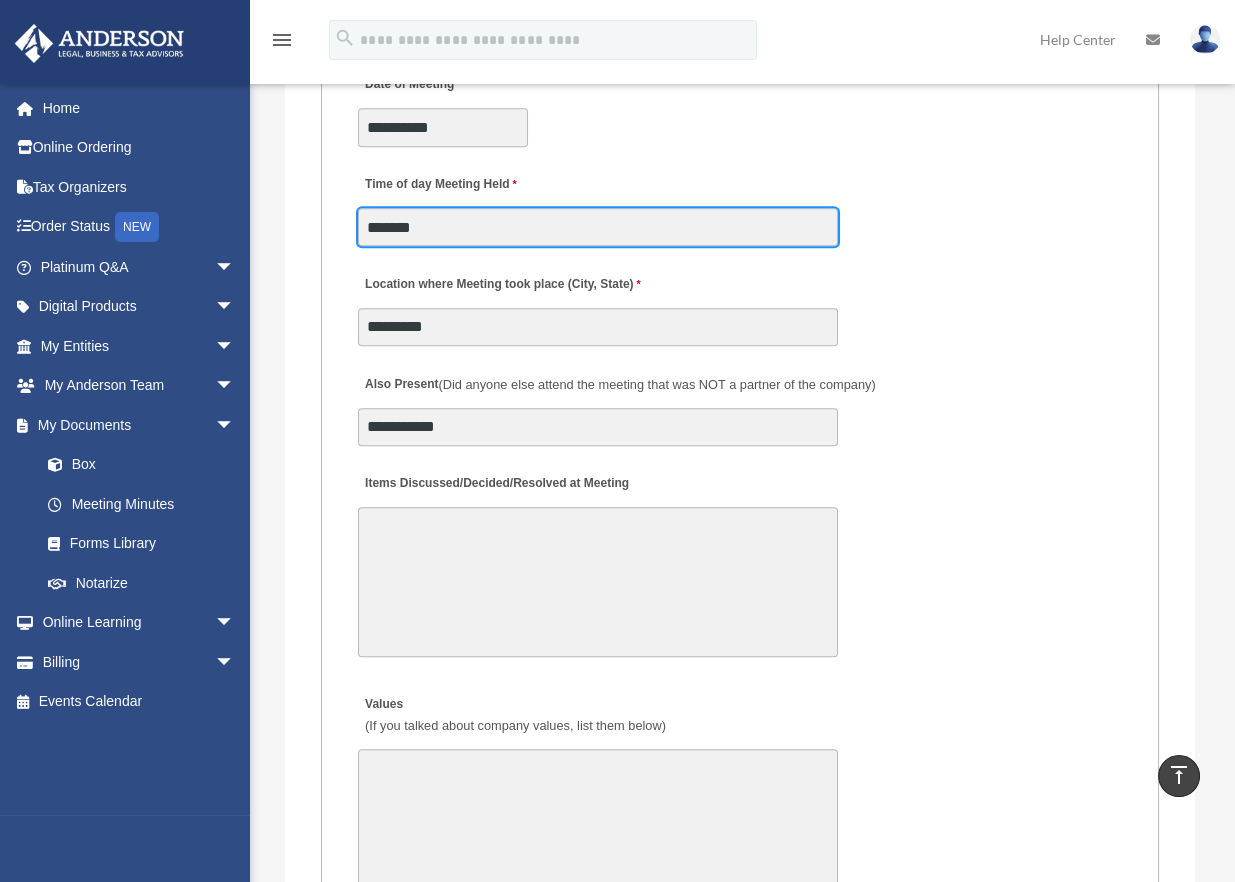 type on "*******" 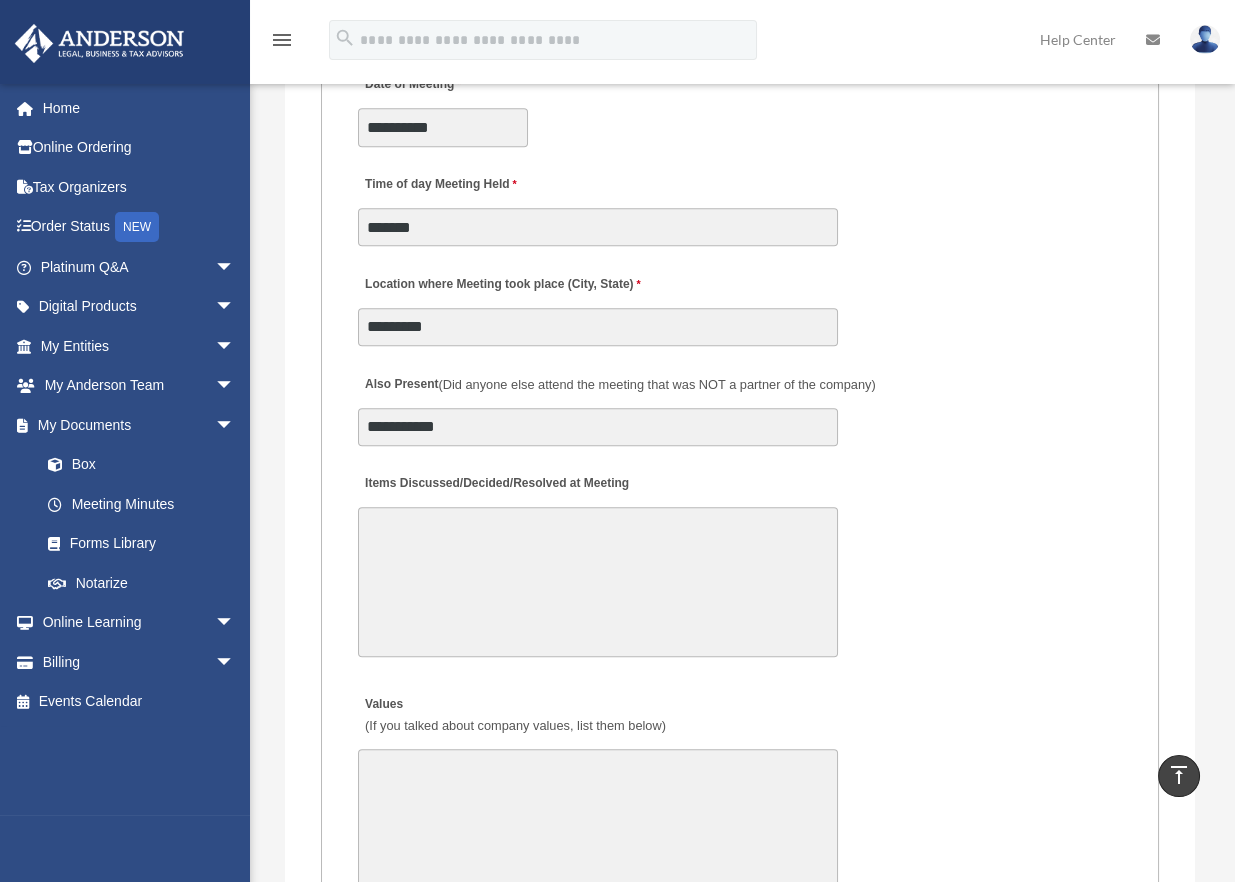 click on "Items Discussed/Decided/Resolved at Meeting" at bounding box center [598, 582] 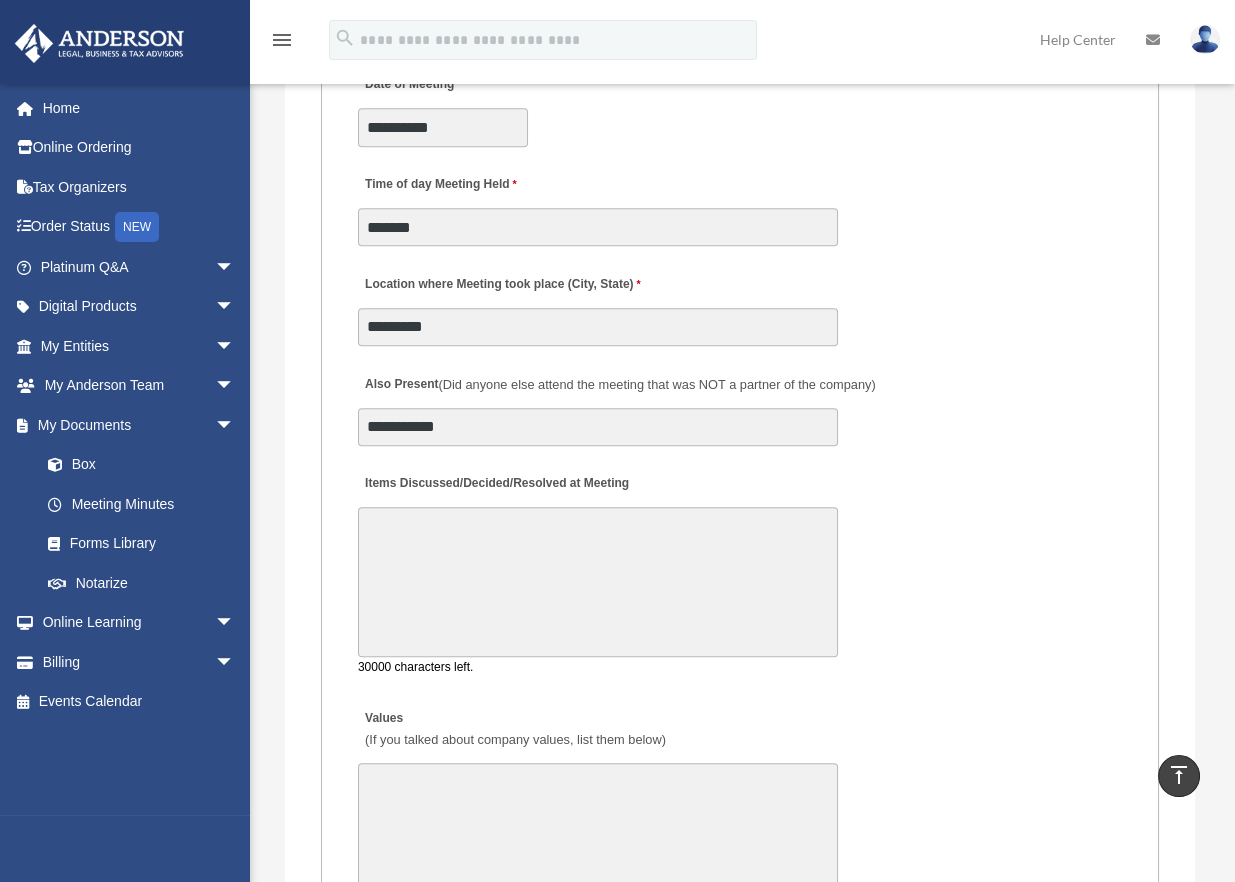 click on "Items Discussed/Decided/Resolved at Meeting" at bounding box center (598, 582) 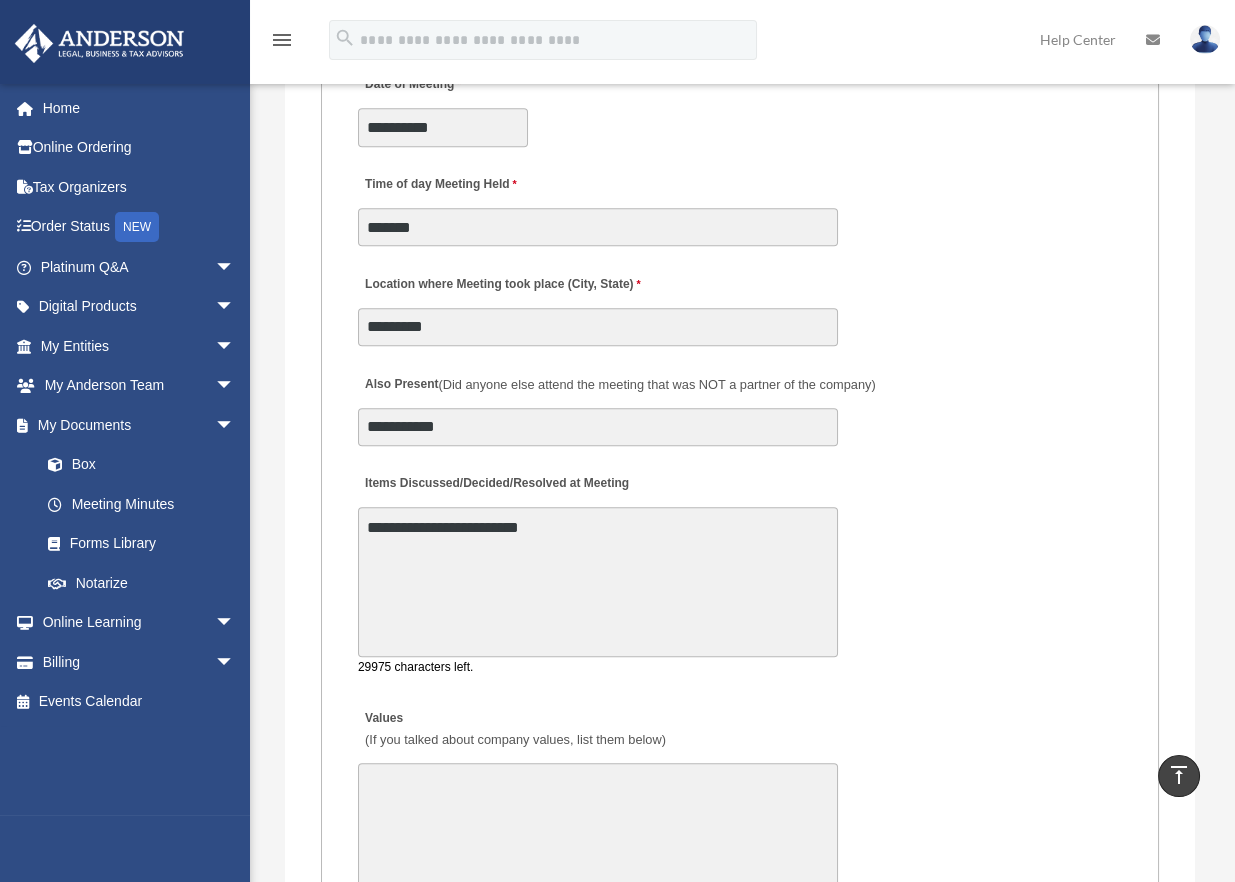 paste on "**********" 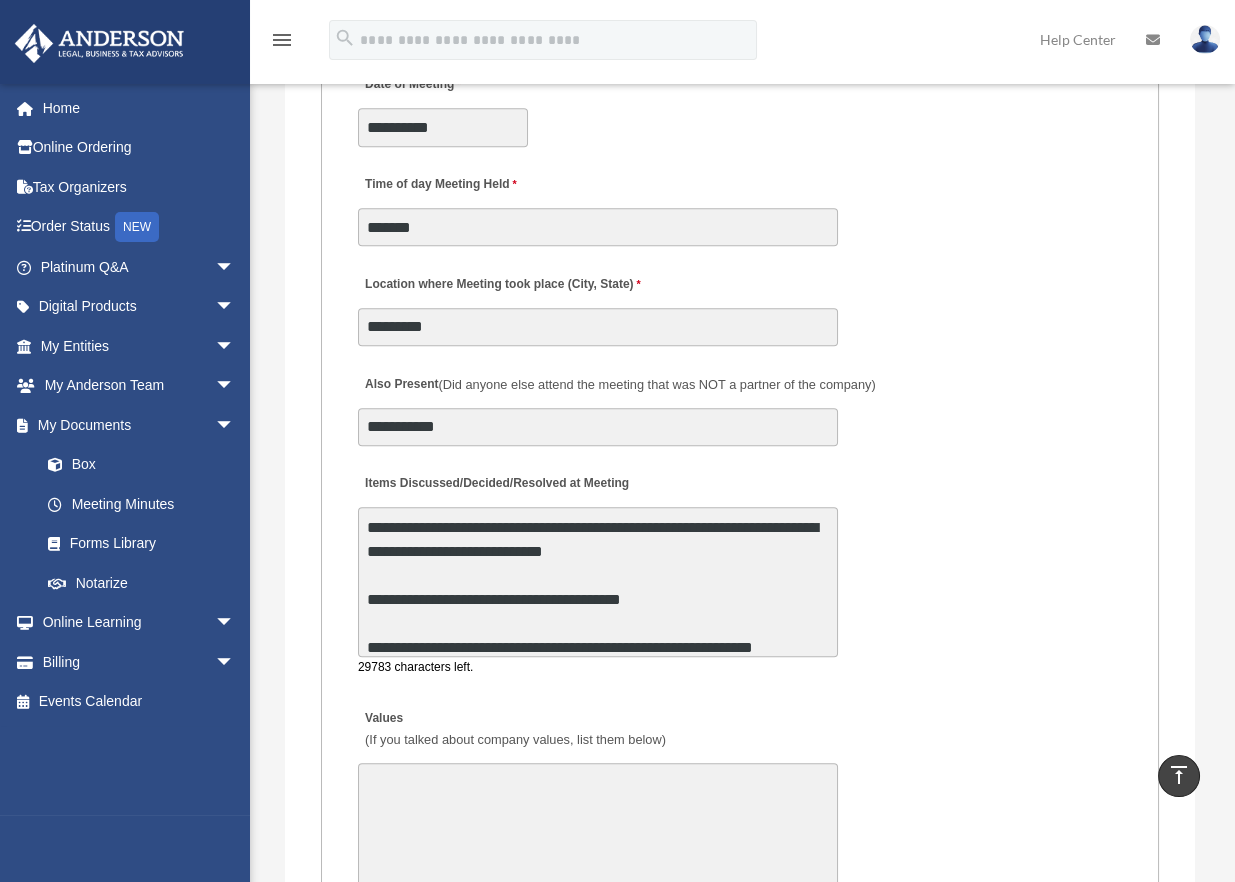 scroll, scrollTop: 24, scrollLeft: 0, axis: vertical 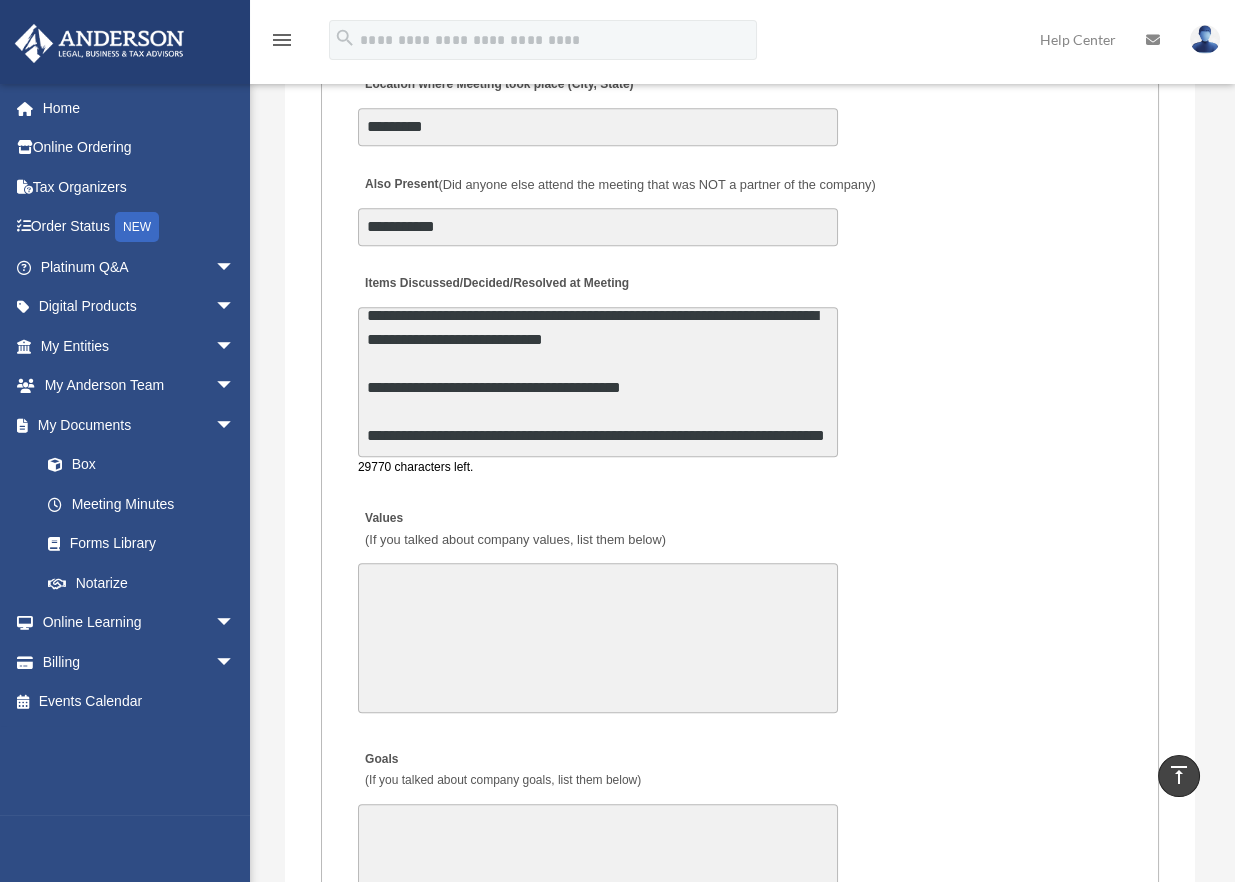click on "**********" at bounding box center (598, 382) 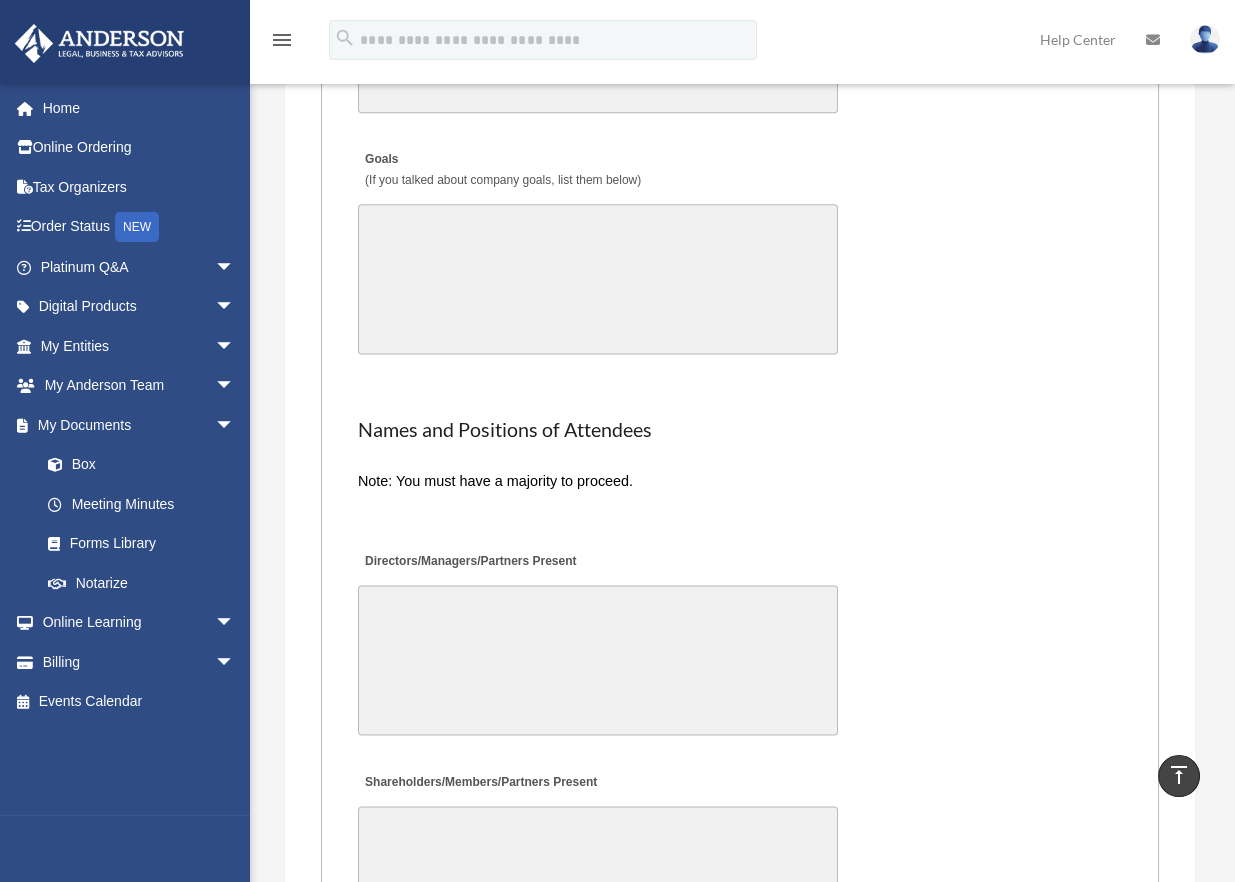 scroll, scrollTop: 4900, scrollLeft: 0, axis: vertical 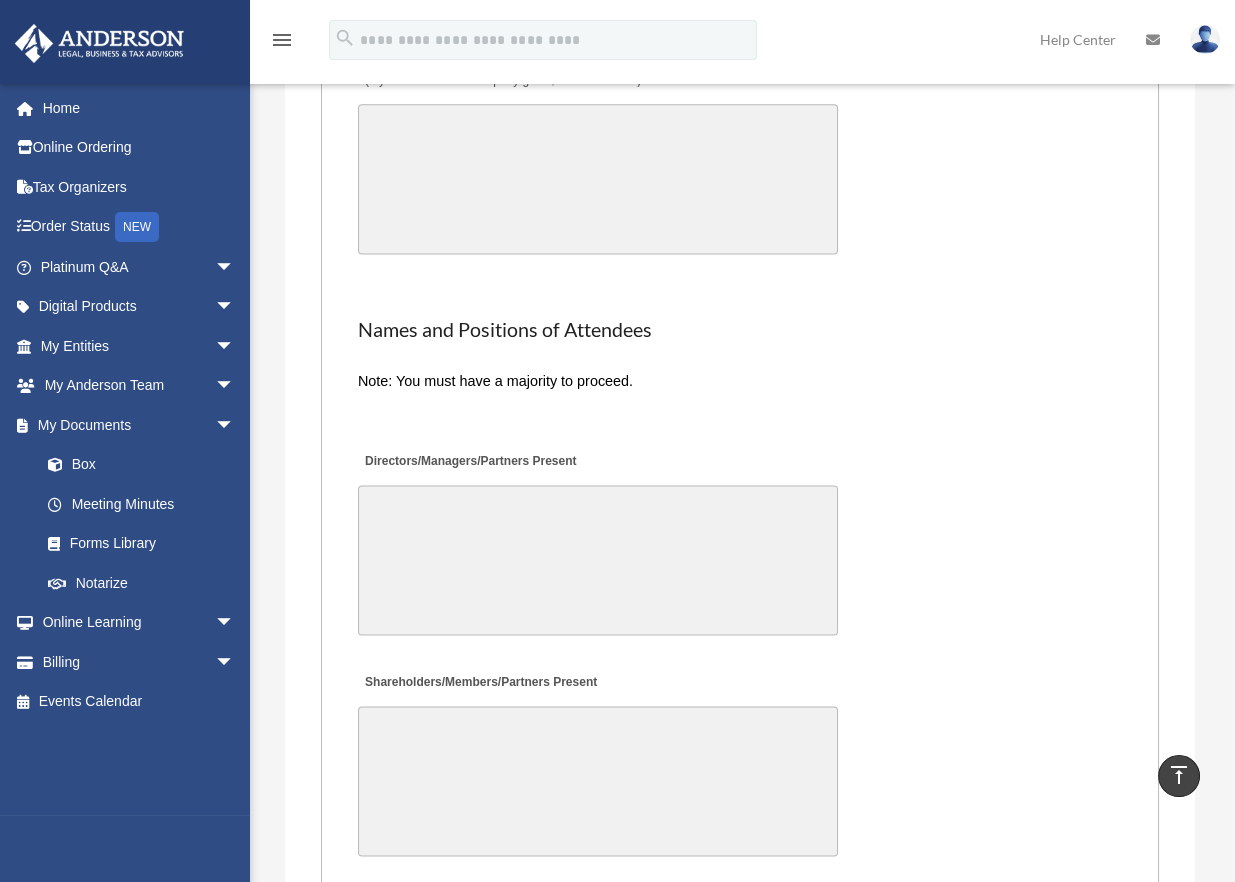 type on "**********" 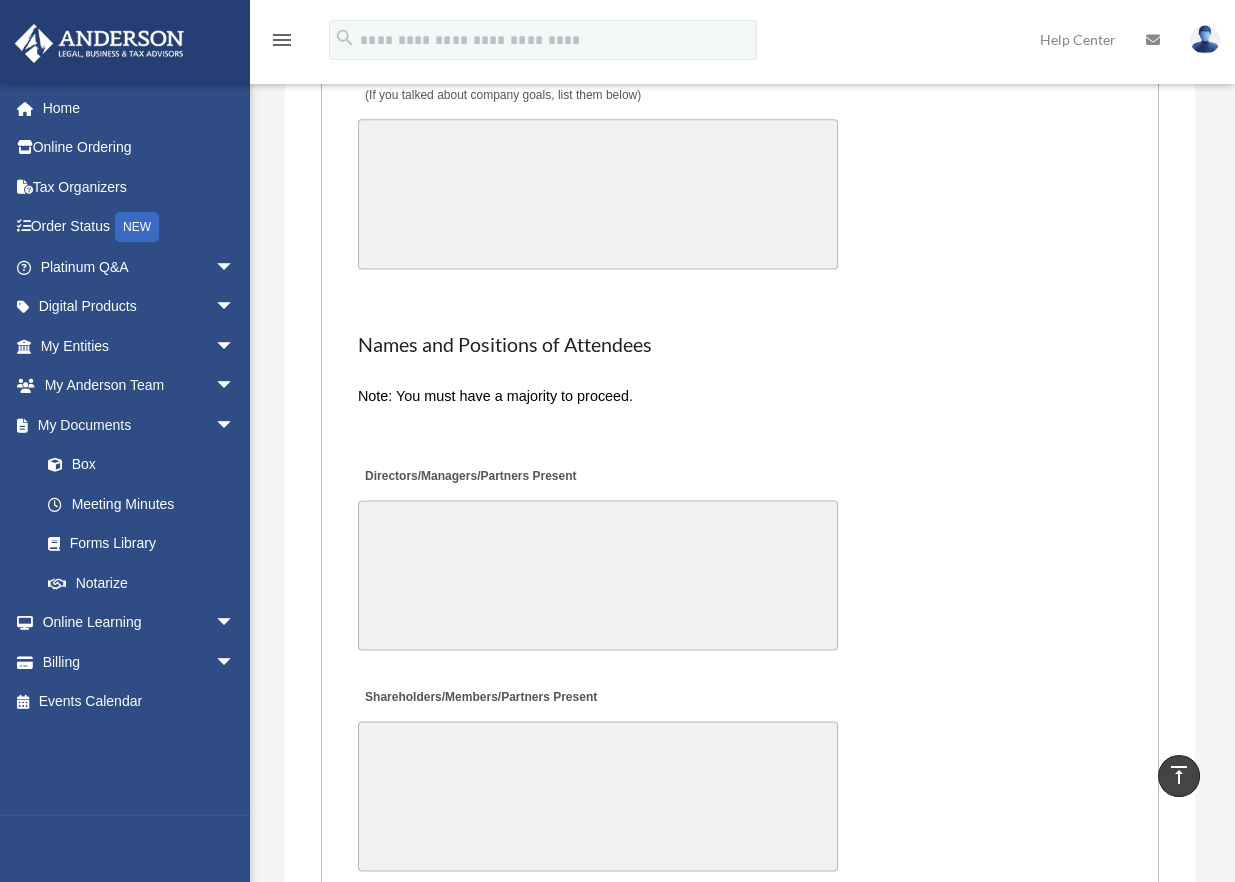 click on "Directors/Managers/Partners Present" at bounding box center [598, 575] 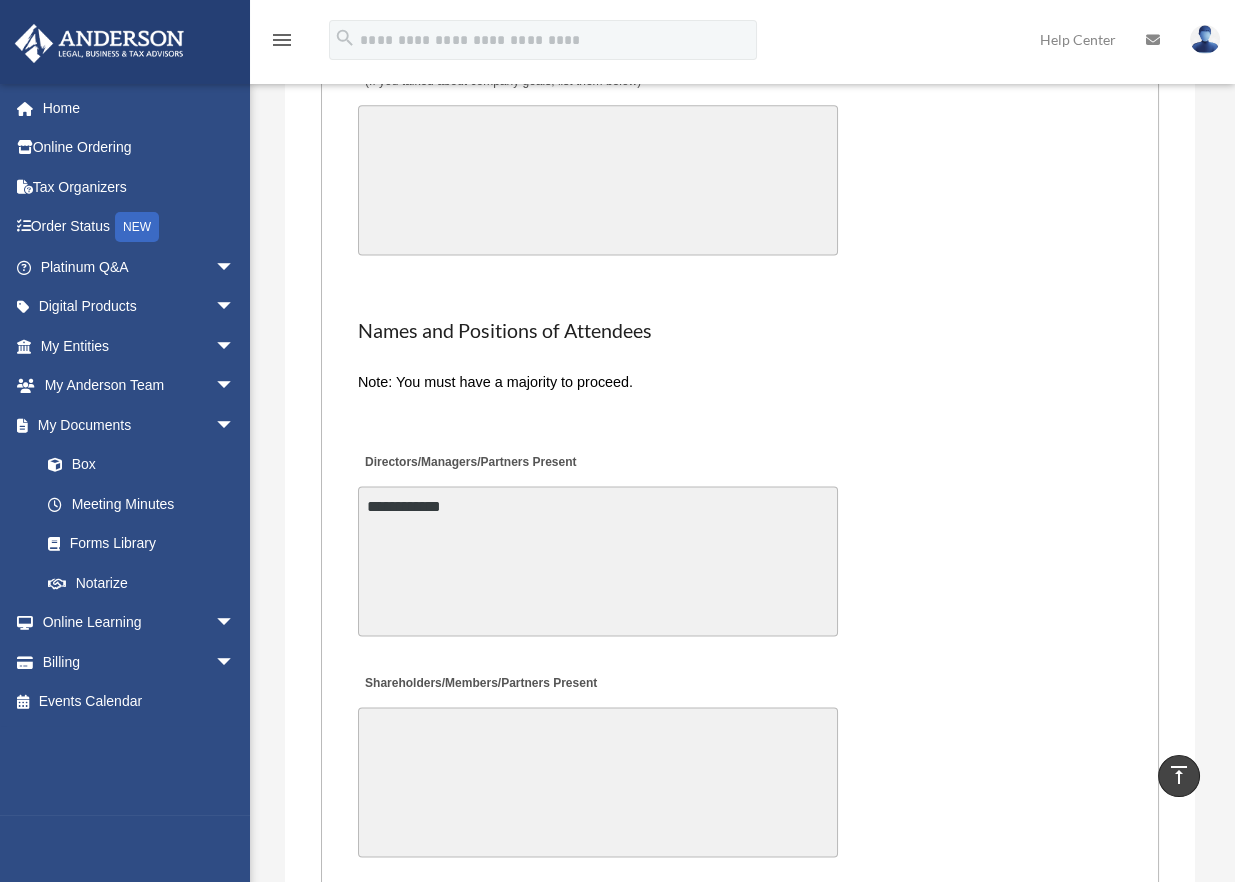 scroll, scrollTop: 5085, scrollLeft: 0, axis: vertical 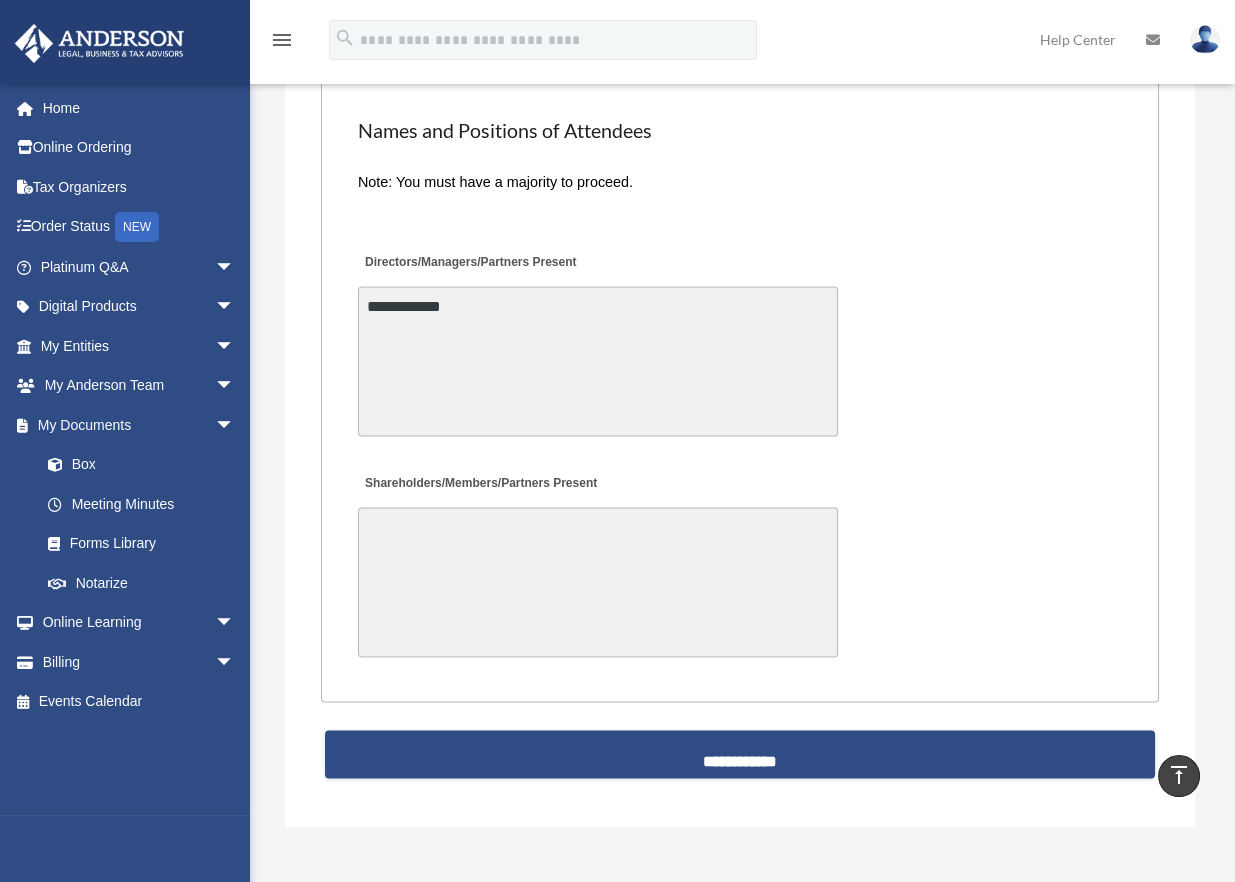 type on "**********" 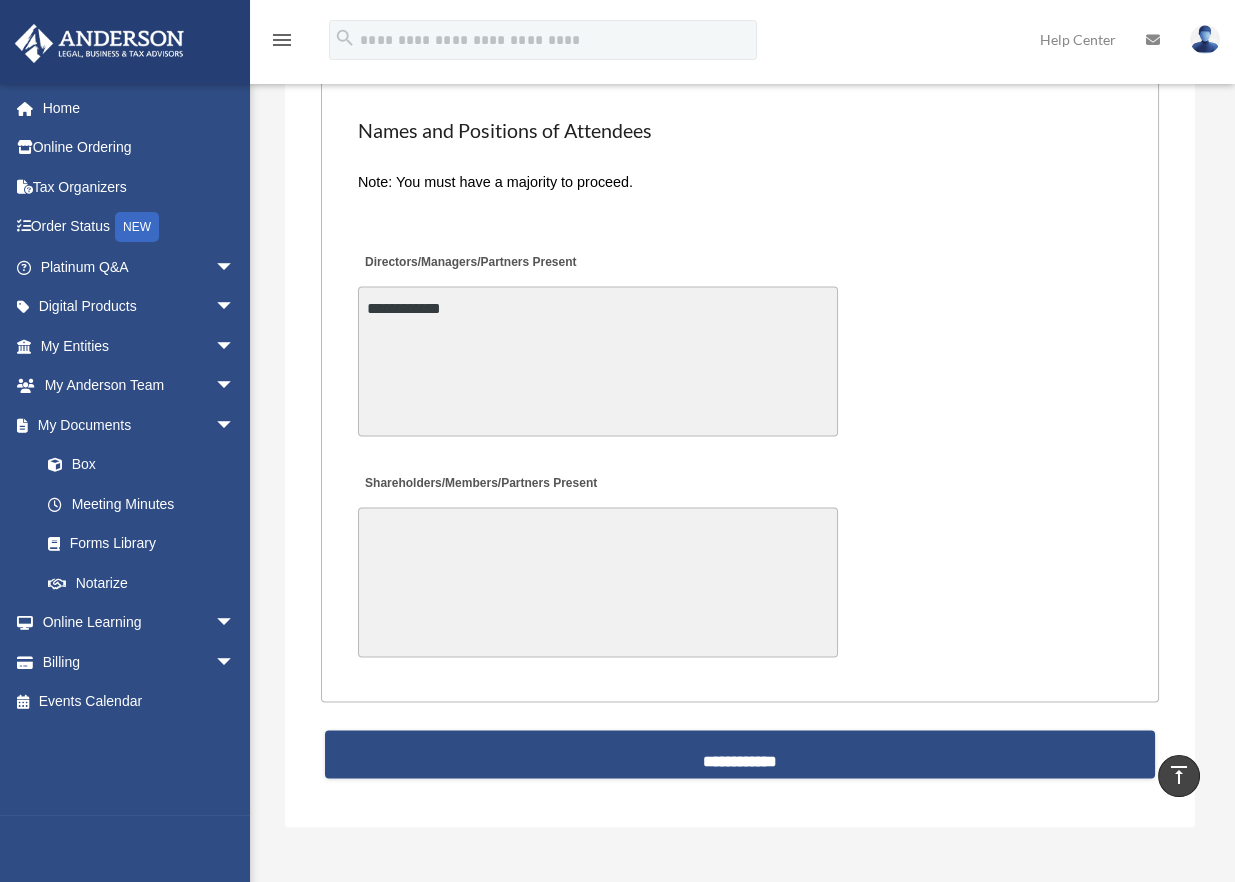click on "Shareholders/Members/Partners Present" at bounding box center (598, 582) 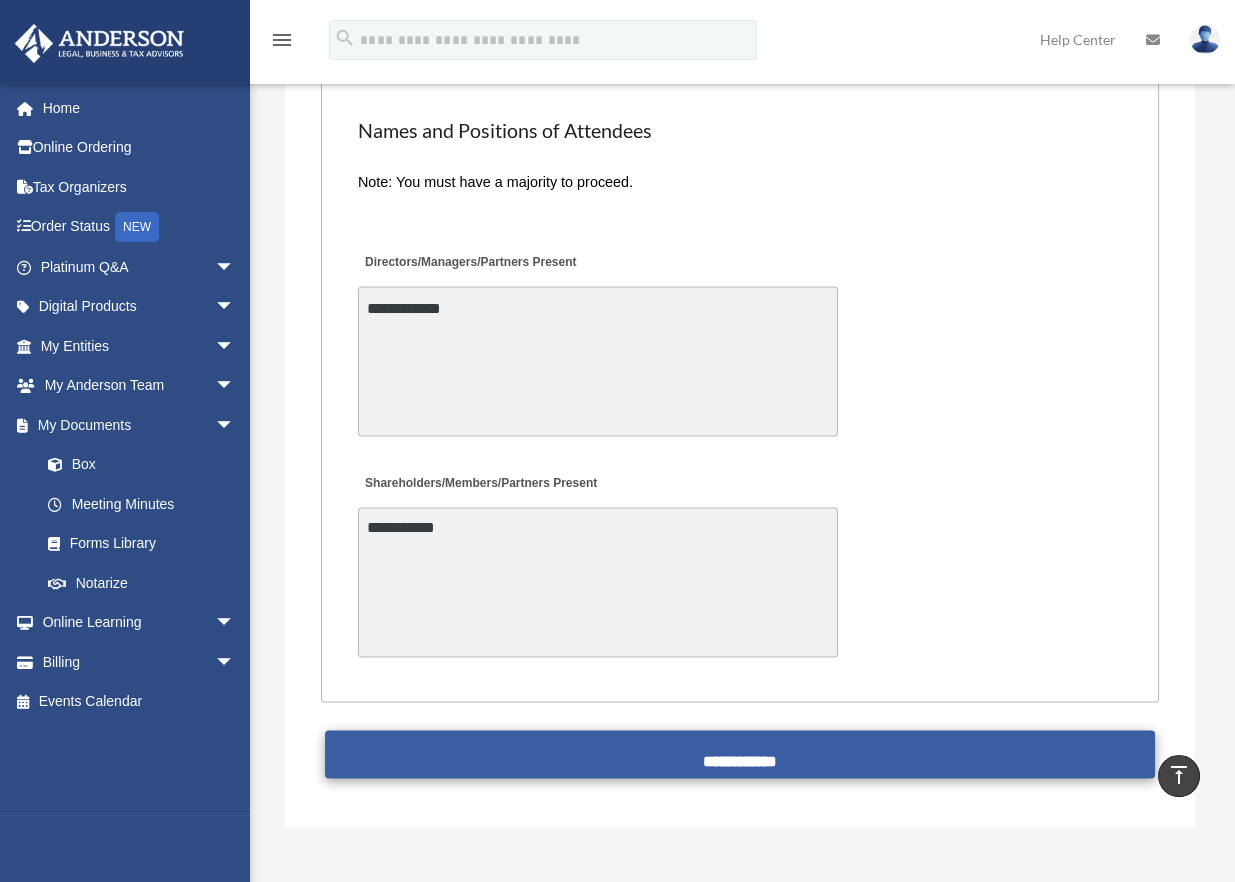 type on "**********" 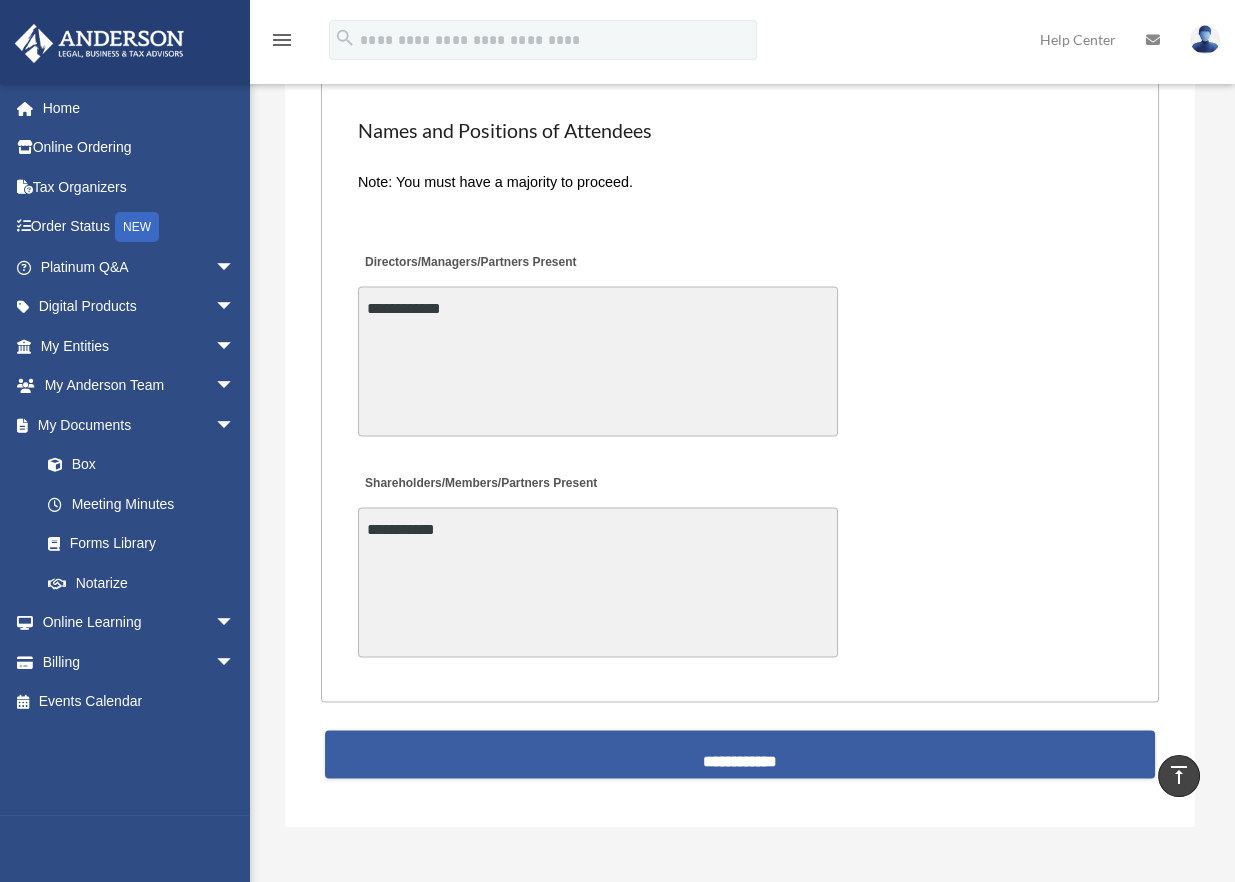 click on "**********" at bounding box center [739, 754] 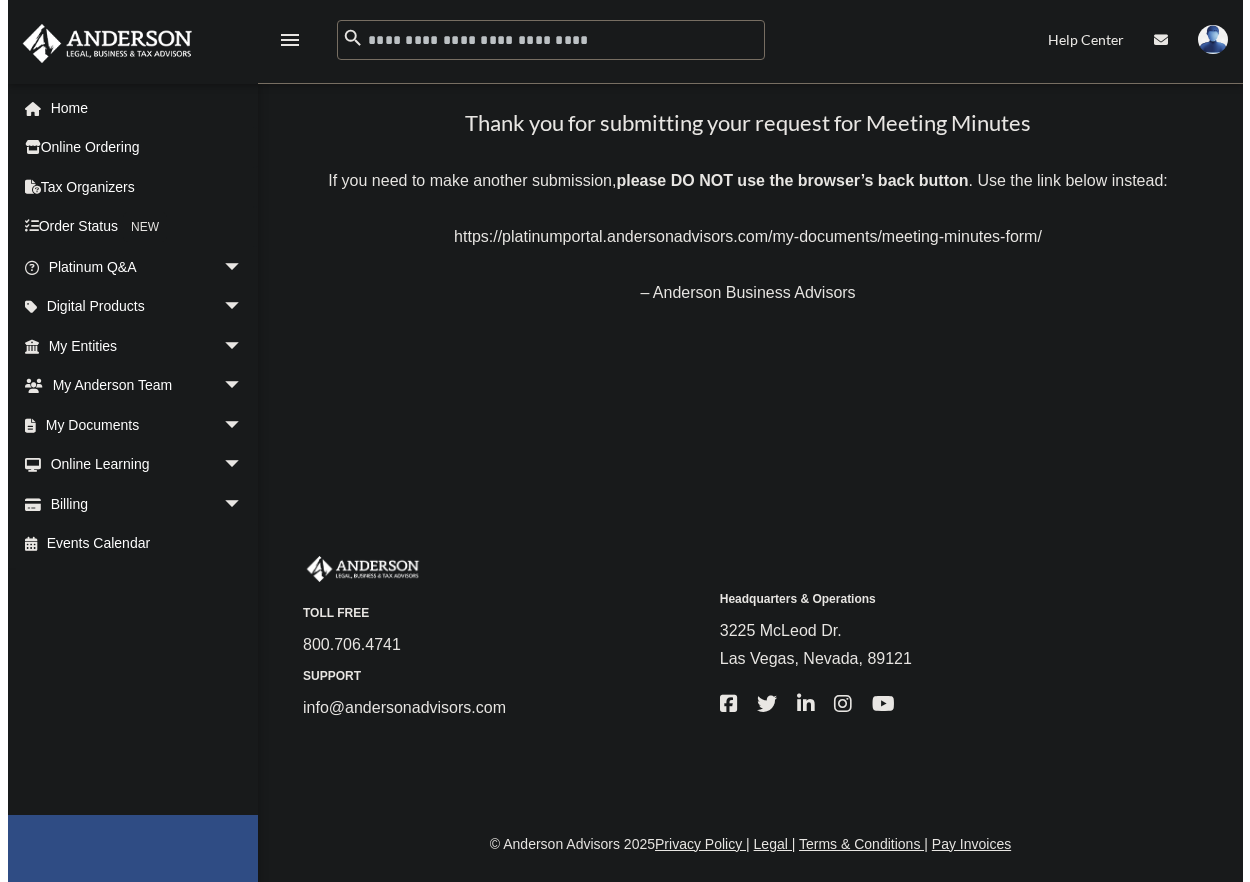 scroll, scrollTop: 0, scrollLeft: 0, axis: both 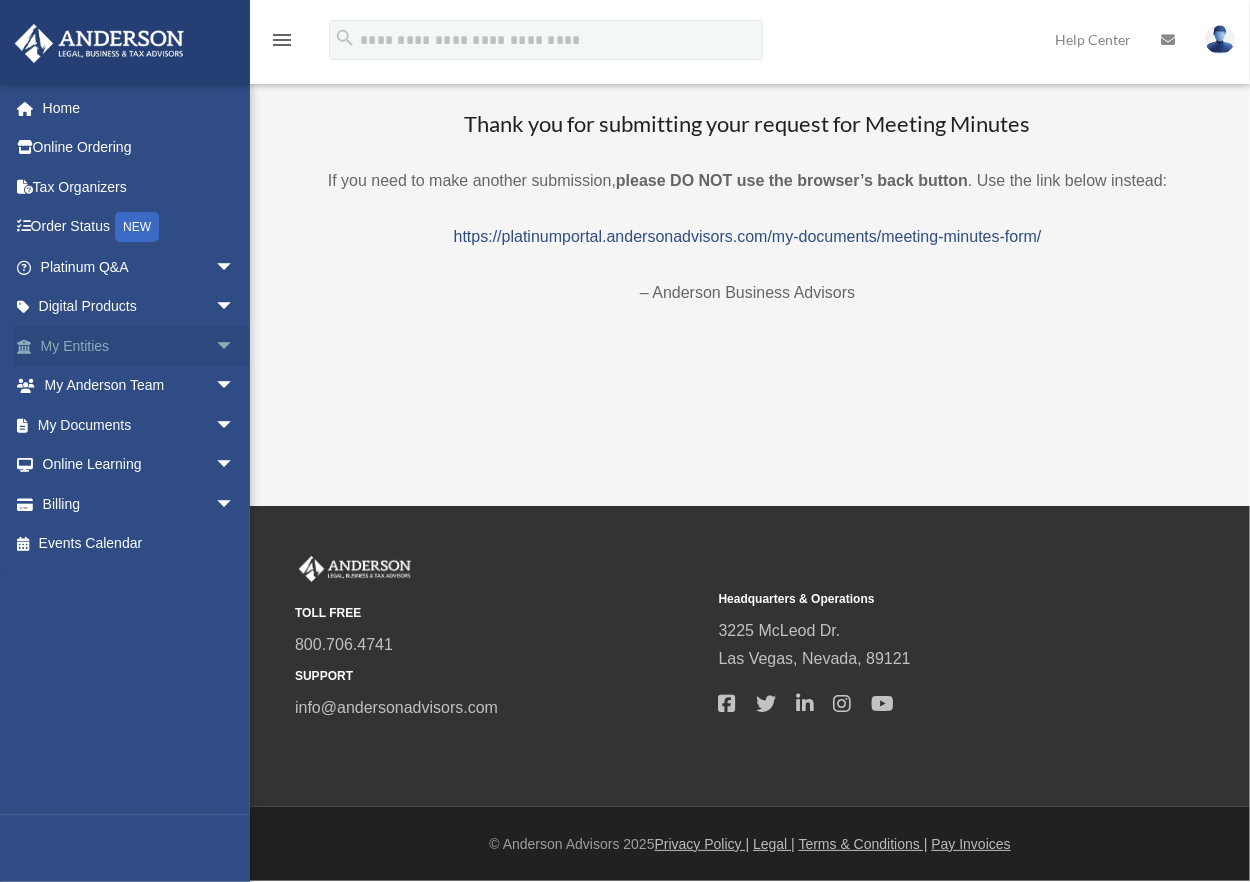 click on "My Entities arrow_drop_down" at bounding box center (139, 346) 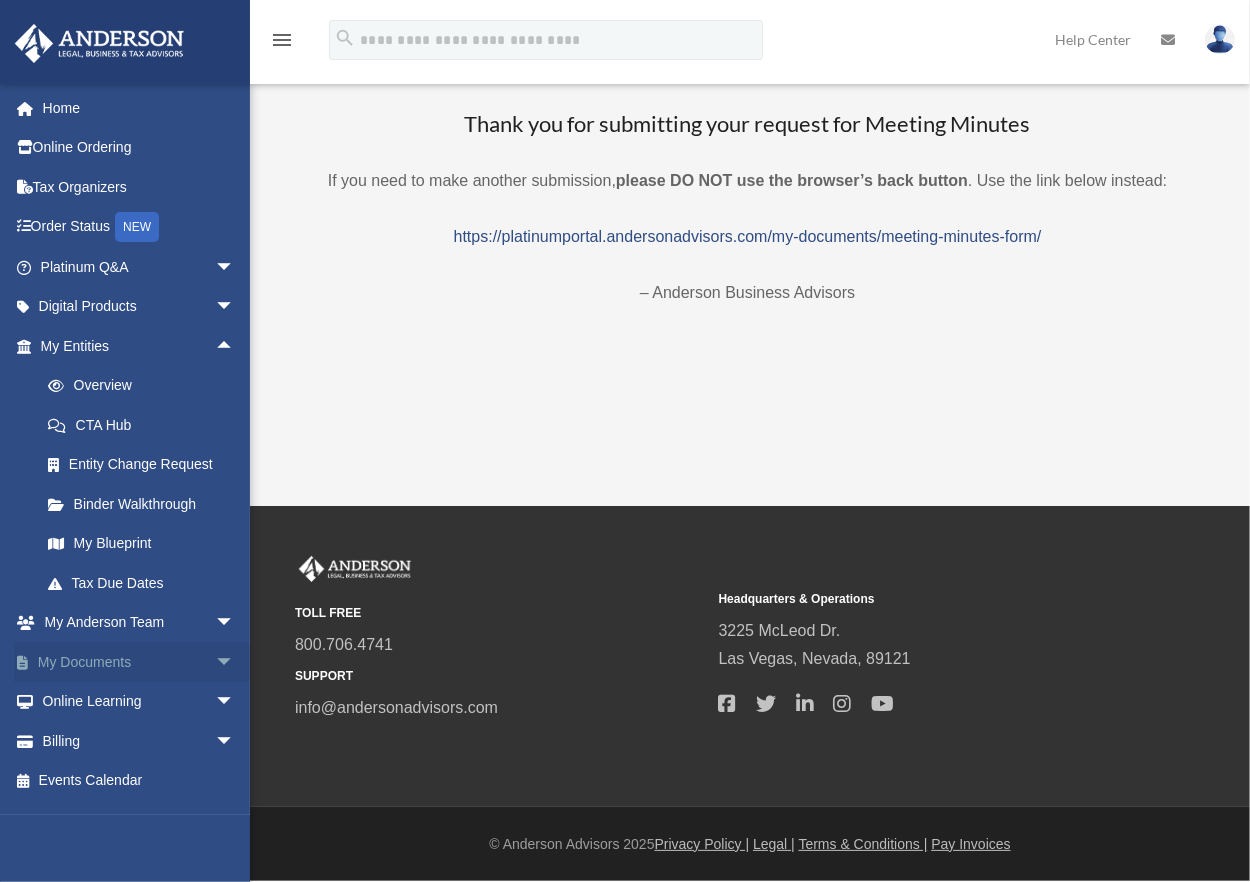 click on "arrow_drop_down" at bounding box center (235, 662) 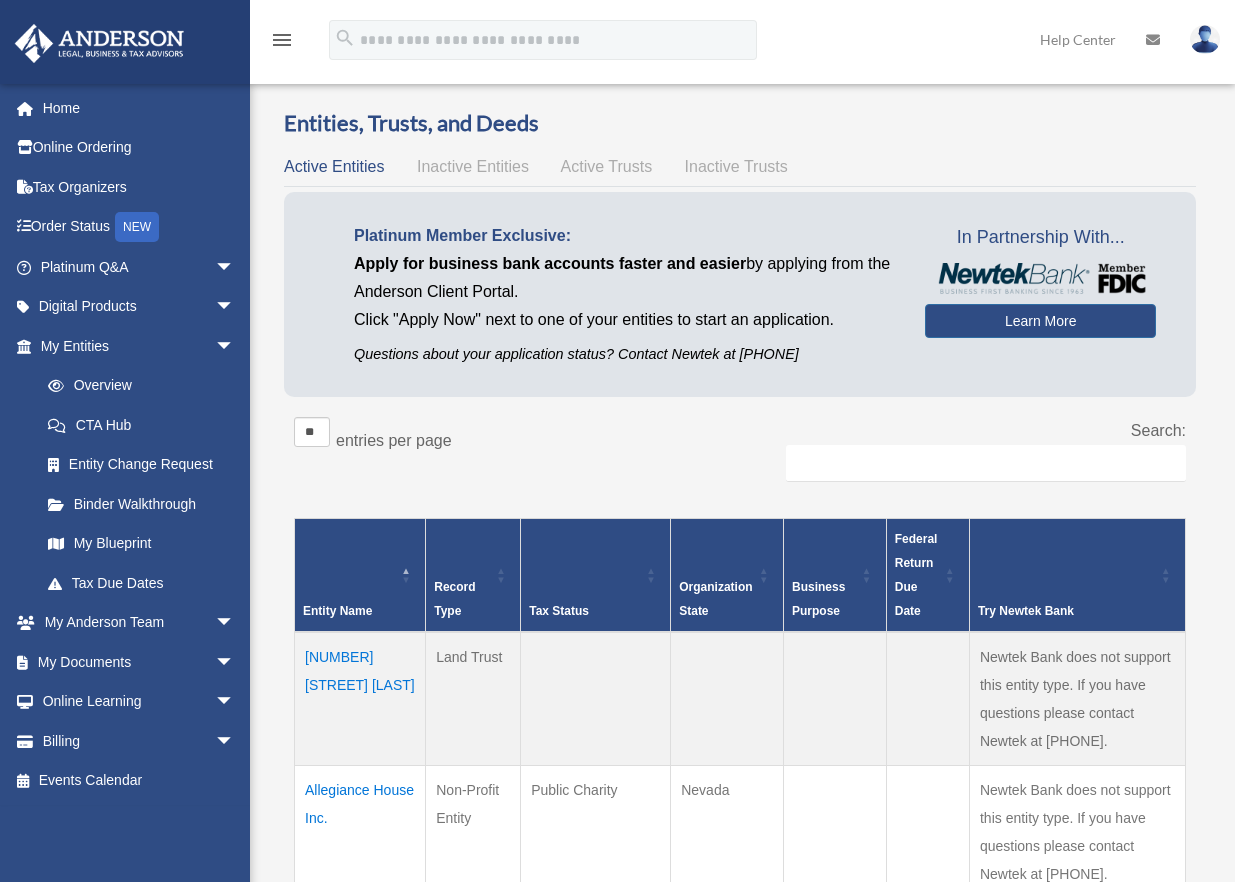 scroll, scrollTop: 0, scrollLeft: 0, axis: both 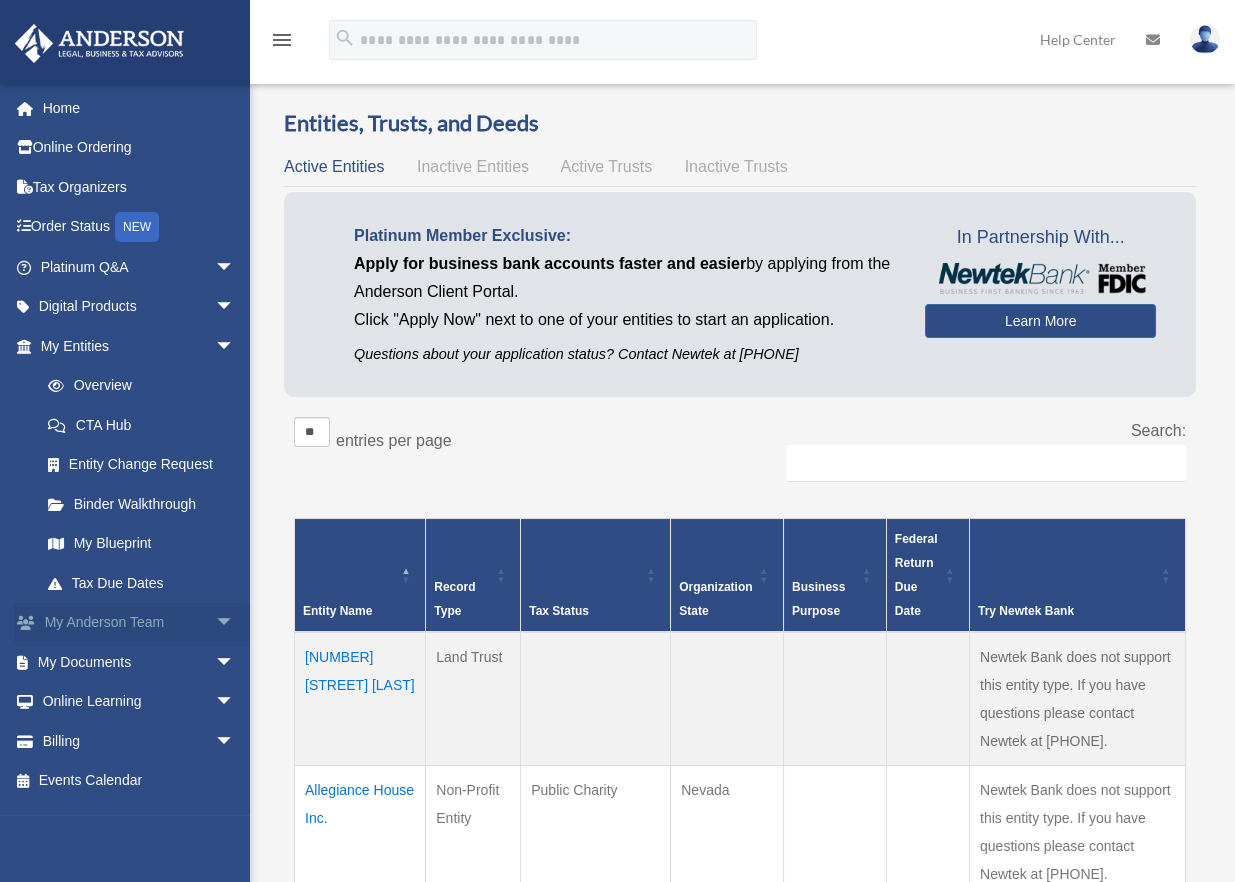 click on "arrow_drop_down" at bounding box center [235, 623] 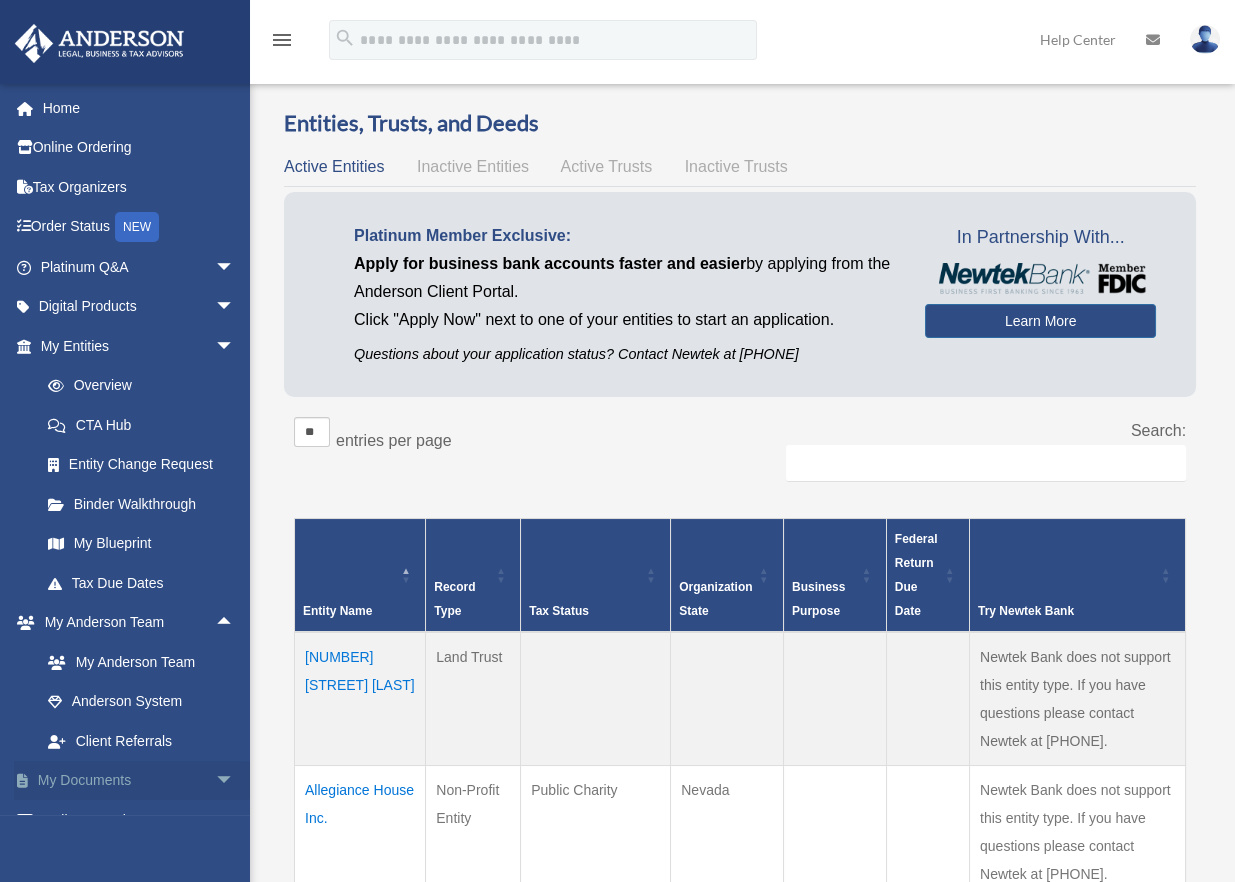 scroll, scrollTop: 107, scrollLeft: 0, axis: vertical 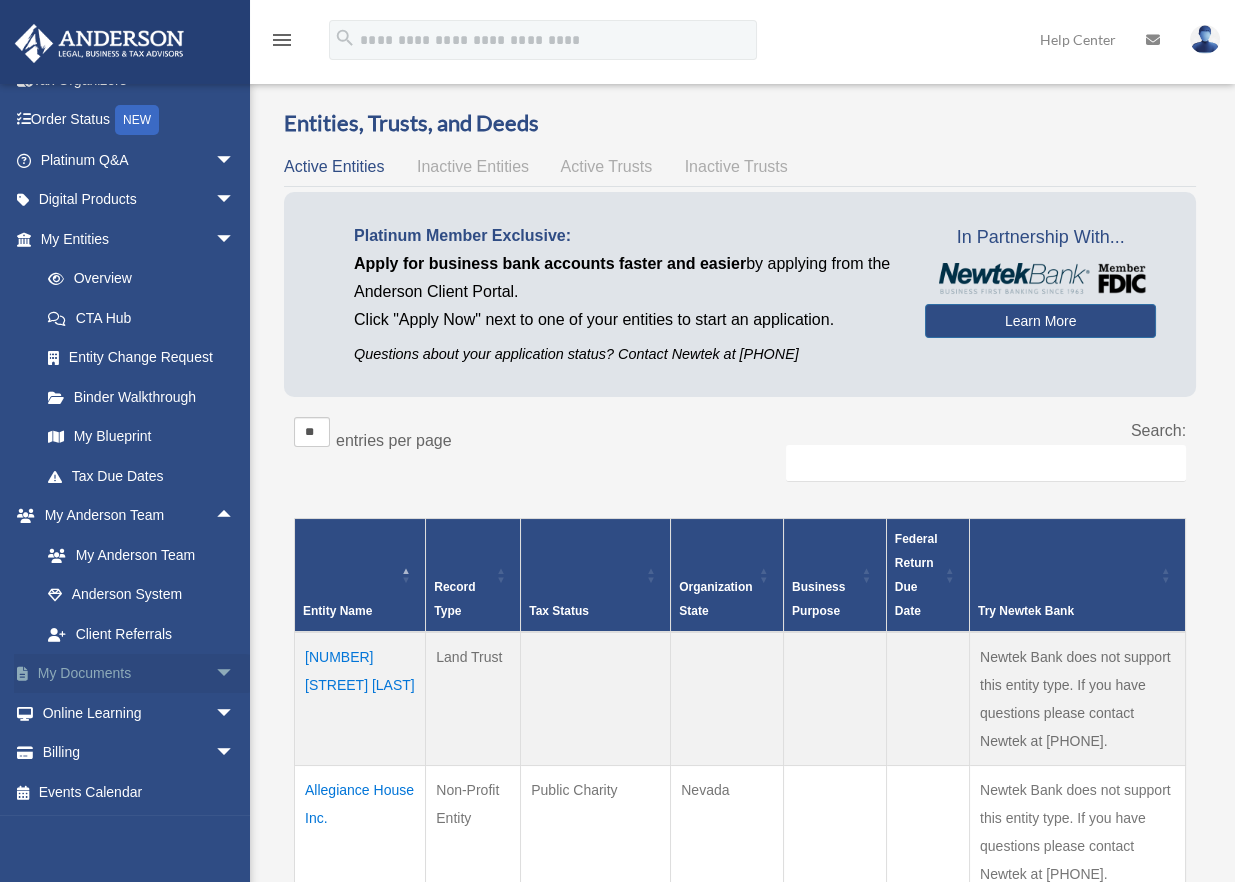click on "arrow_drop_down" at bounding box center [235, 674] 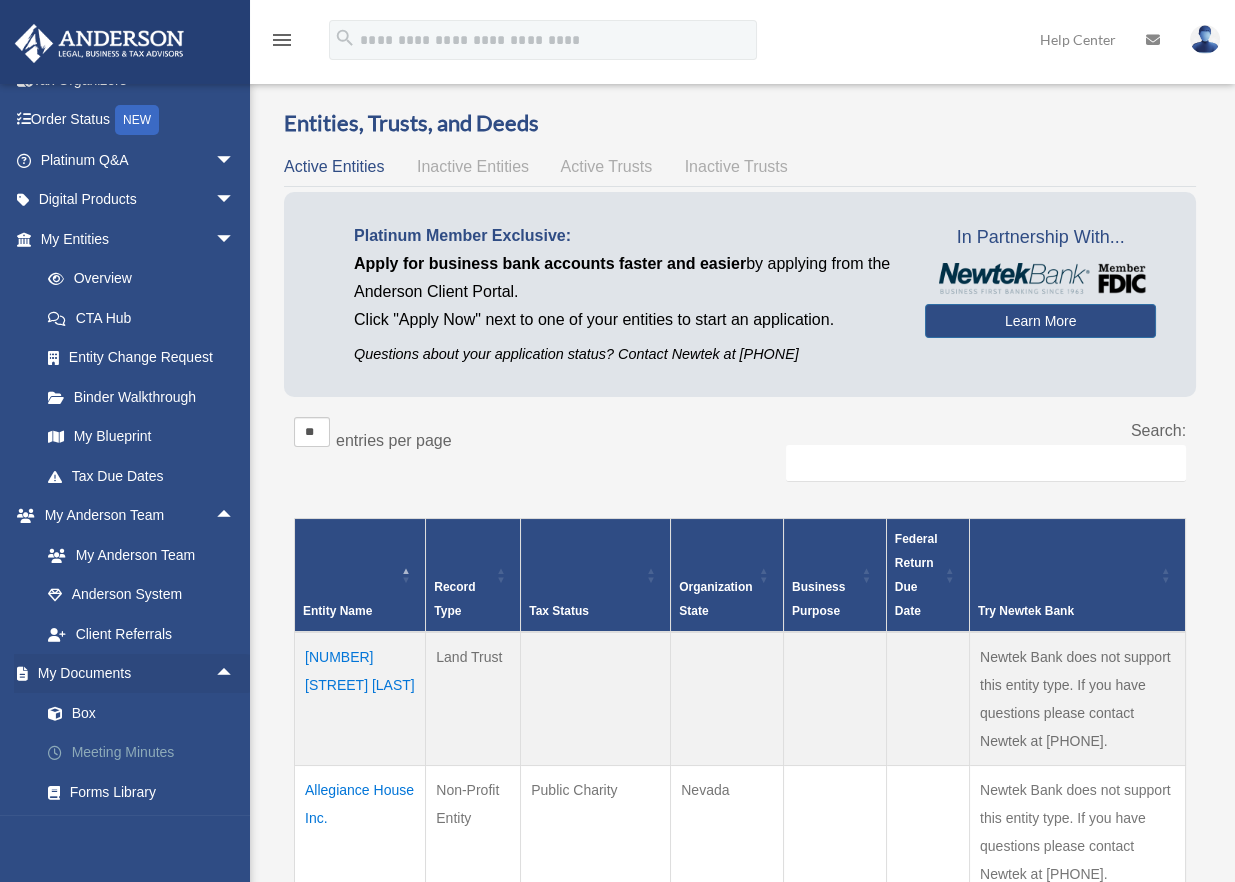 click on "Meeting Minutes" at bounding box center [146, 753] 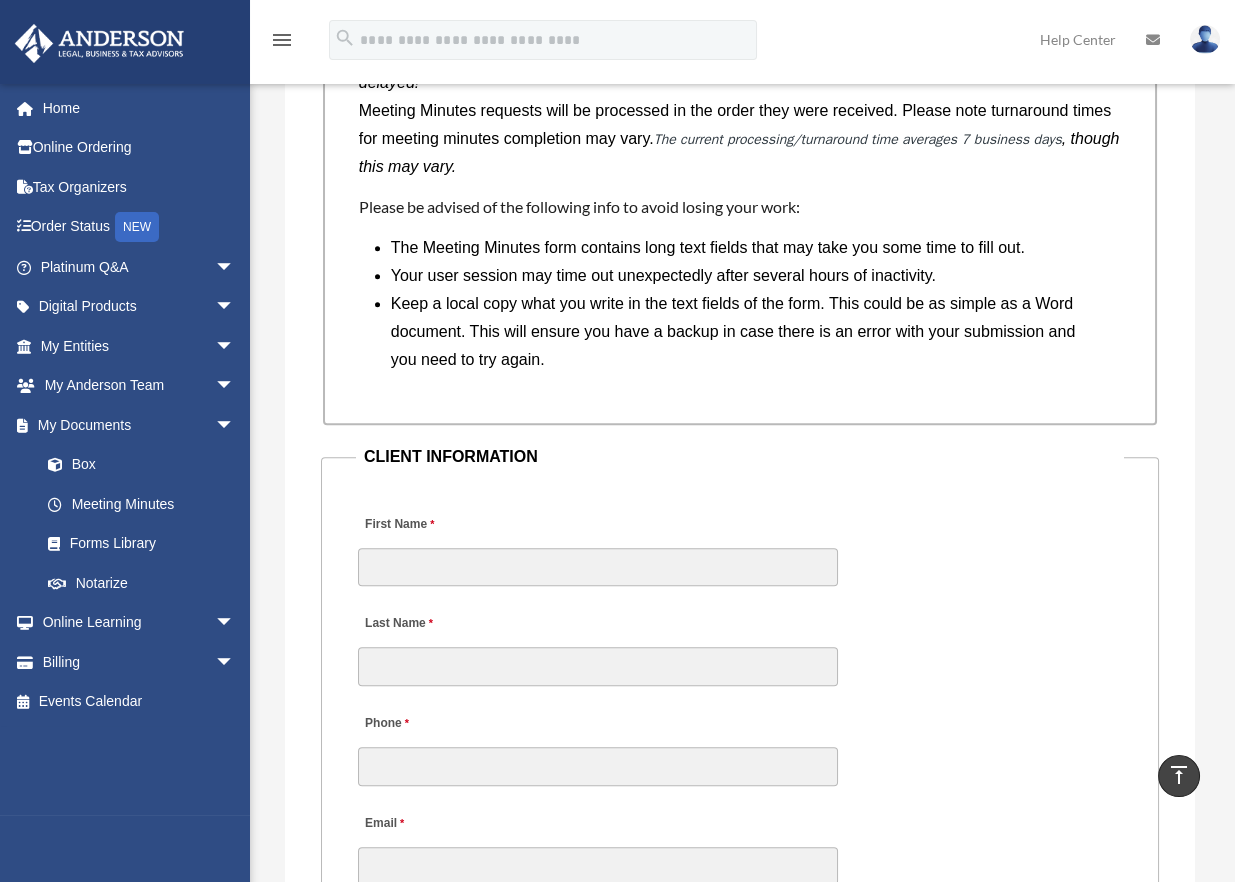 scroll, scrollTop: 2200, scrollLeft: 0, axis: vertical 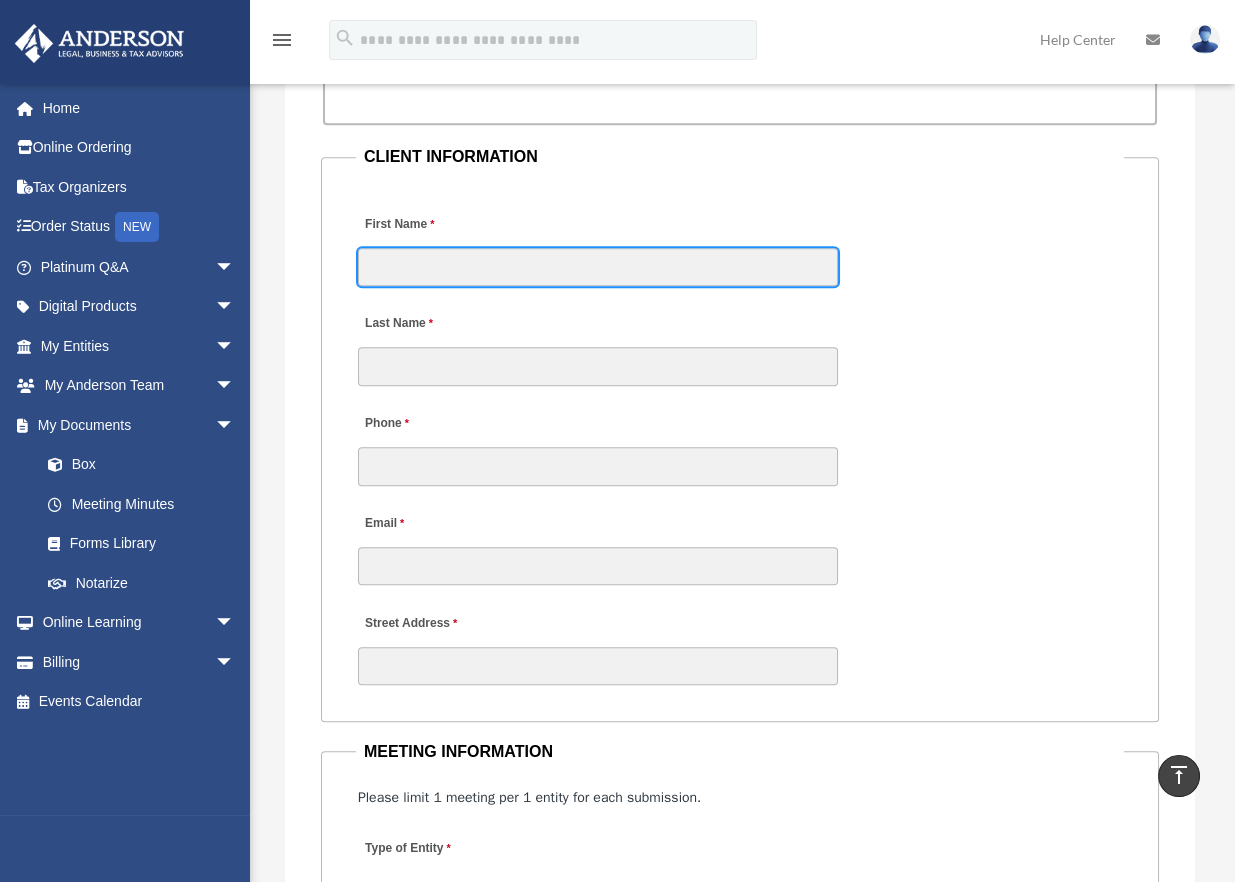 click on "First Name" at bounding box center (598, 267) 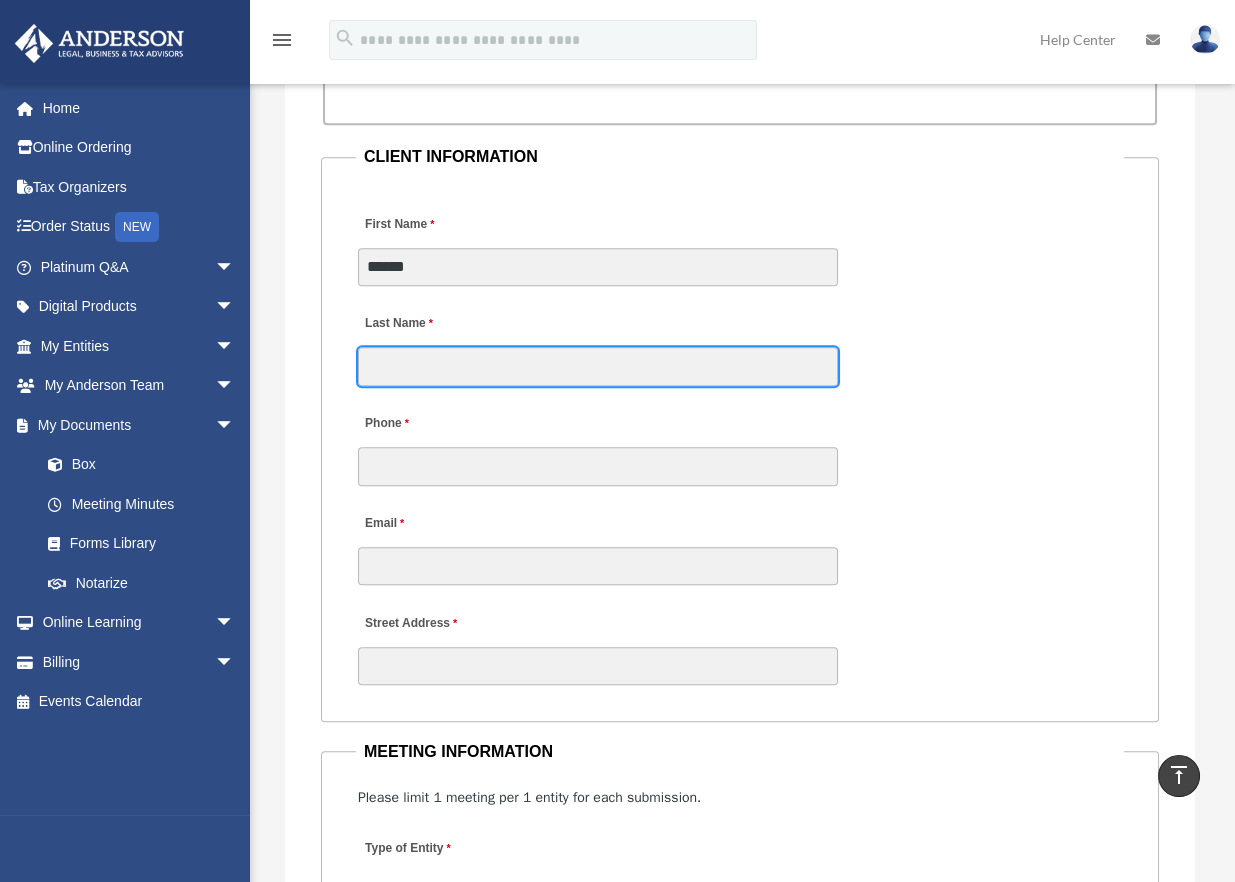 type on "****" 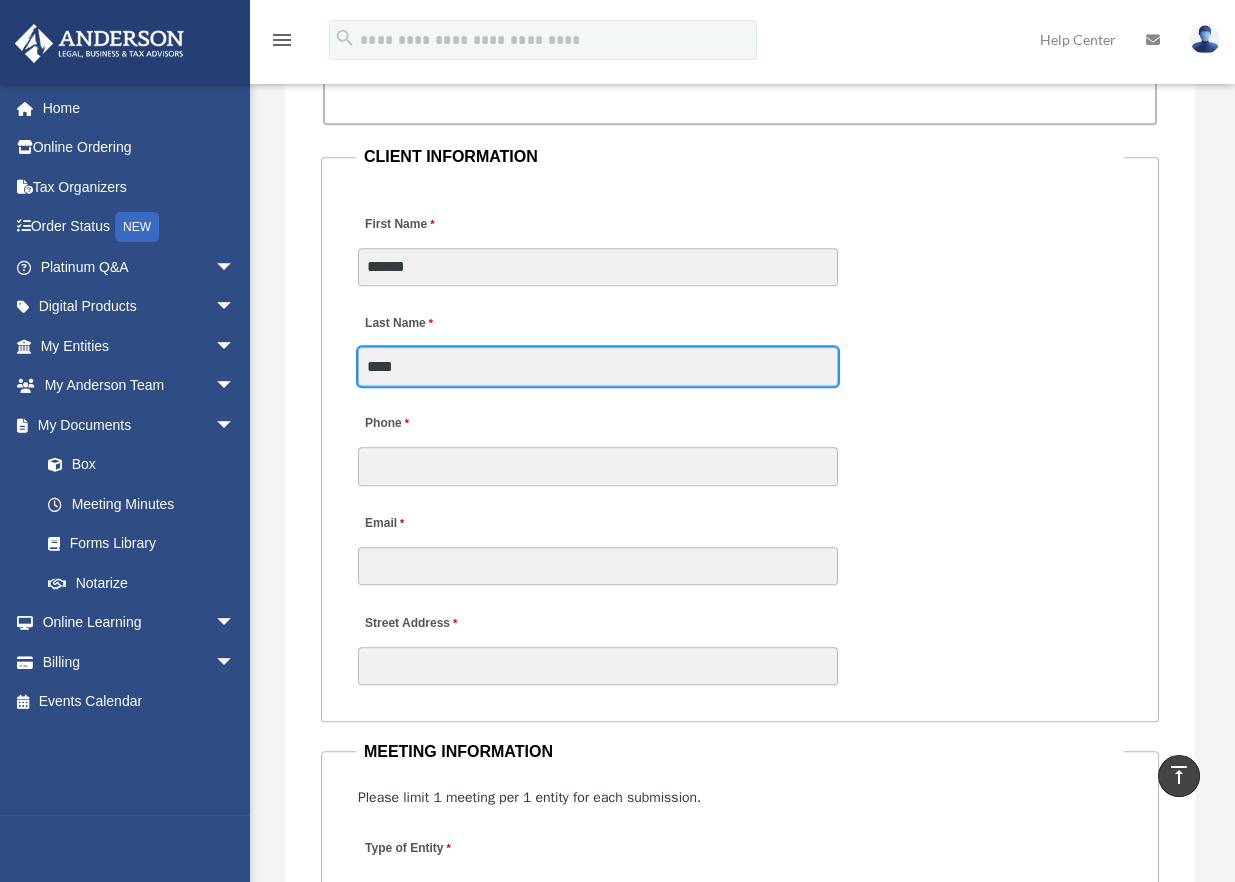 type on "**********" 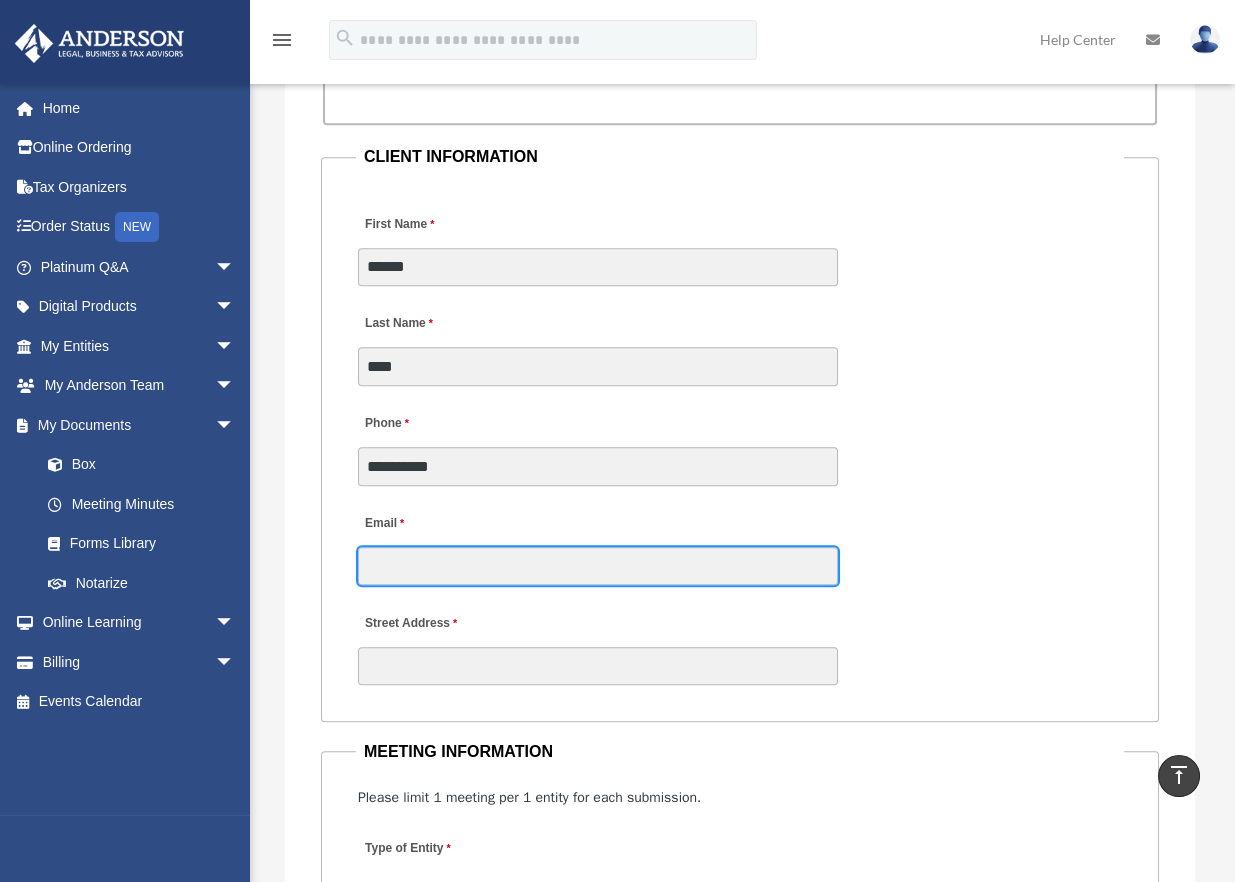 type on "**********" 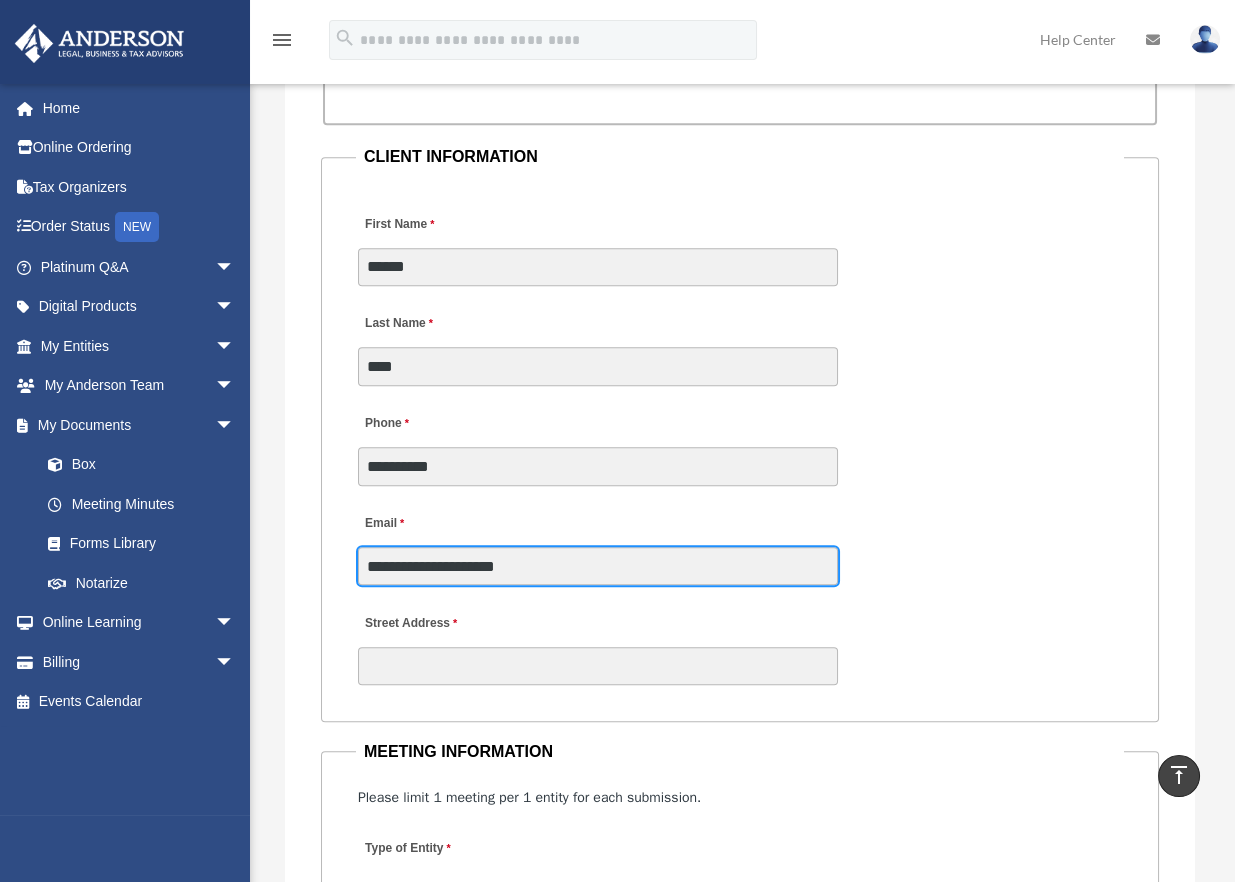 type on "**********" 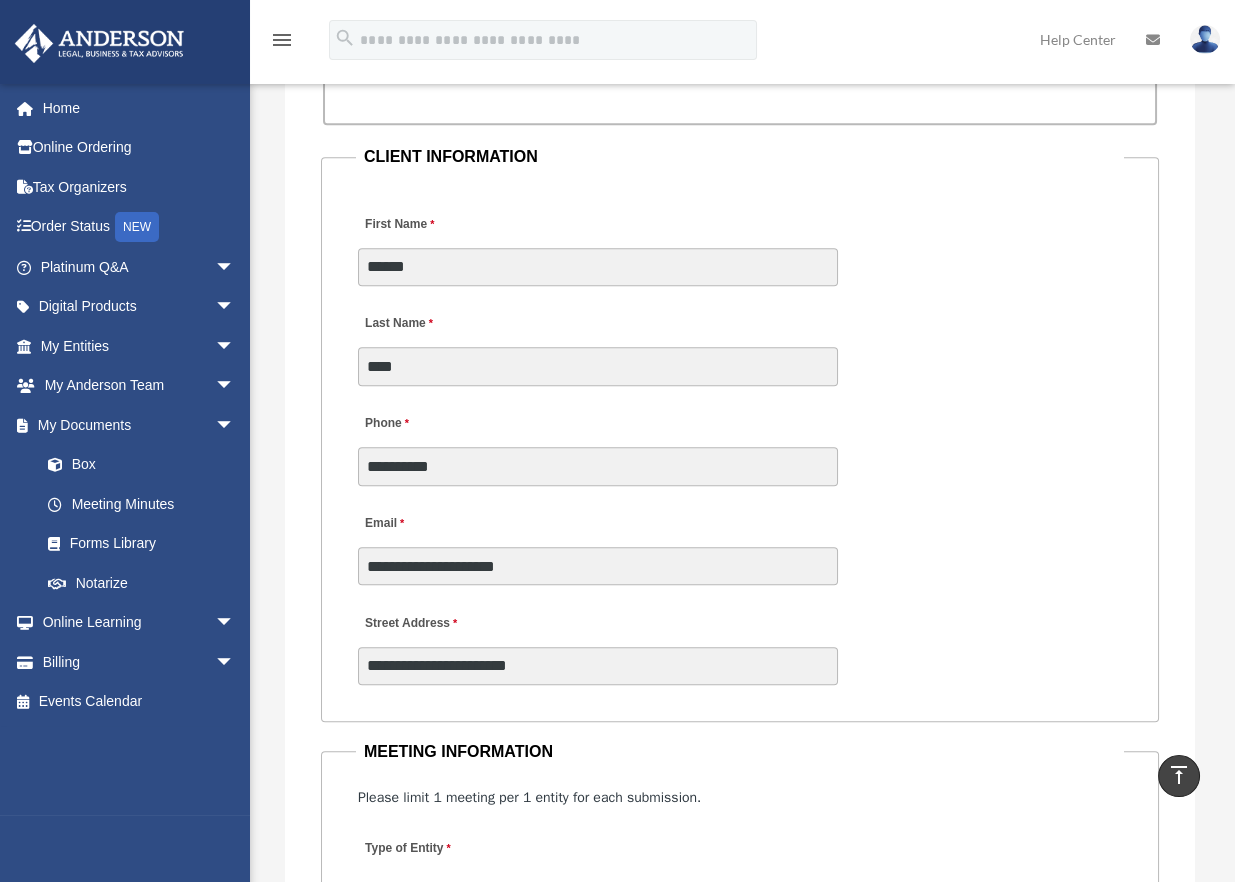 type on "**" 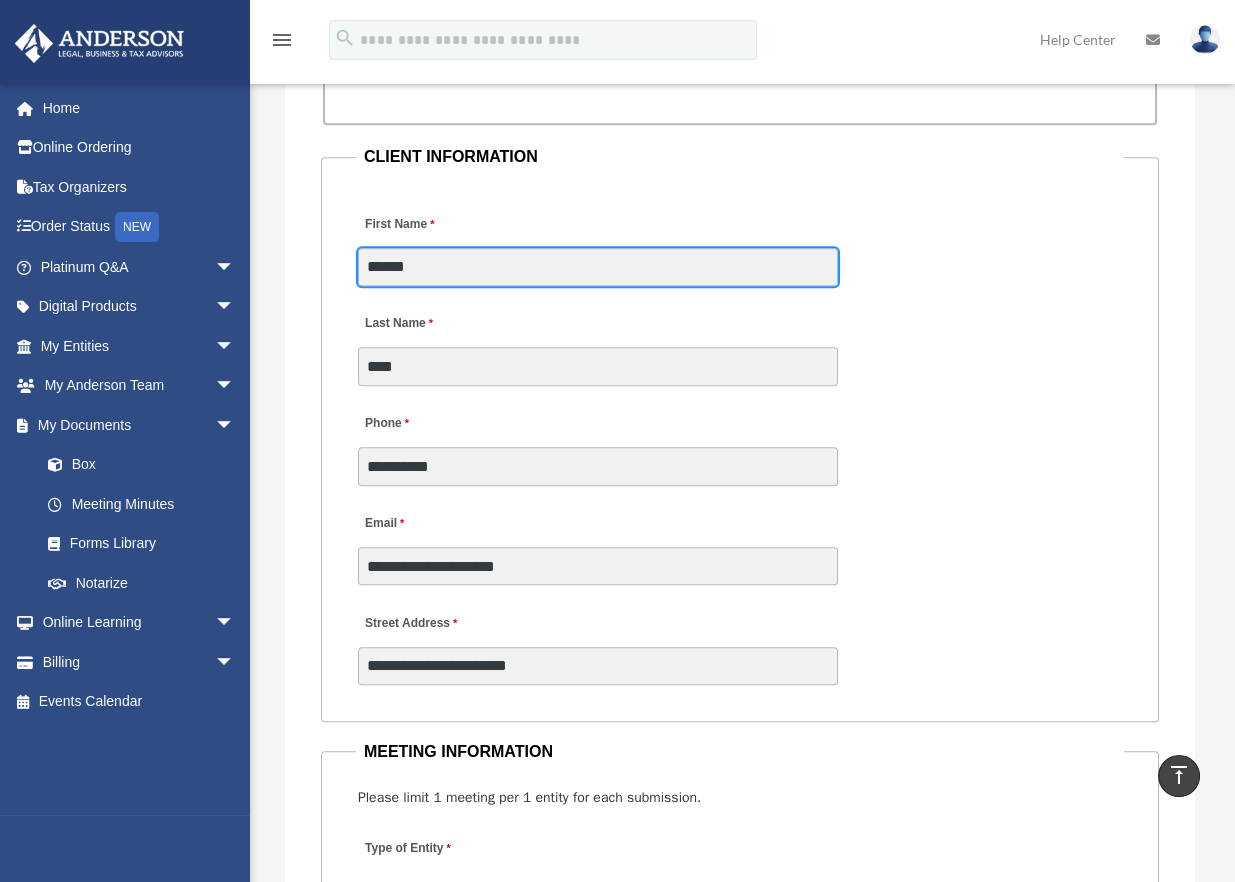 scroll, scrollTop: 2400, scrollLeft: 0, axis: vertical 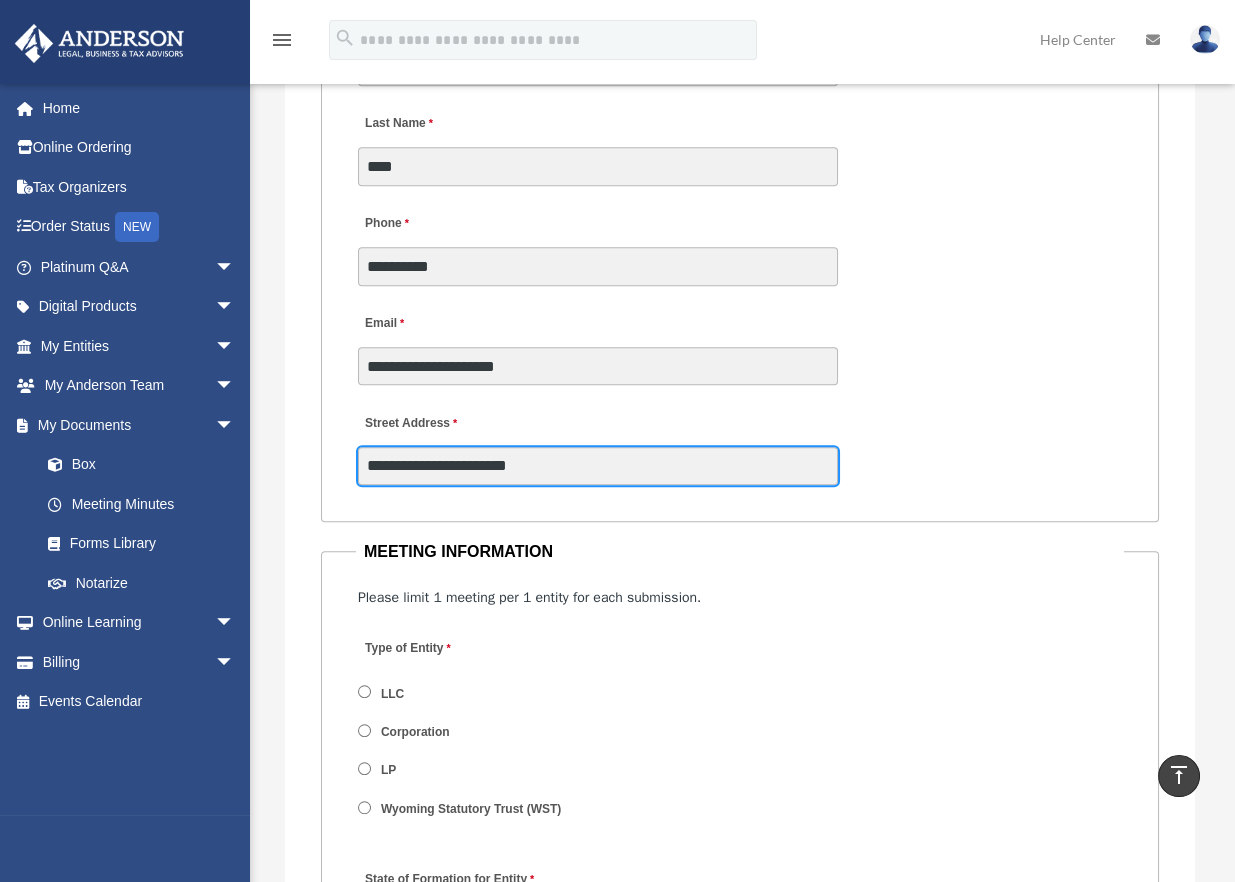 drag, startPoint x: 556, startPoint y: 461, endPoint x: 321, endPoint y: 462, distance: 235.00212 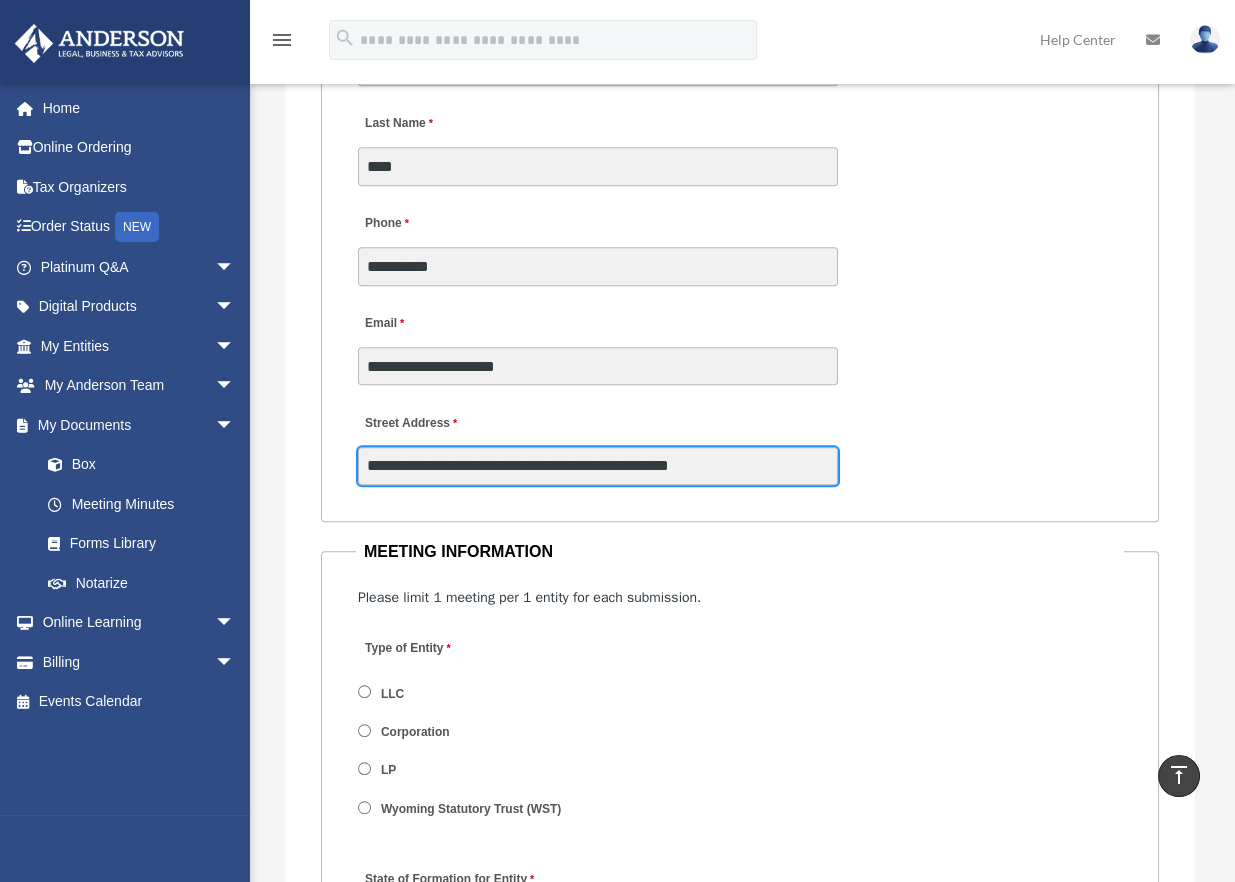 drag, startPoint x: 760, startPoint y: 465, endPoint x: 320, endPoint y: 472, distance: 440.05566 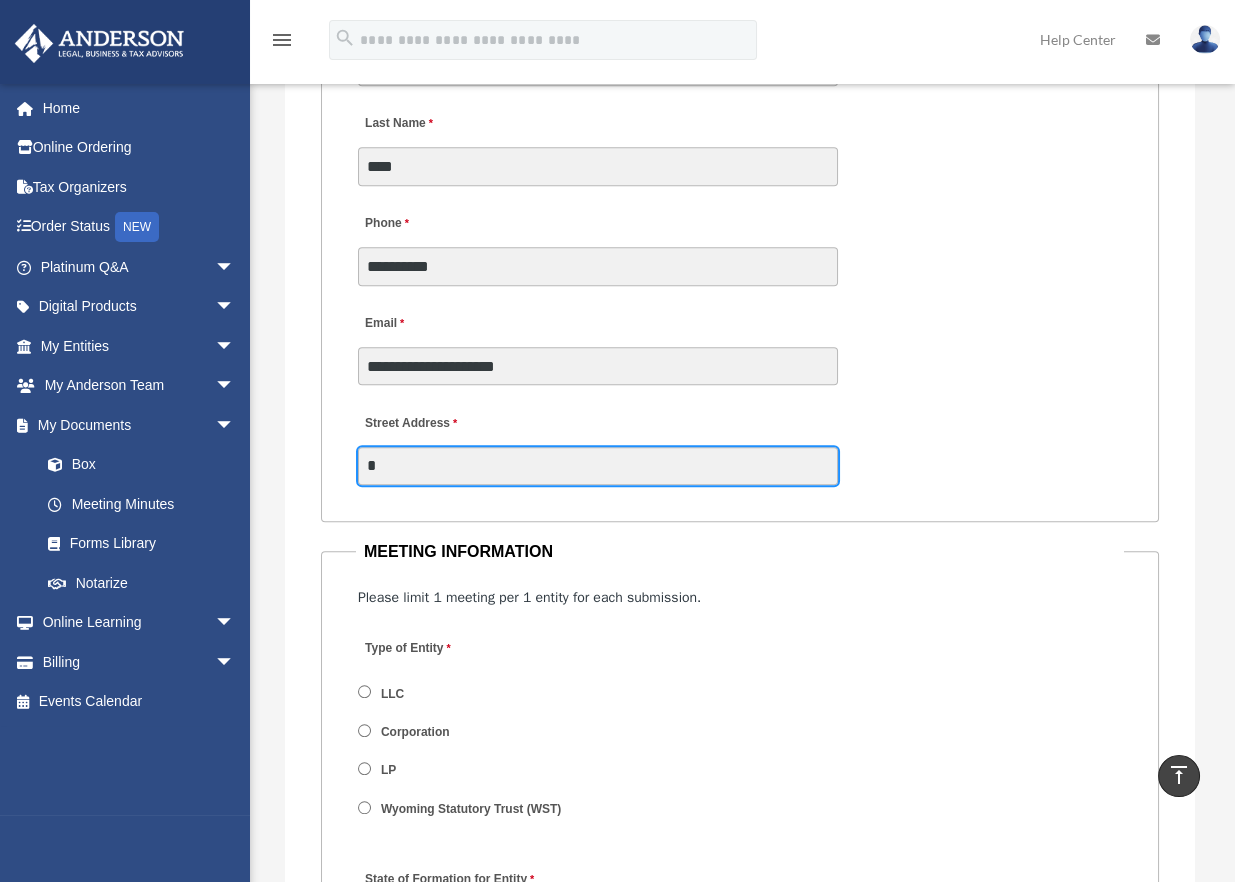 drag, startPoint x: 412, startPoint y: 470, endPoint x: 352, endPoint y: 464, distance: 60.299255 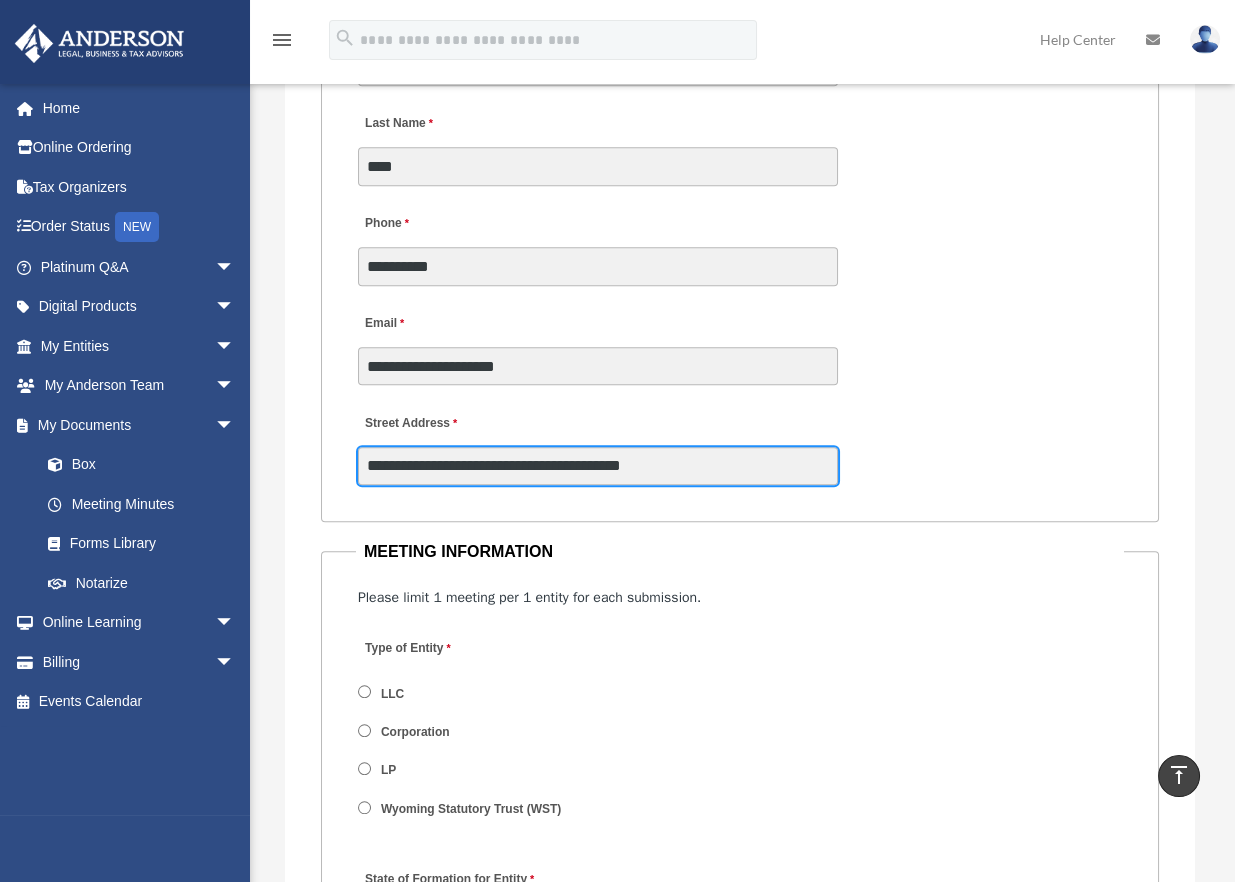 scroll, scrollTop: 2500, scrollLeft: 0, axis: vertical 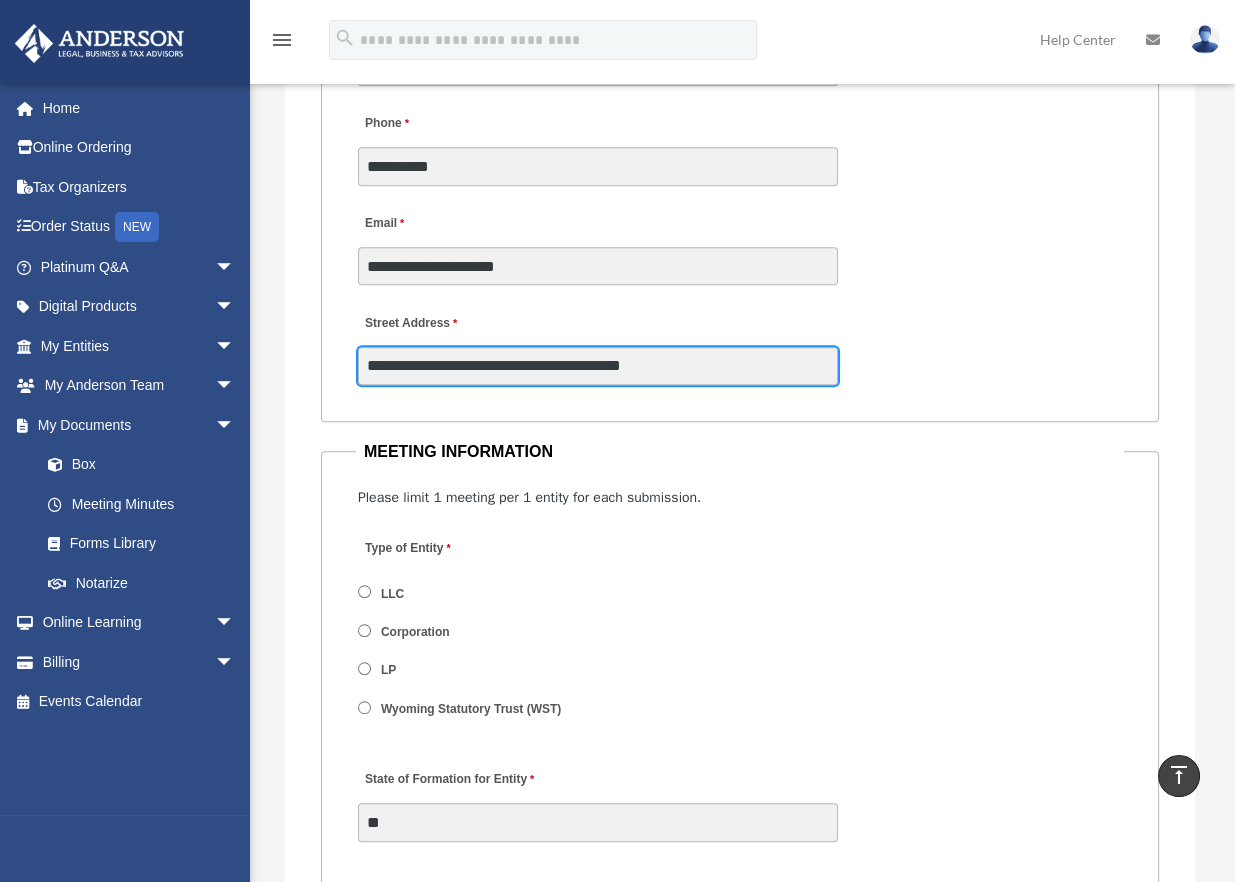 type on "**********" 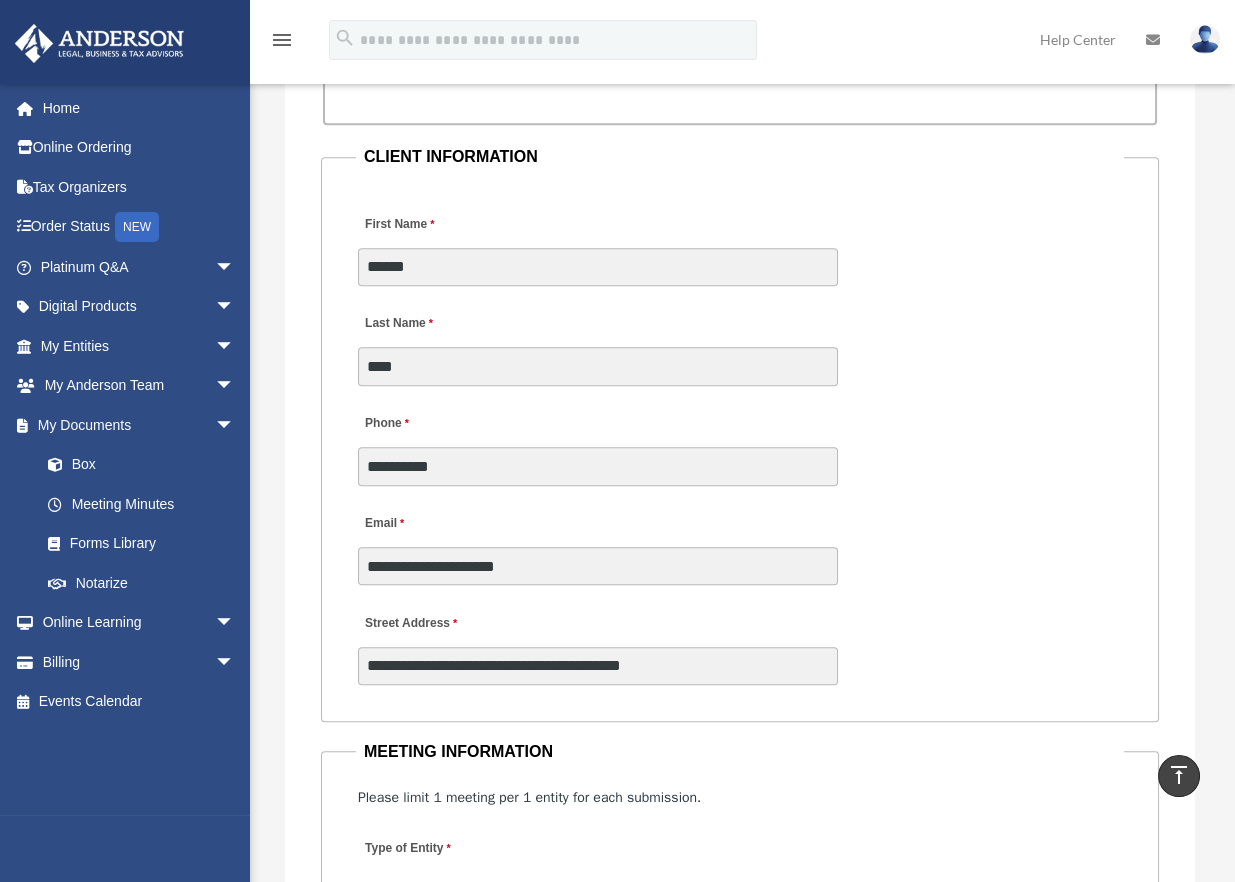 scroll, scrollTop: 2300, scrollLeft: 0, axis: vertical 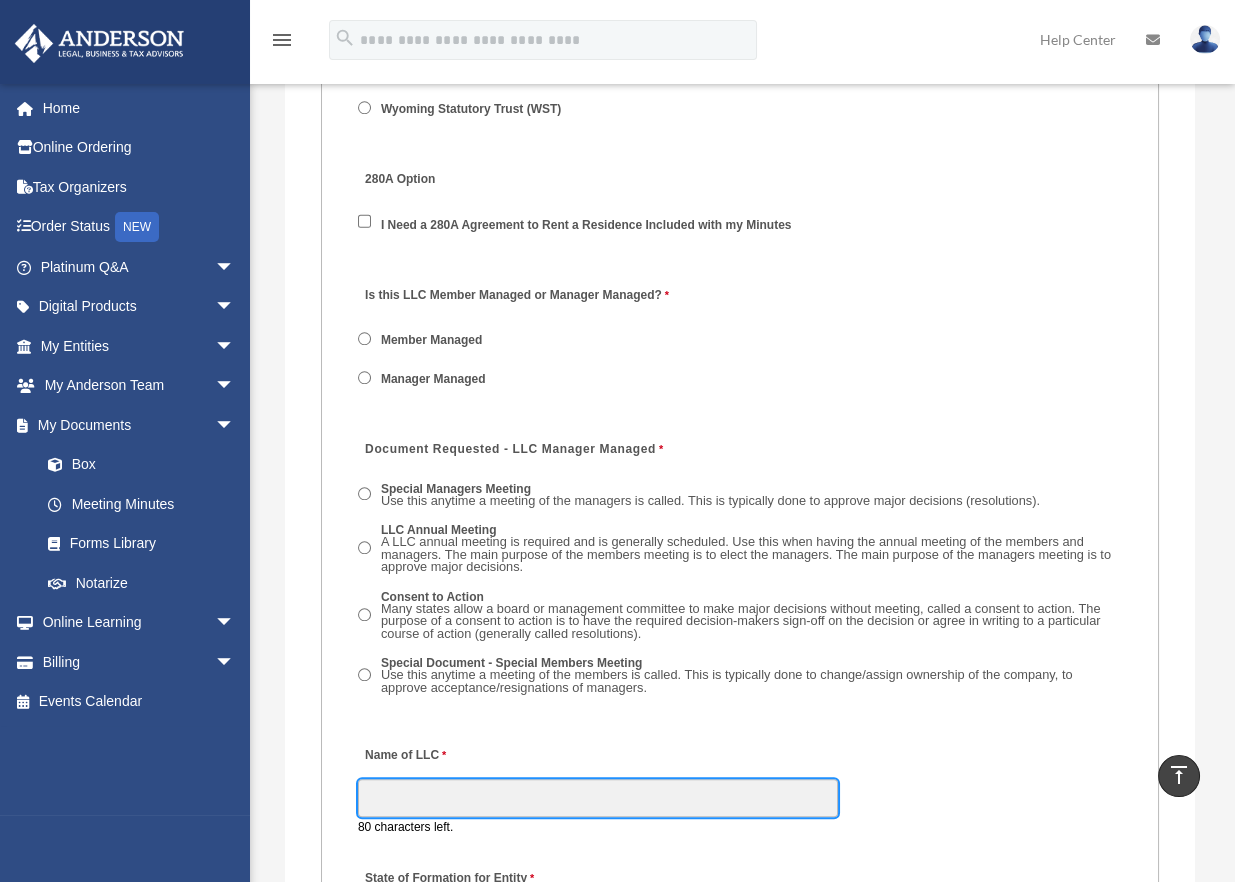 click on "Name of LLC" at bounding box center [598, 798] 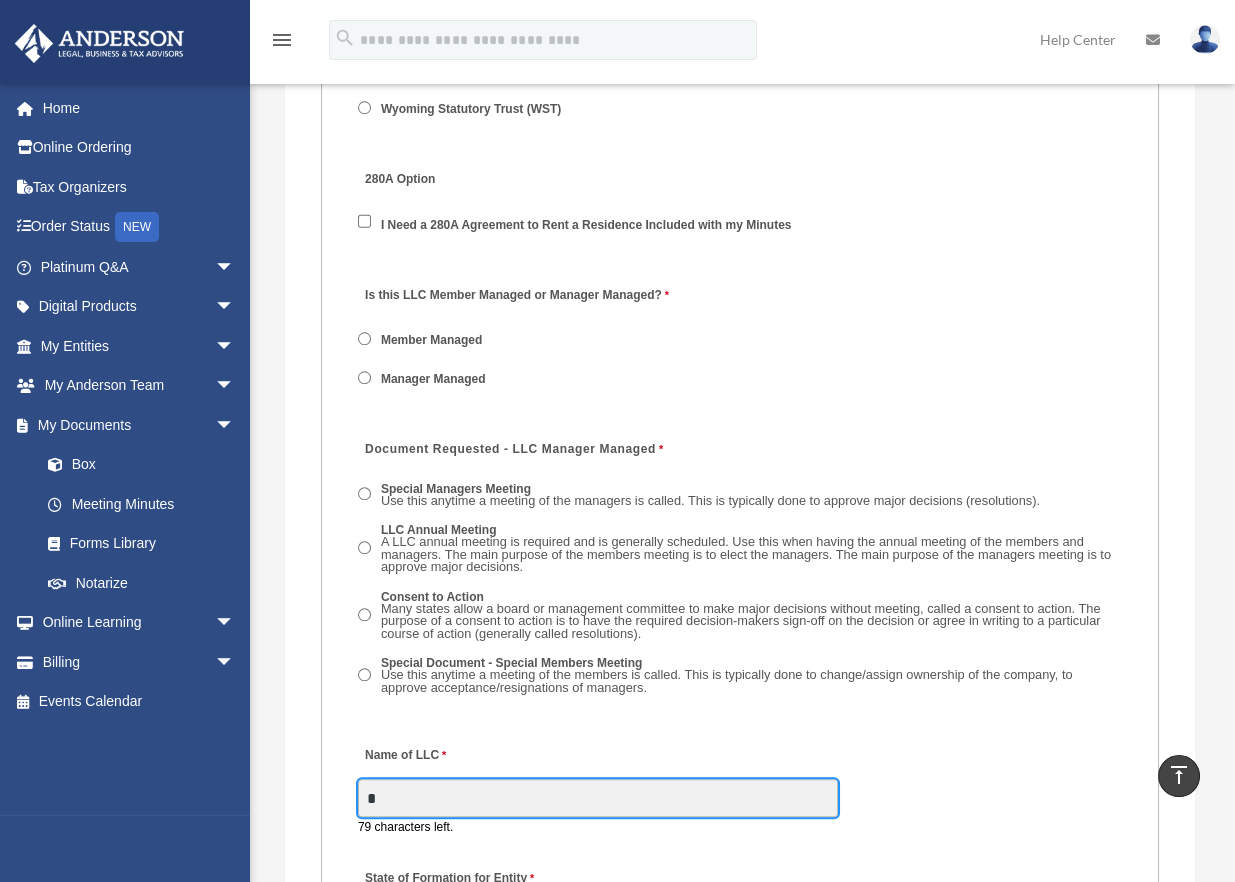 type on "**********" 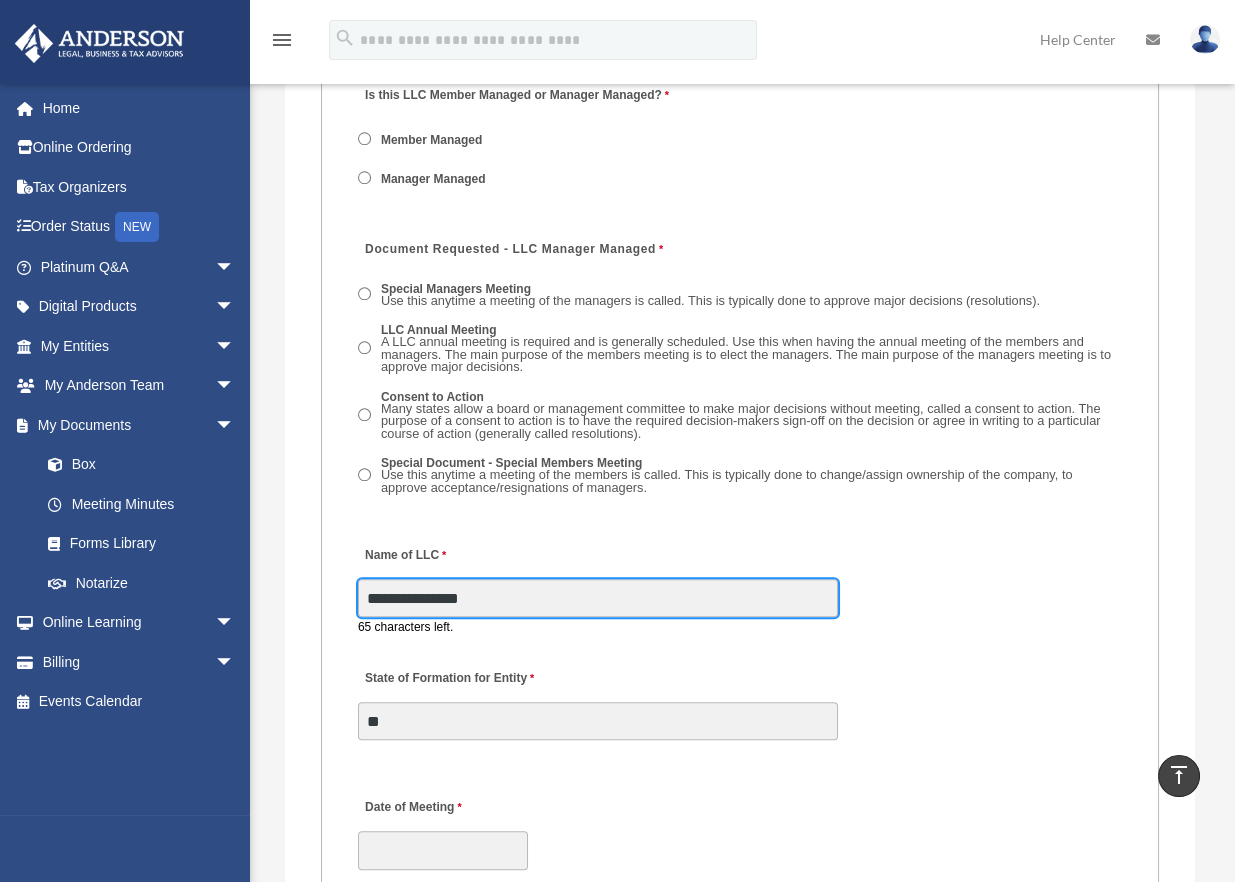 scroll, scrollTop: 3400, scrollLeft: 0, axis: vertical 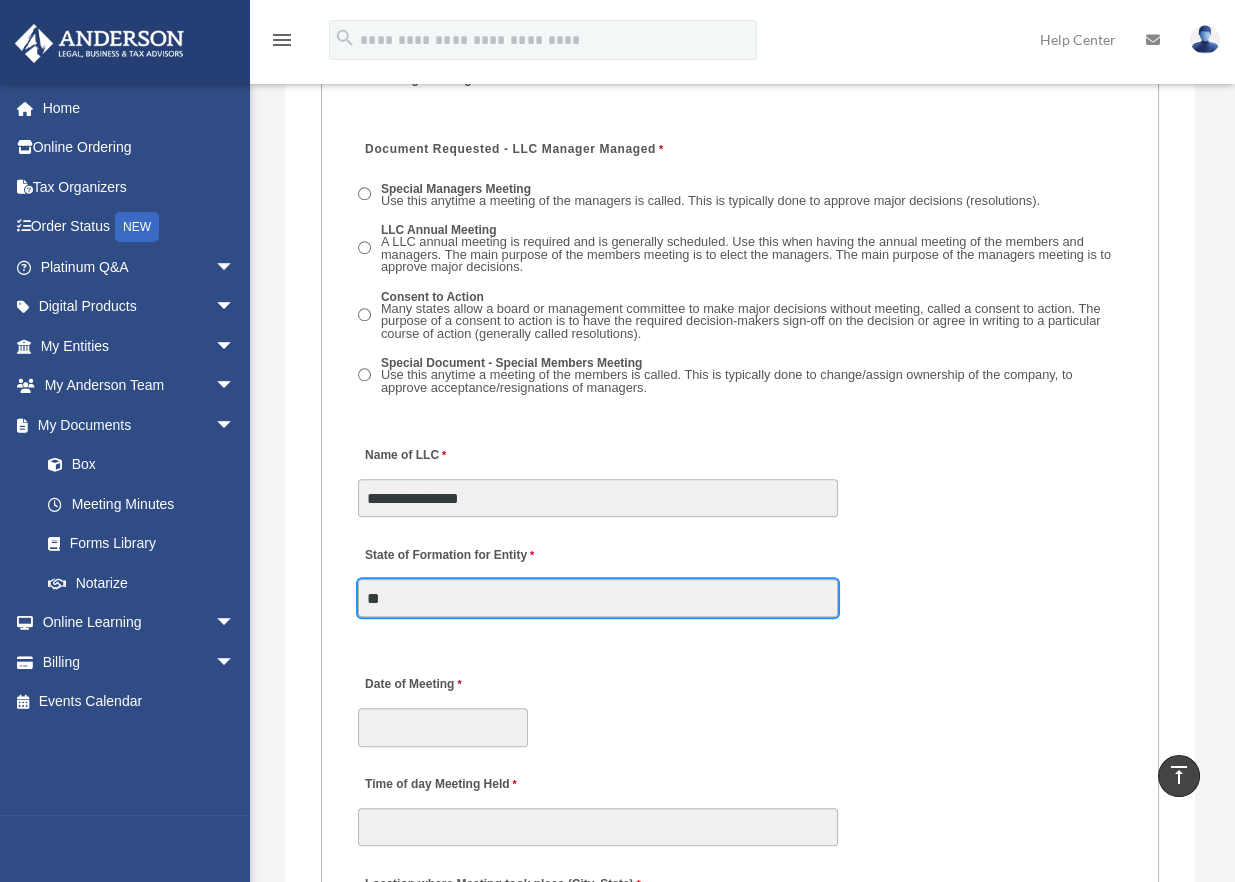 drag, startPoint x: 432, startPoint y: 617, endPoint x: 348, endPoint y: 612, distance: 84.14868 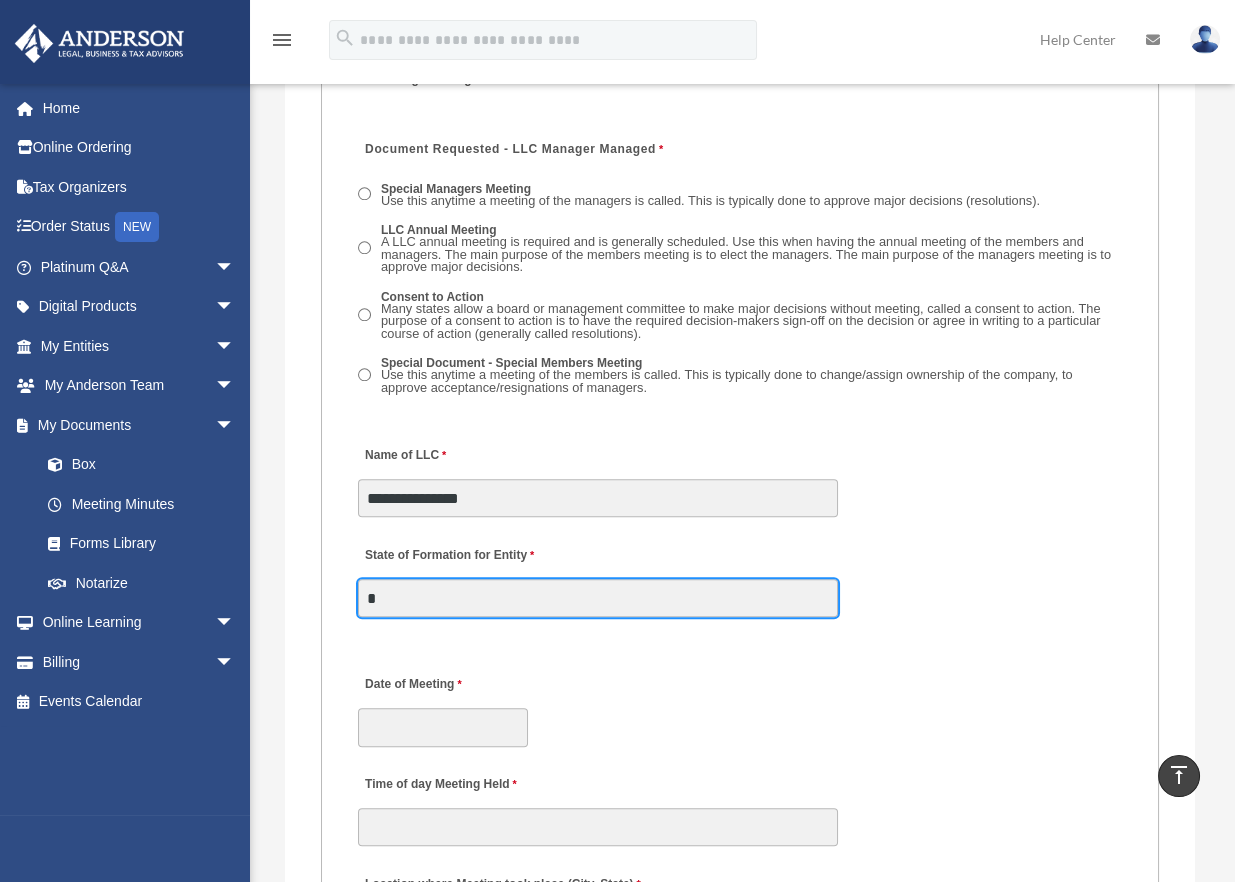 type on "*******" 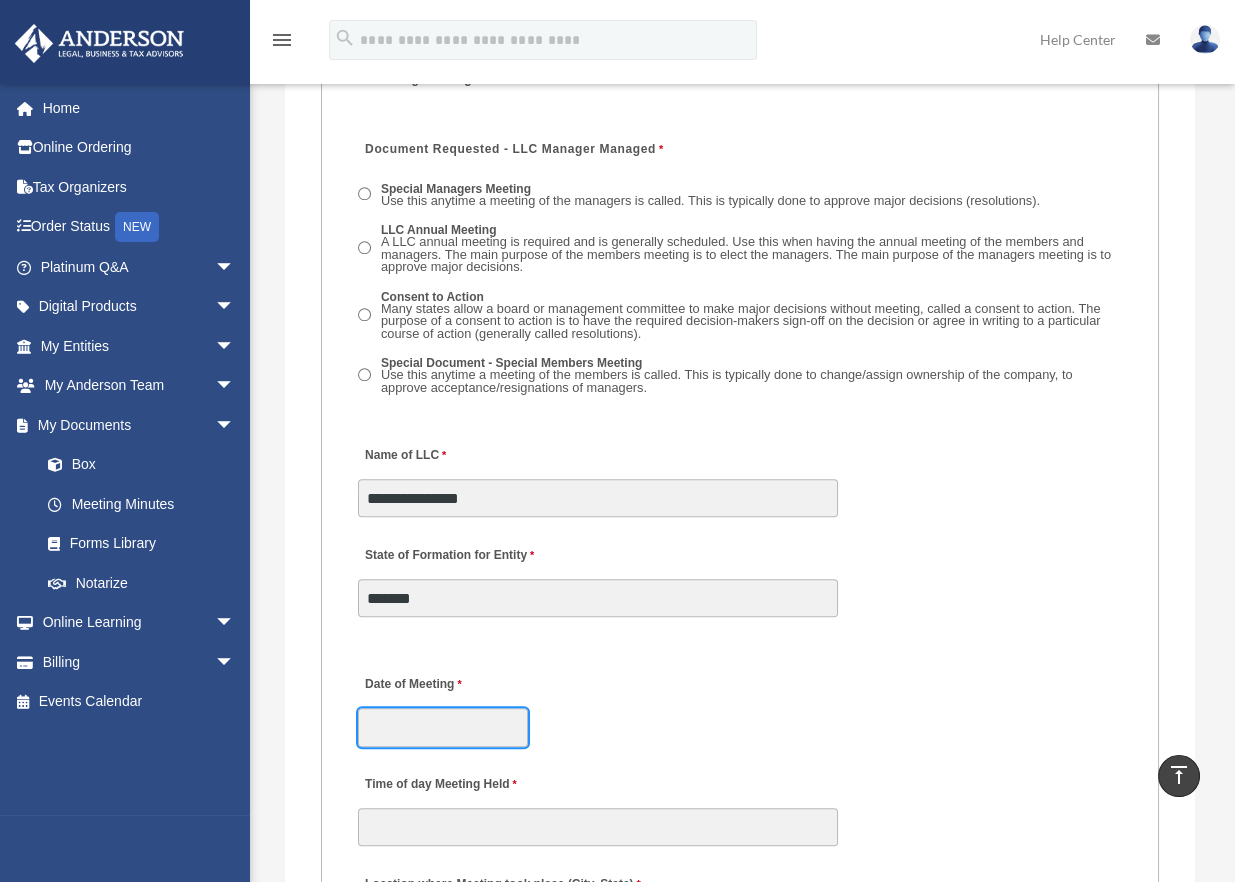 click on "Date of Meeting" at bounding box center [443, 727] 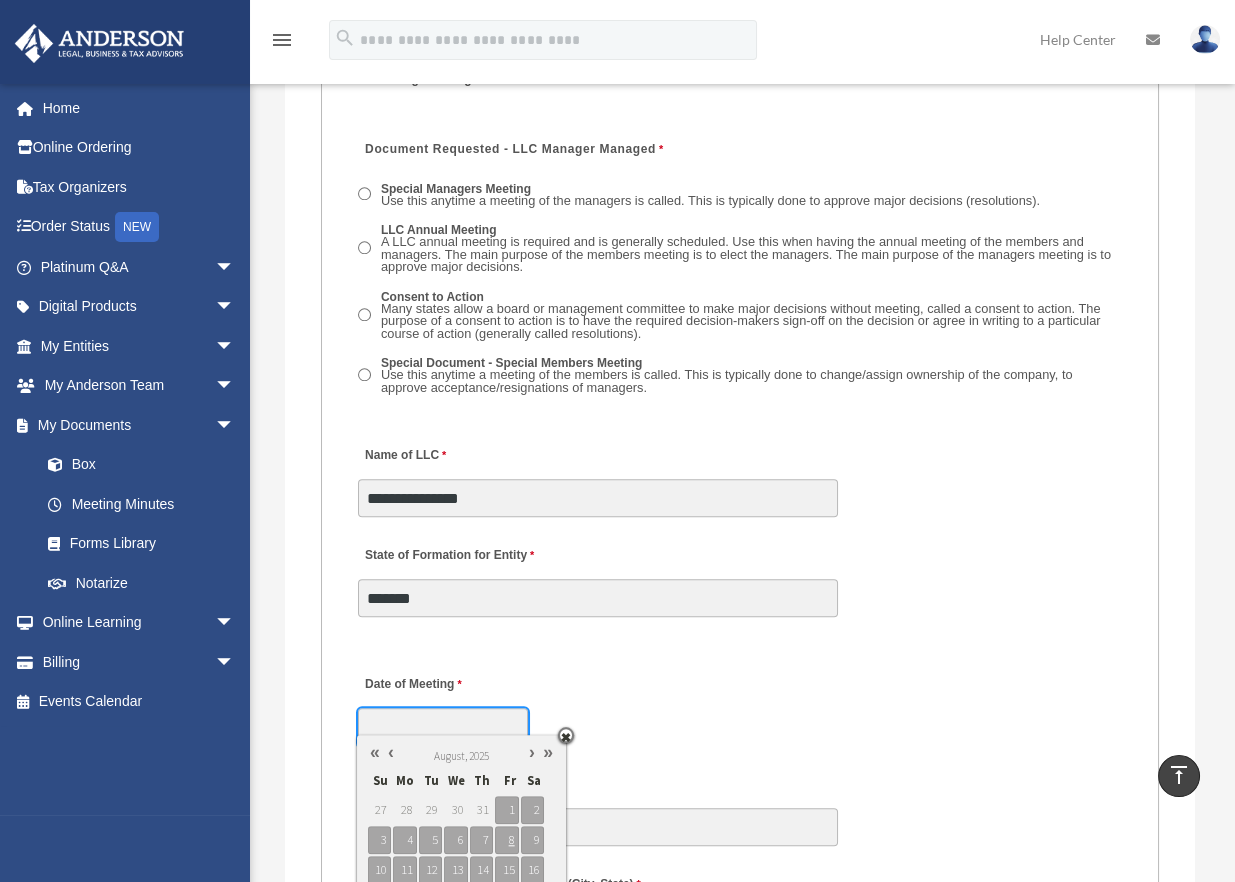 scroll, scrollTop: 3600, scrollLeft: 0, axis: vertical 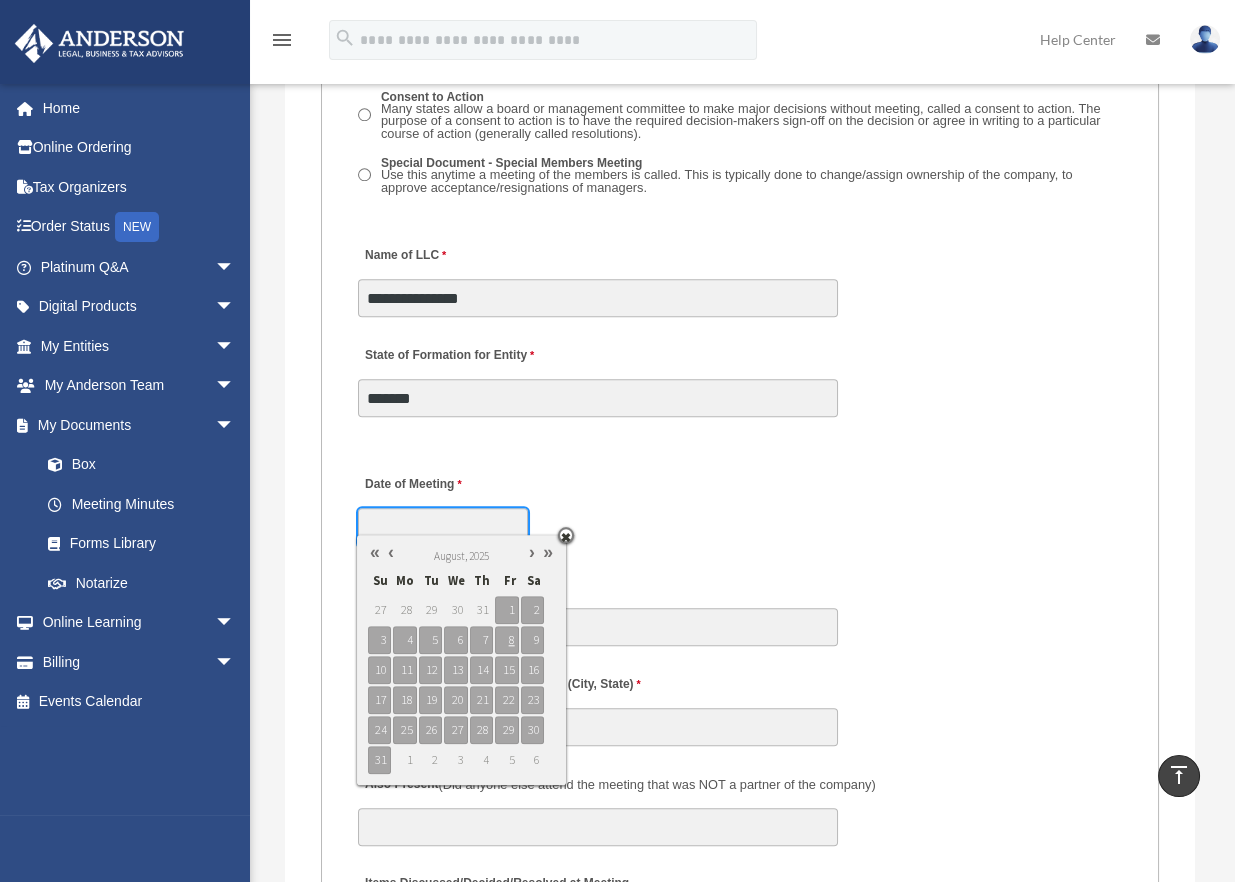 click at bounding box center (375, 552) 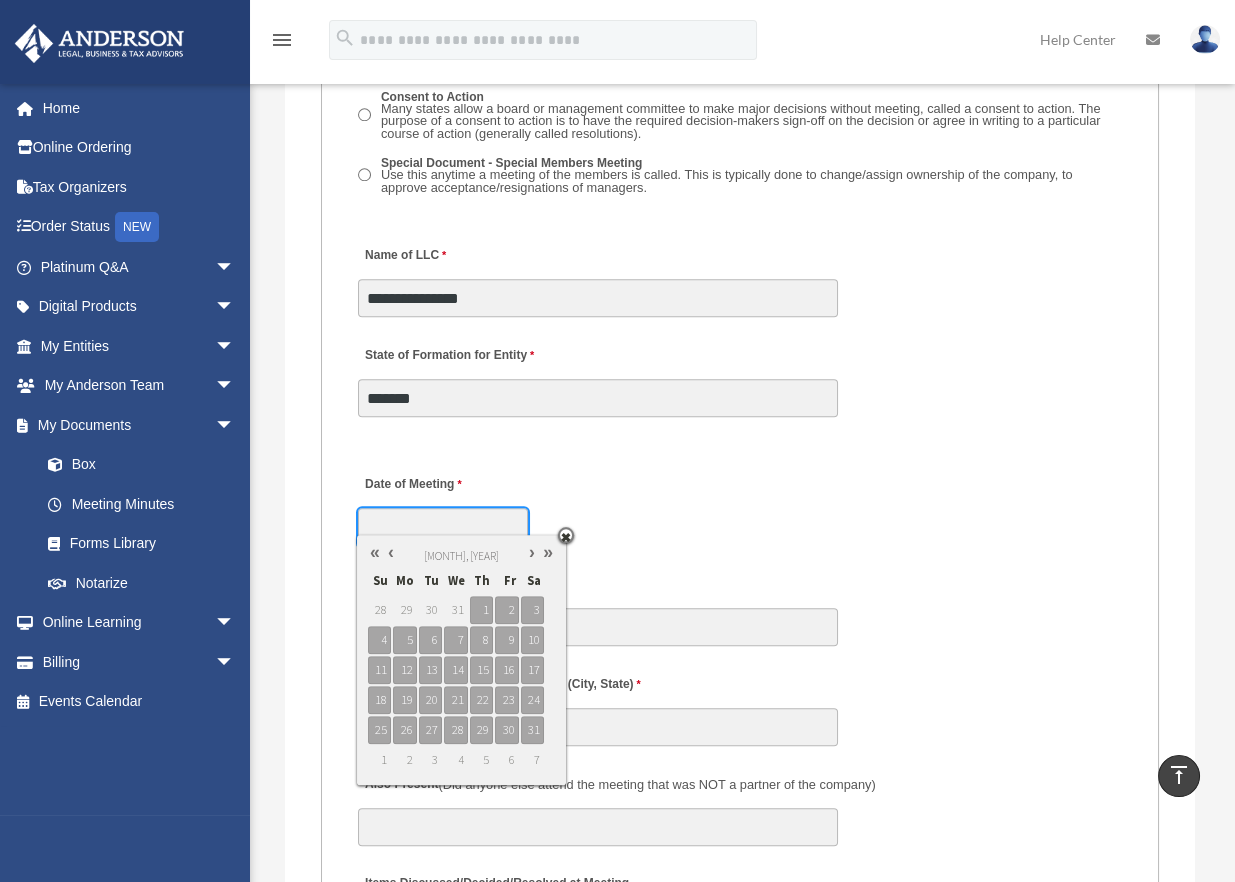 click at bounding box center [532, 552] 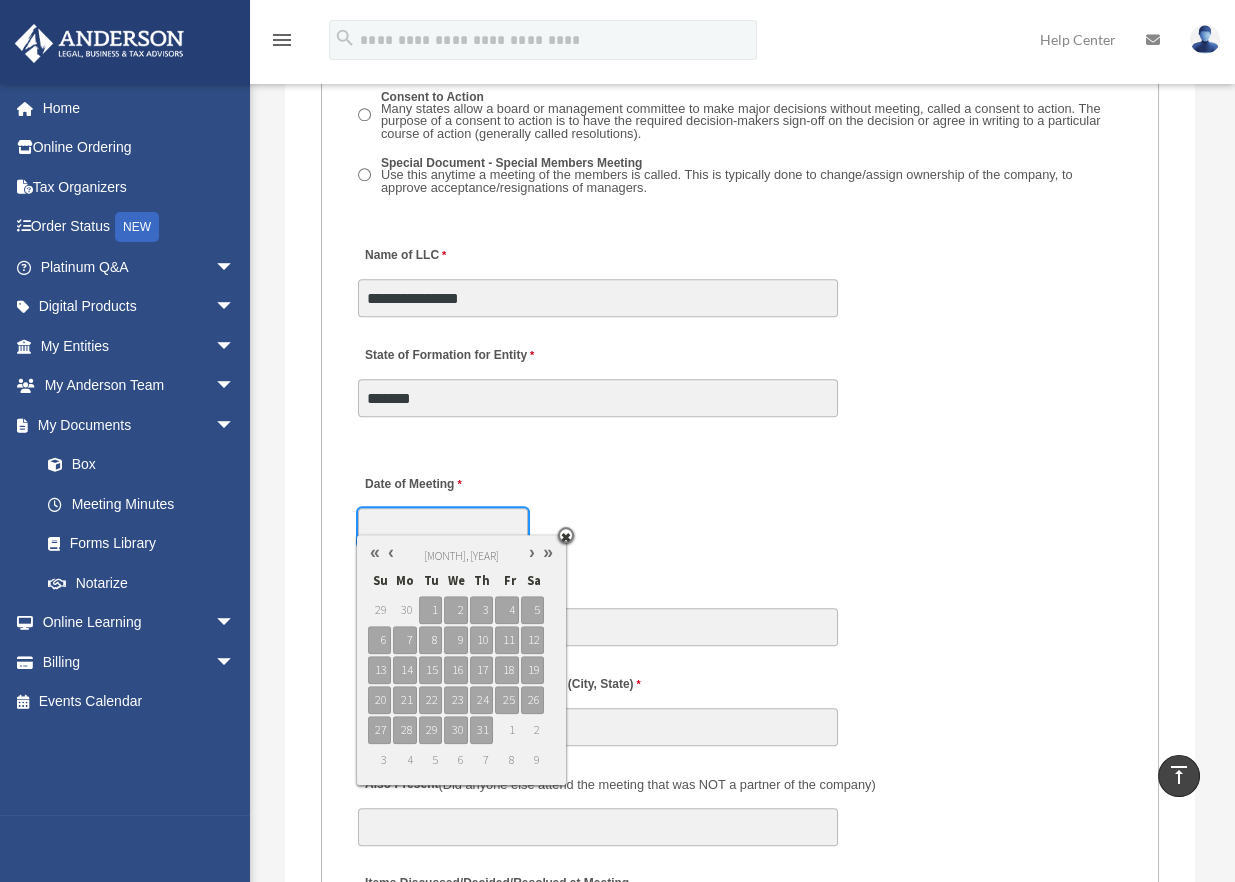 click at bounding box center [532, 552] 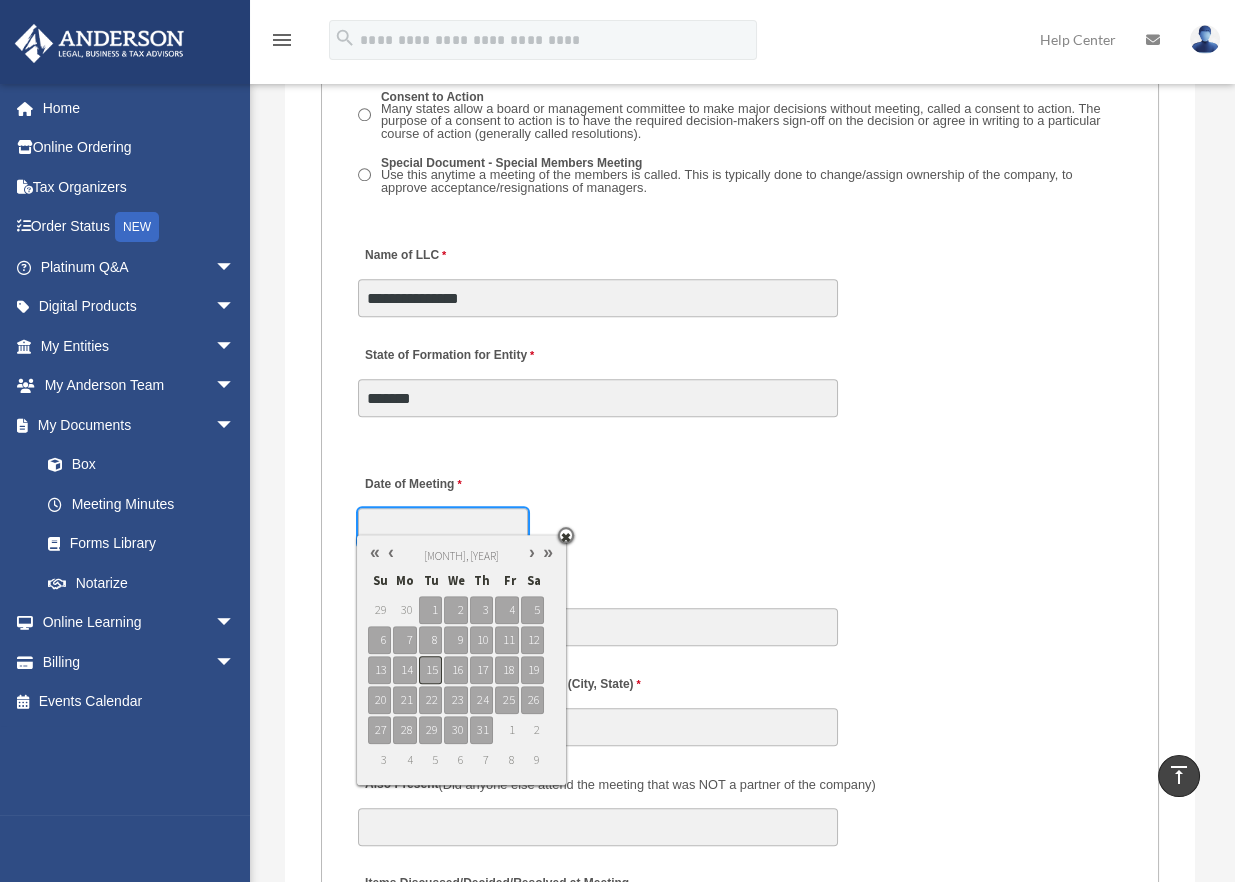 type on "**********" 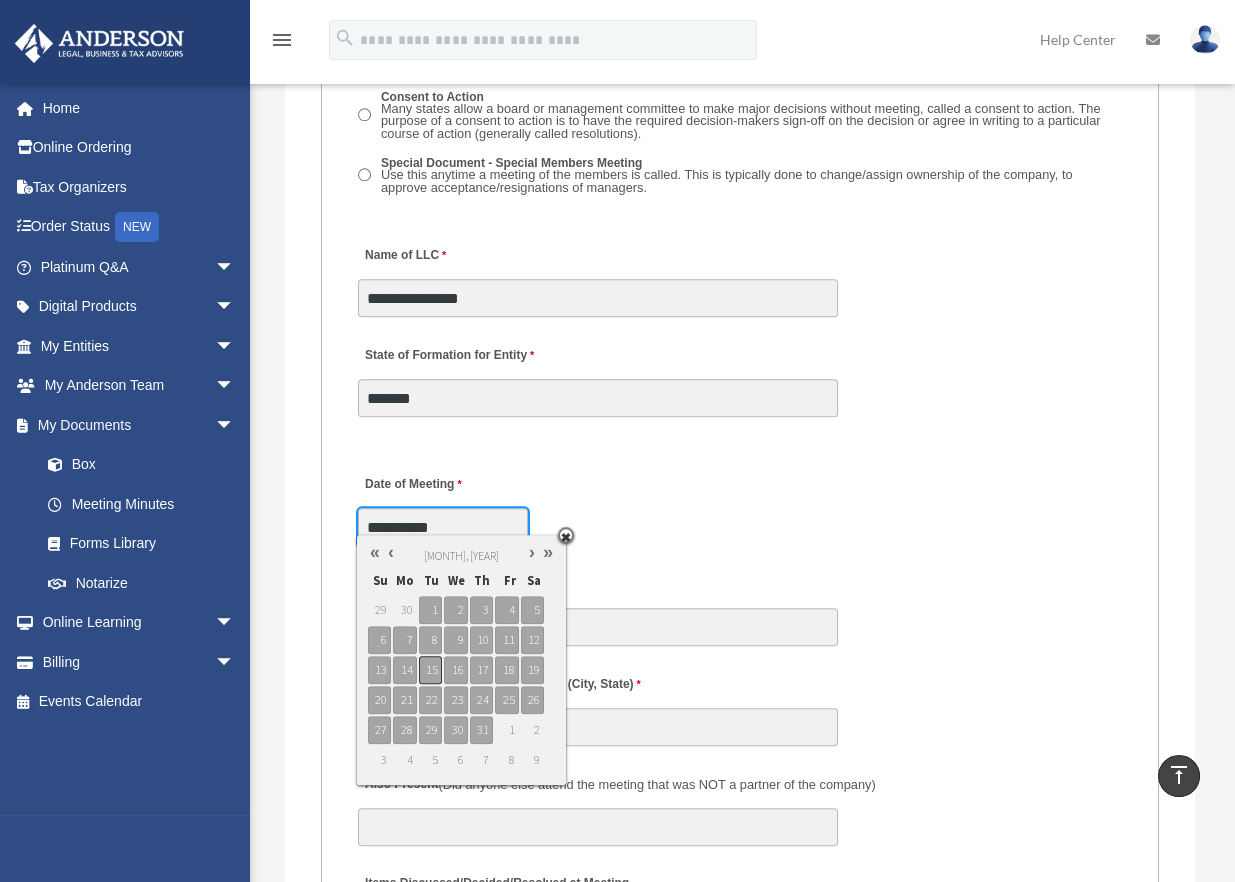 click on "15" at bounding box center (430, 670) 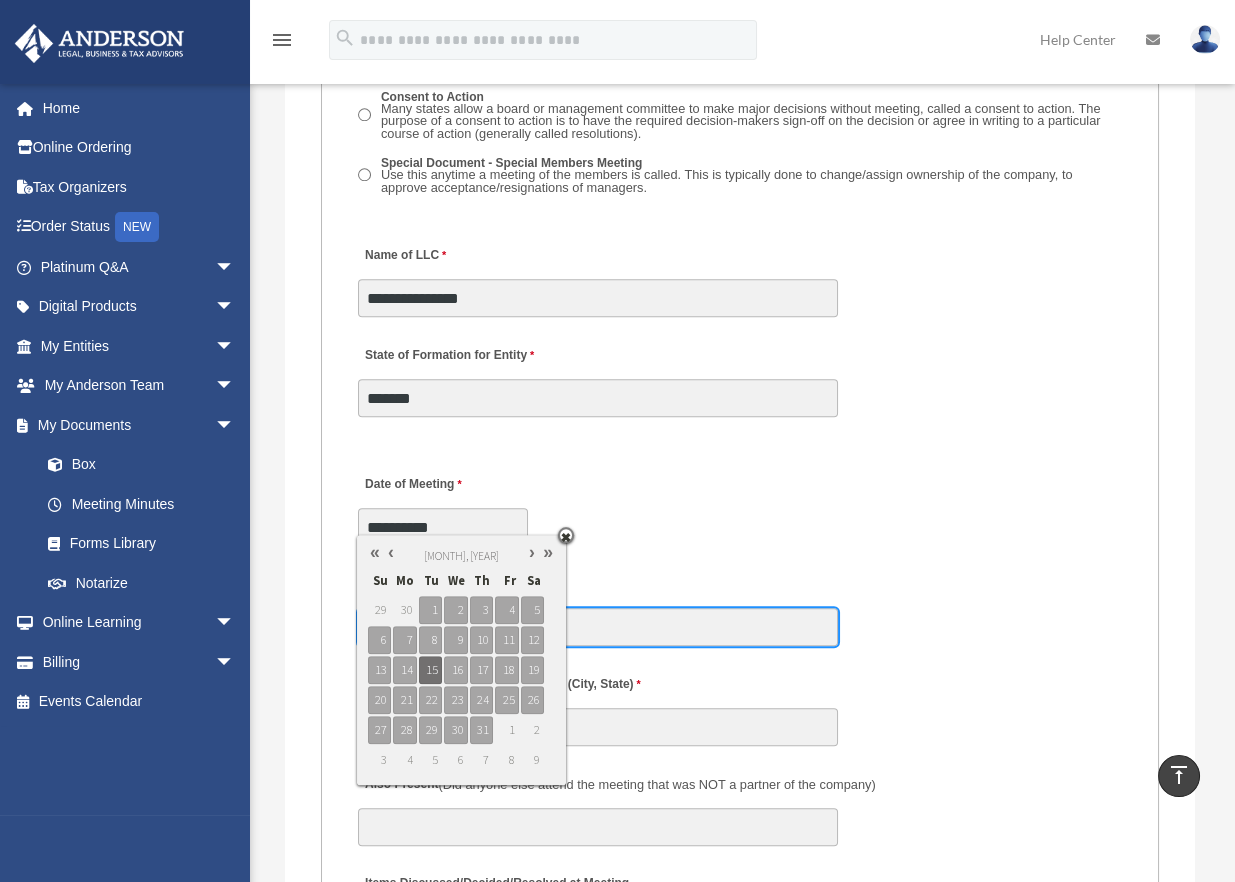 click on "Time of day Meeting Held" at bounding box center (598, 627) 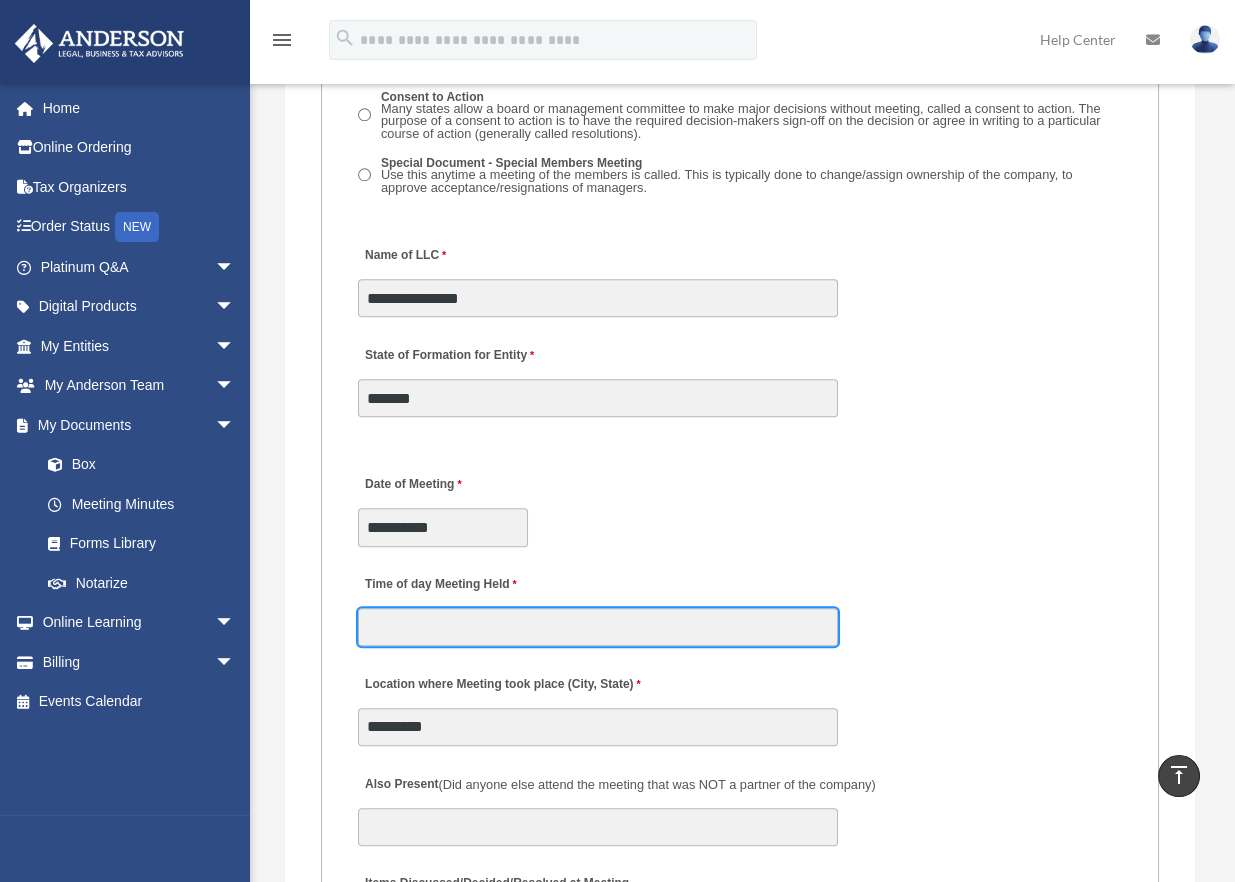type on "*******" 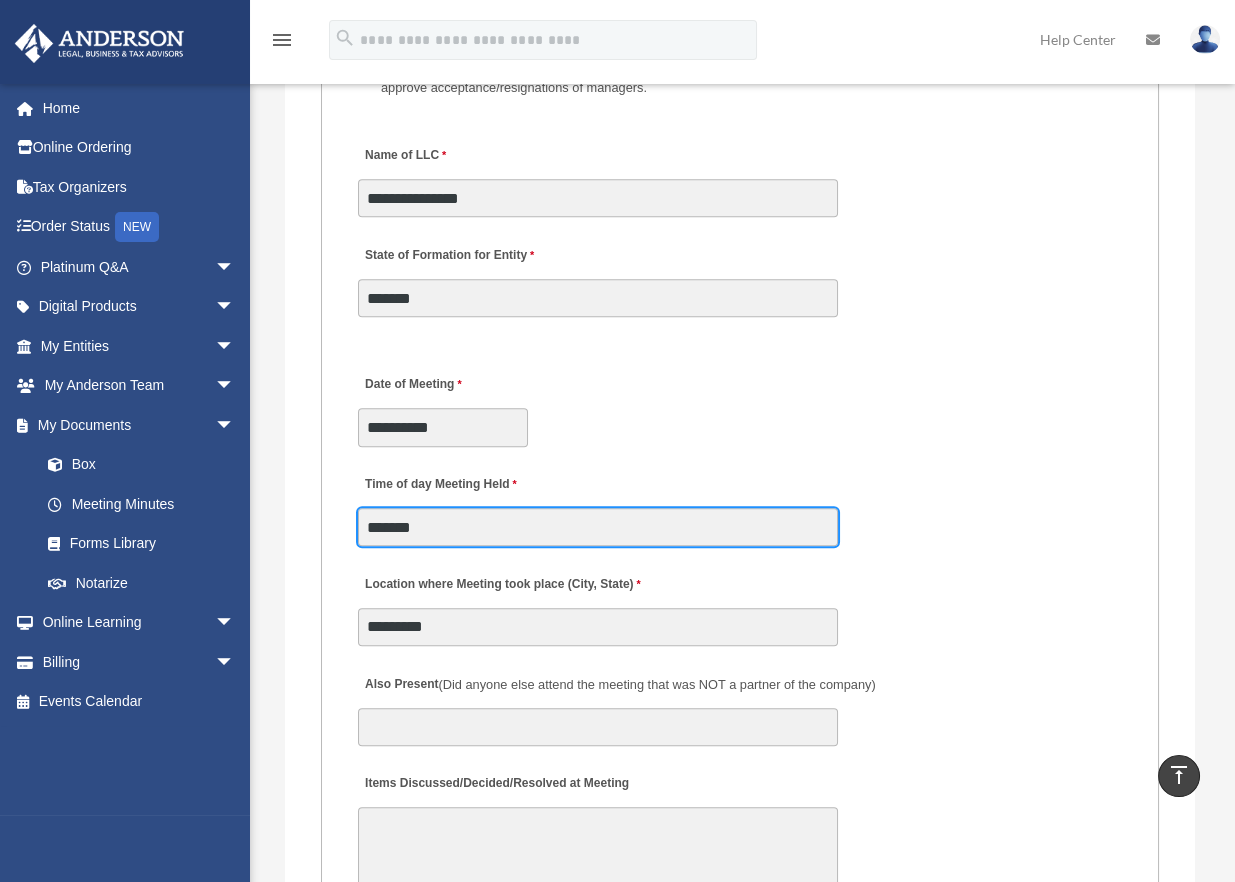 scroll, scrollTop: 3800, scrollLeft: 0, axis: vertical 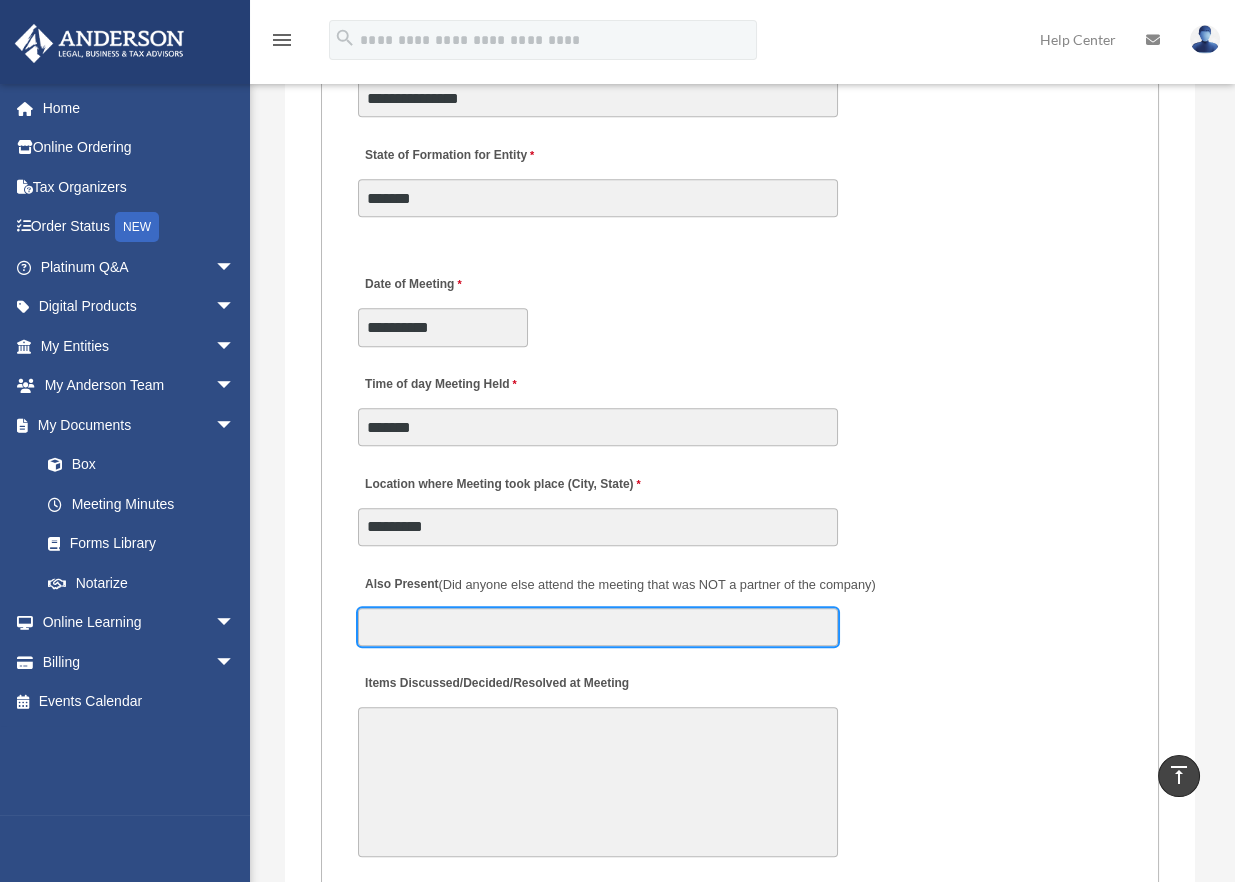 click on "Also Present  (Did anyone else attend the meeting that was NOT a partner of the company)" at bounding box center [598, 627] 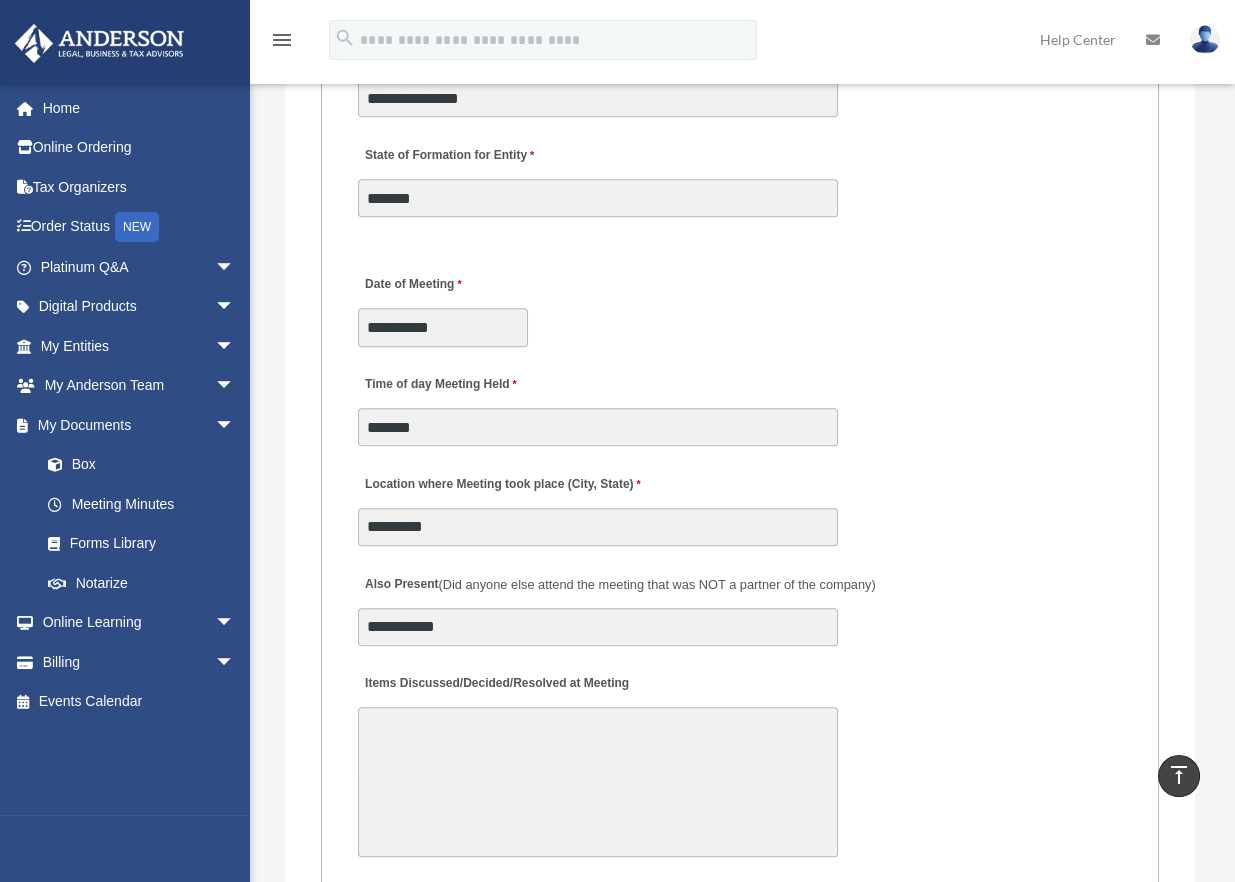 click on "Items Discussed/Decided/Resolved at Meeting" at bounding box center [598, 782] 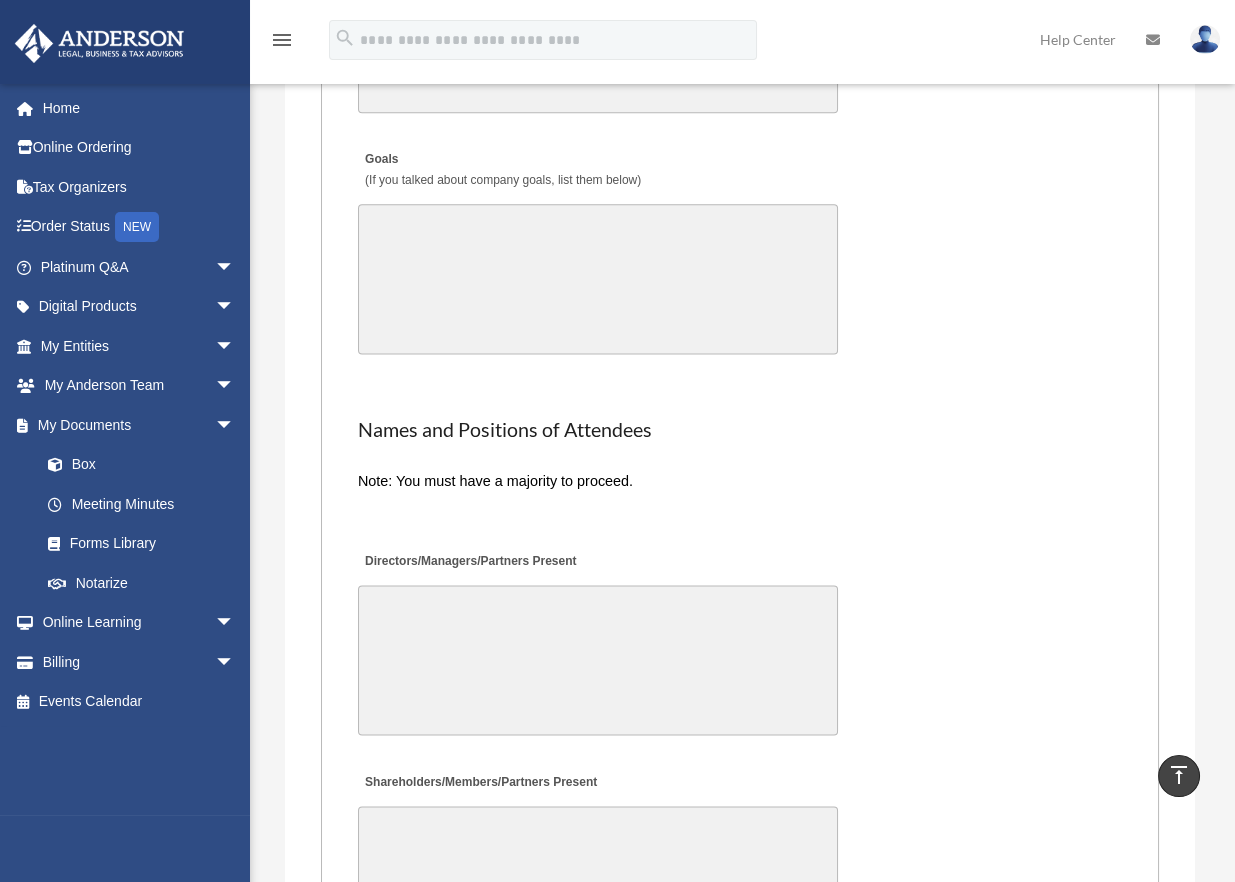 type on "**********" 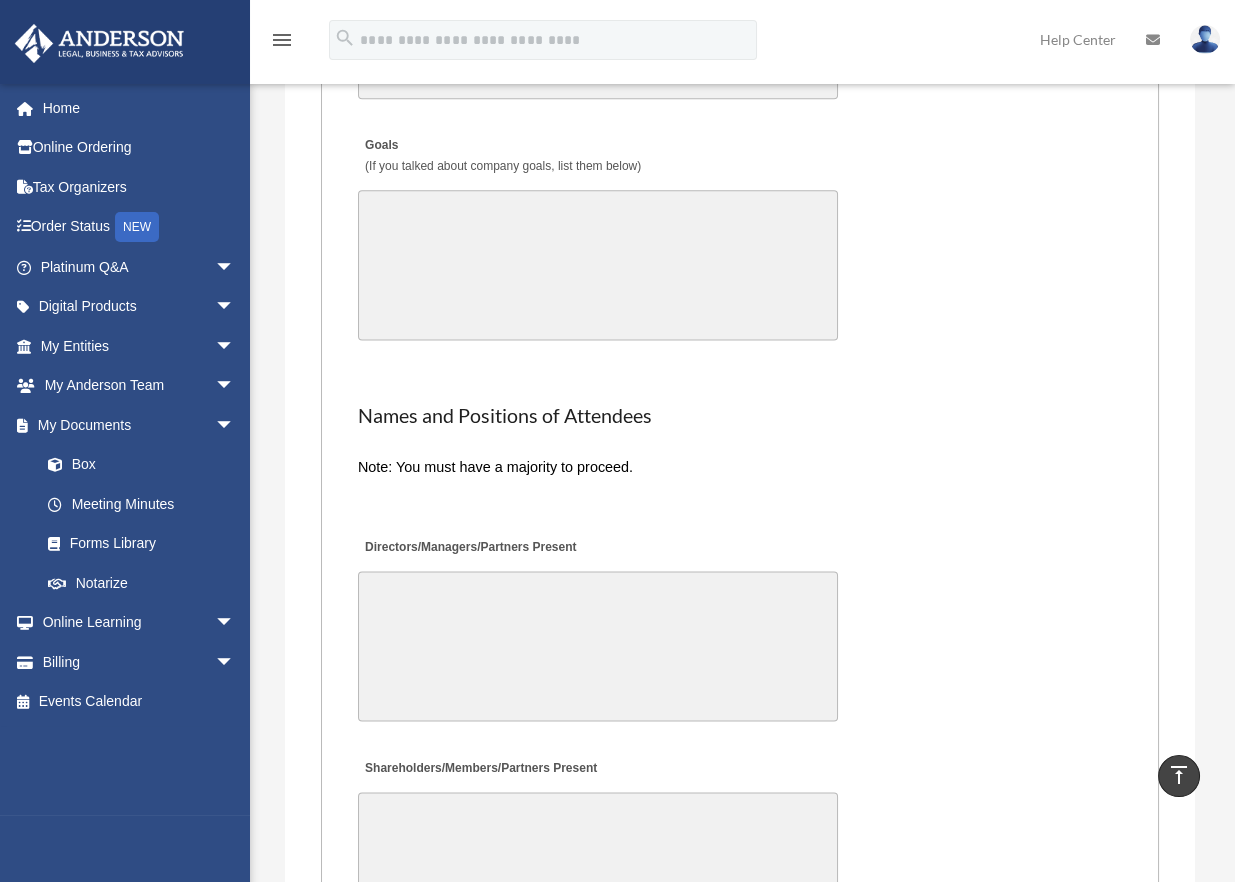 scroll, scrollTop: 4785, scrollLeft: 0, axis: vertical 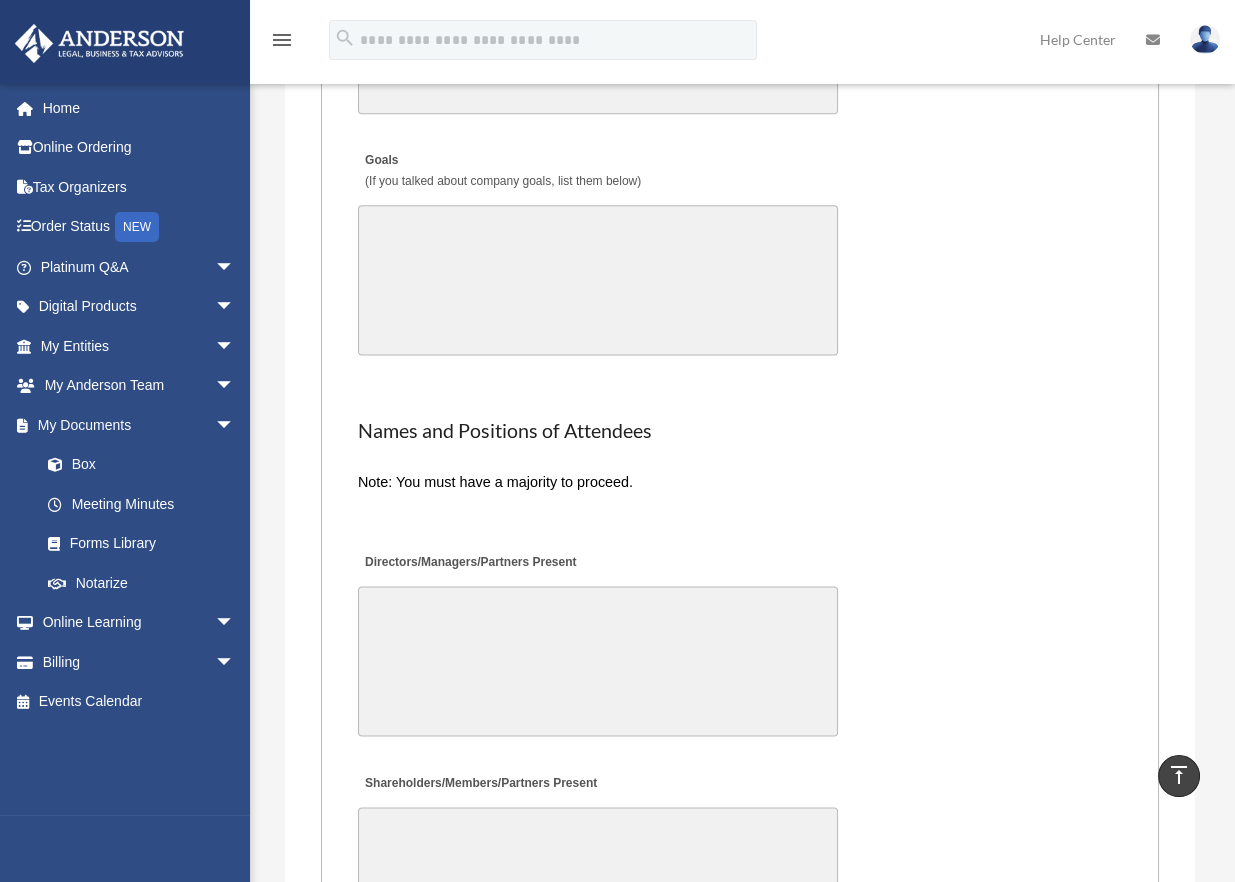 click on "Directors/Managers/Partners Present" at bounding box center [598, 661] 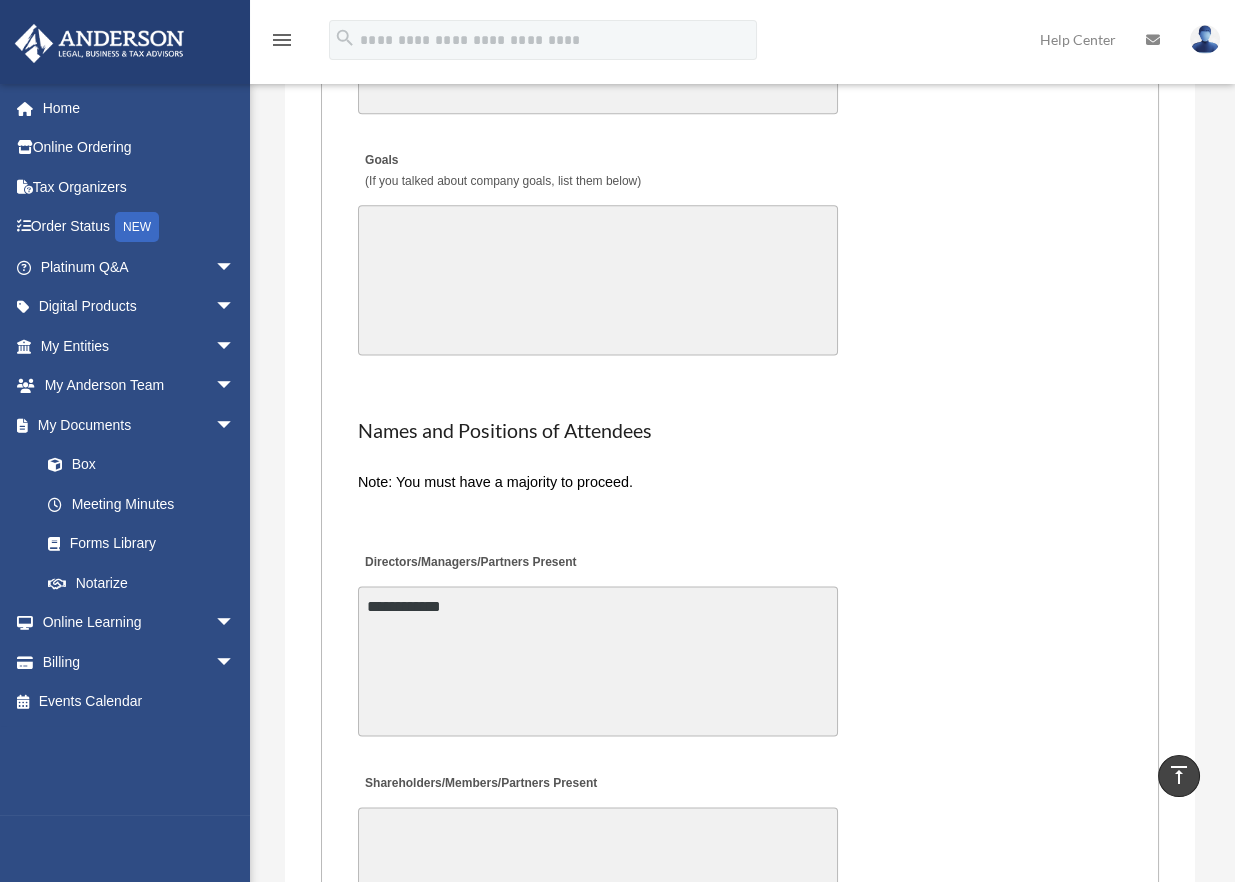 type on "**********" 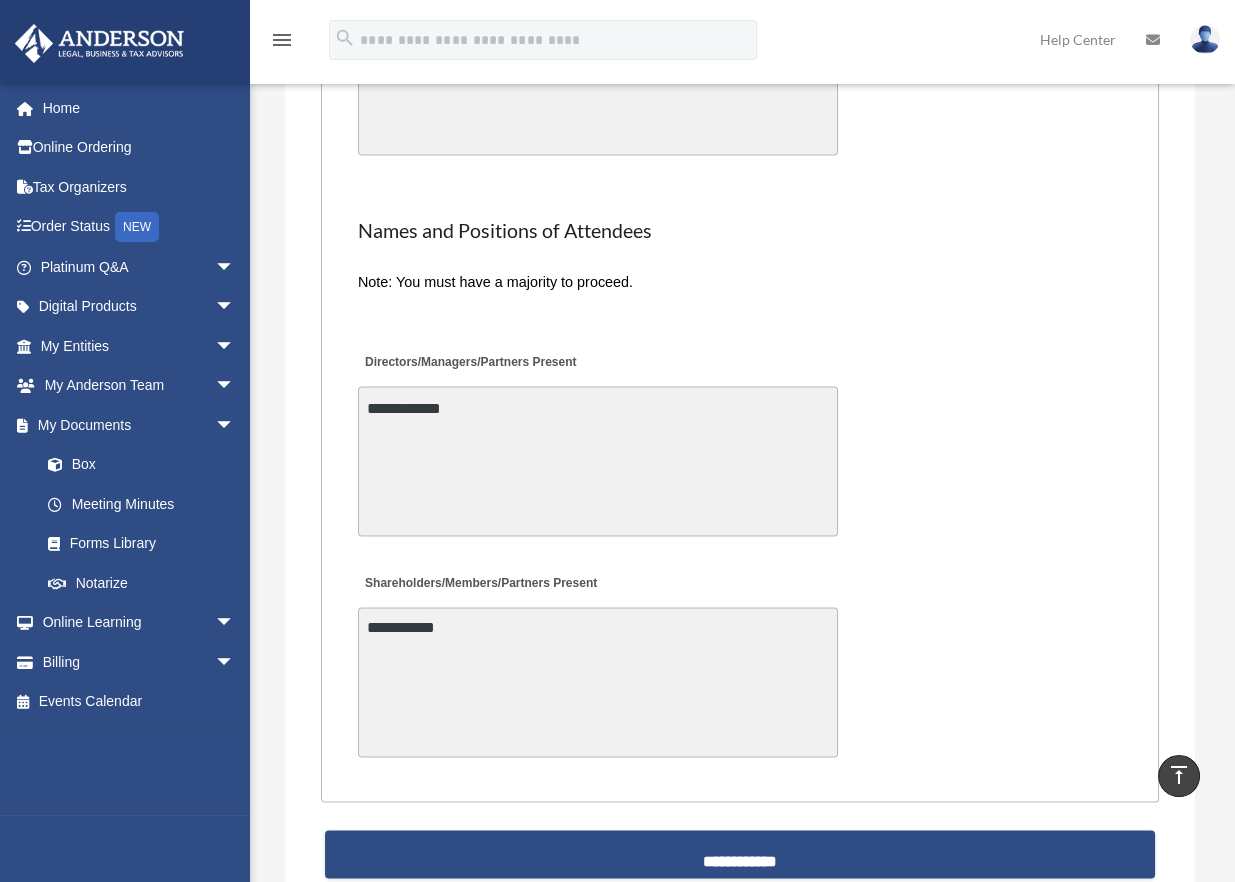 scroll, scrollTop: 5185, scrollLeft: 0, axis: vertical 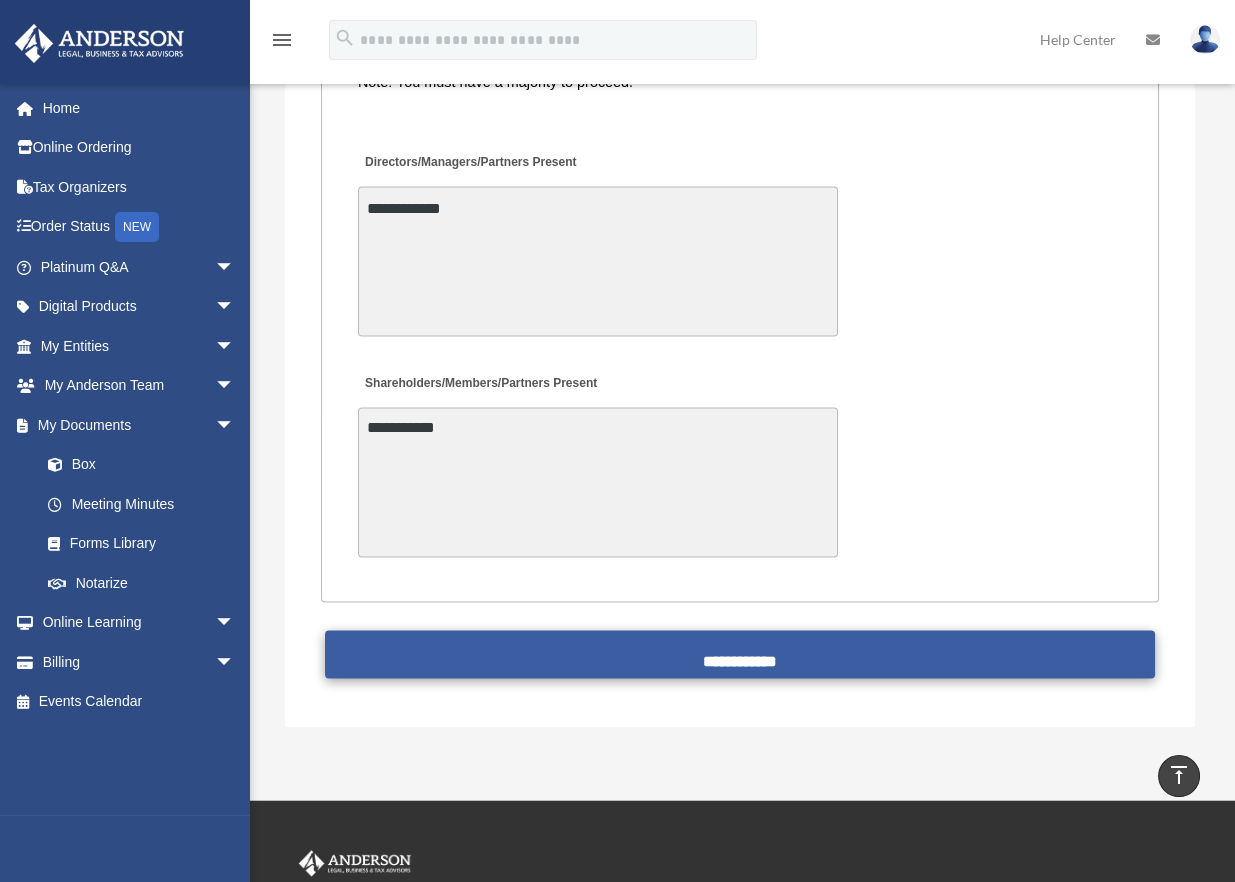 type on "**********" 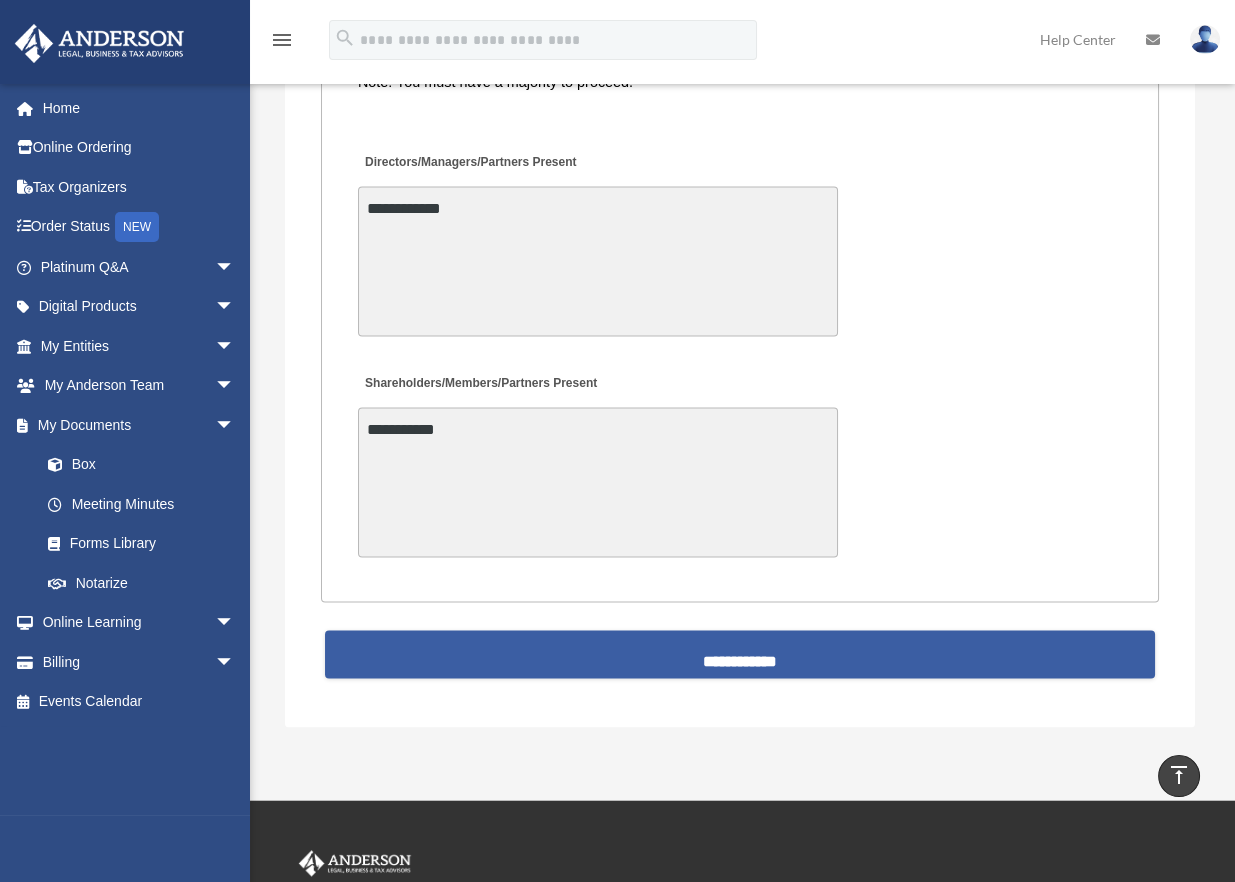 click on "**********" at bounding box center [739, 654] 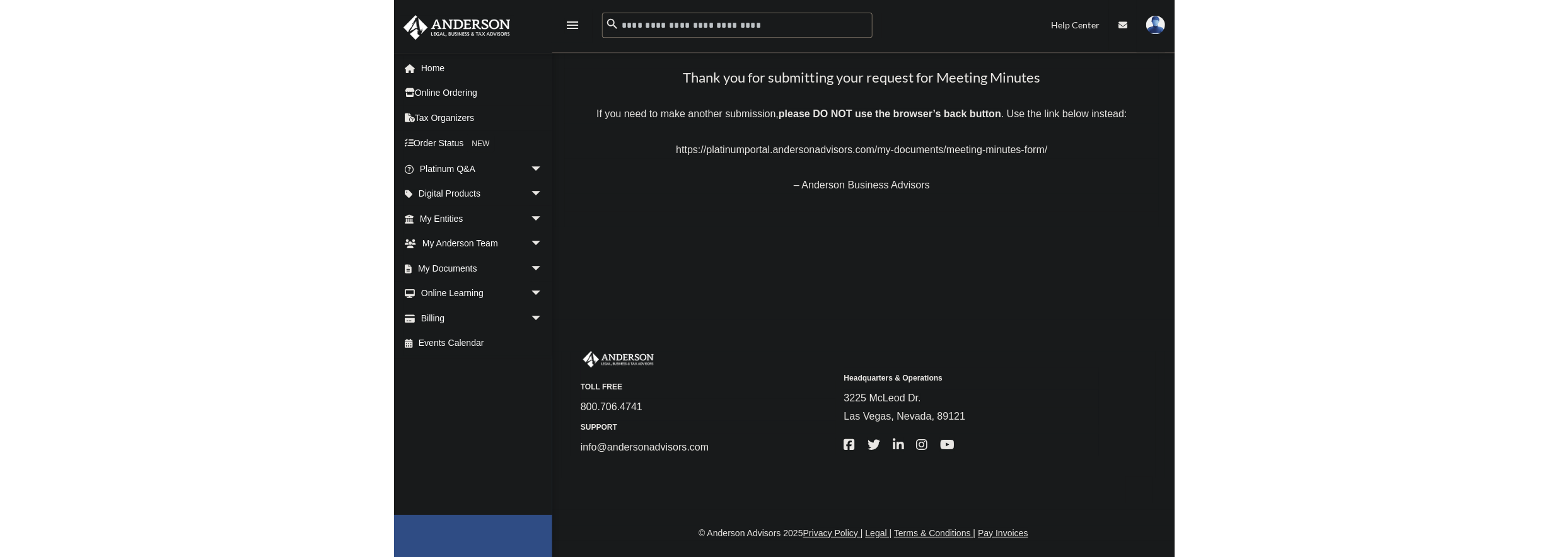 scroll, scrollTop: 0, scrollLeft: 0, axis: both 